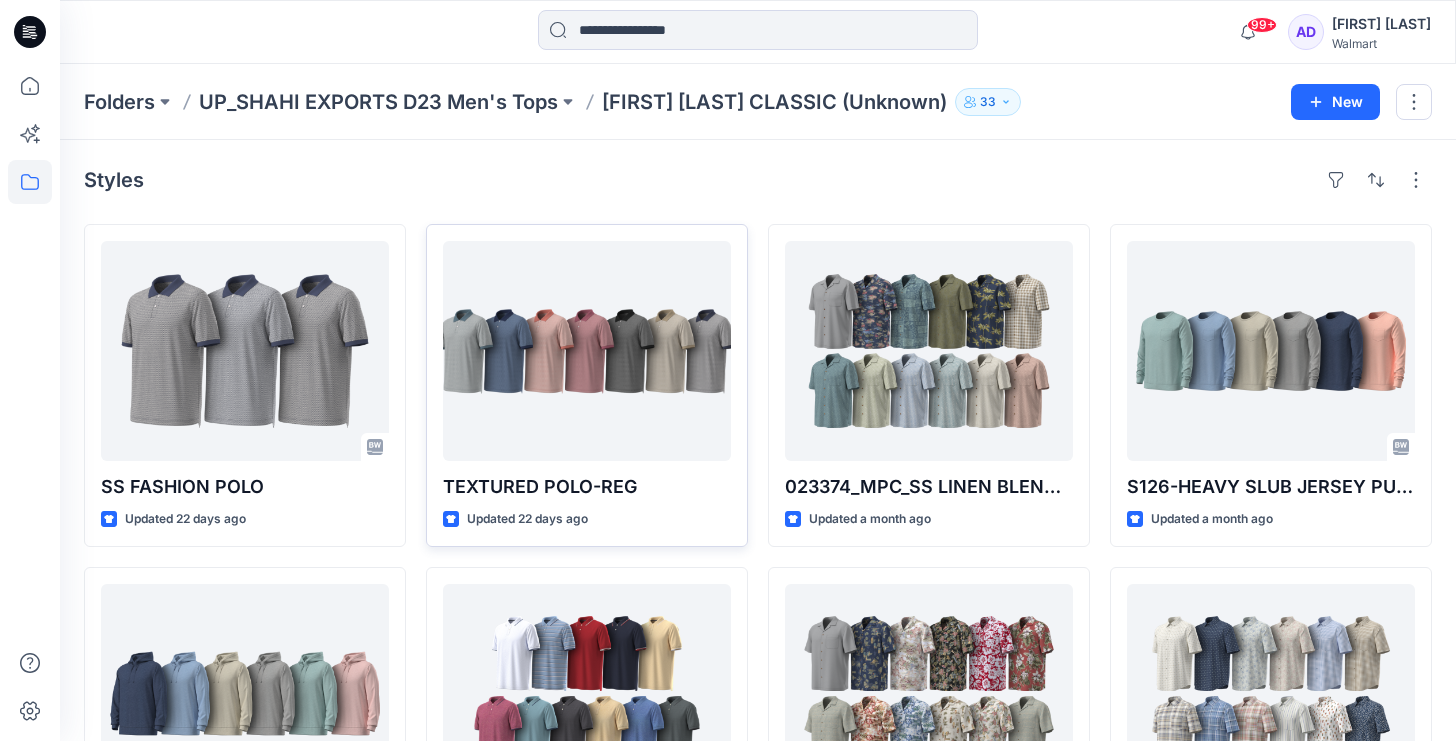 scroll, scrollTop: 0, scrollLeft: 0, axis: both 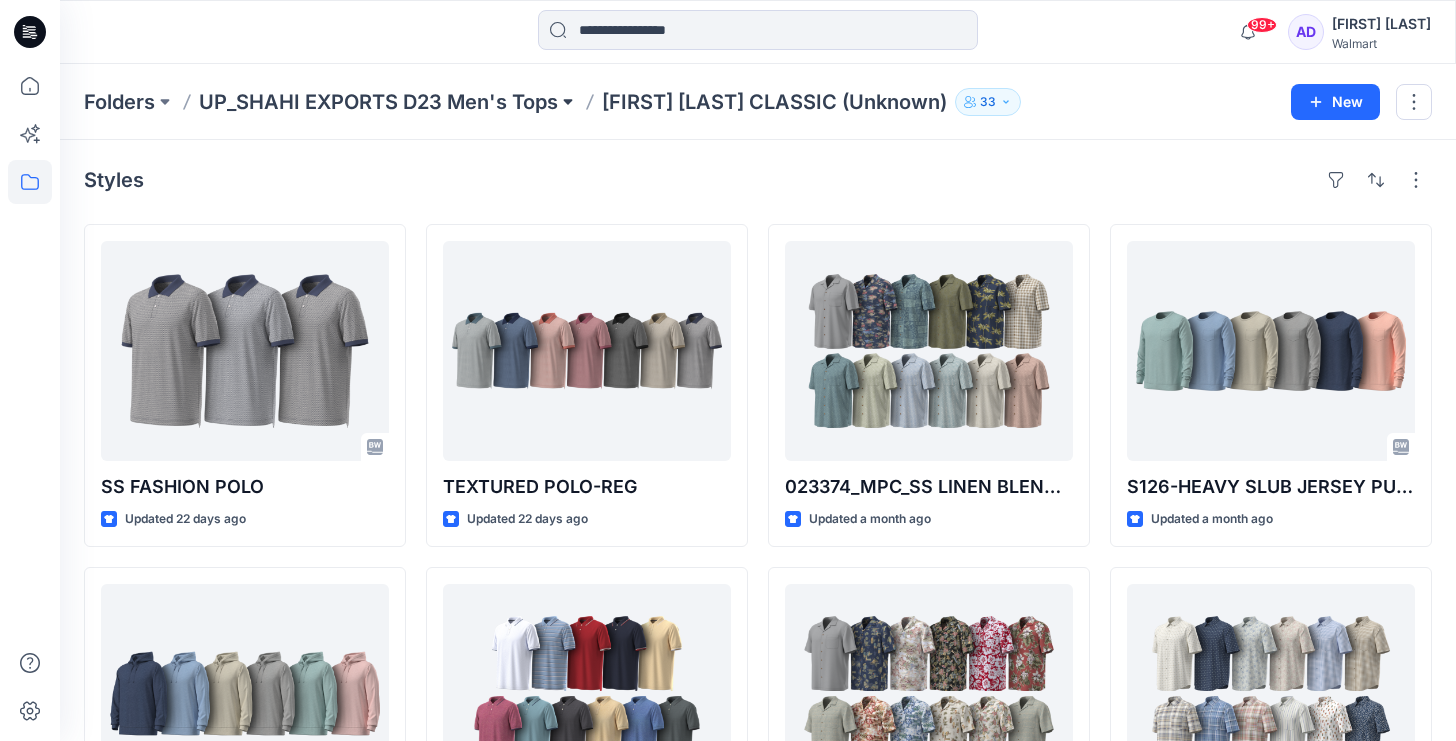 click at bounding box center [568, 102] 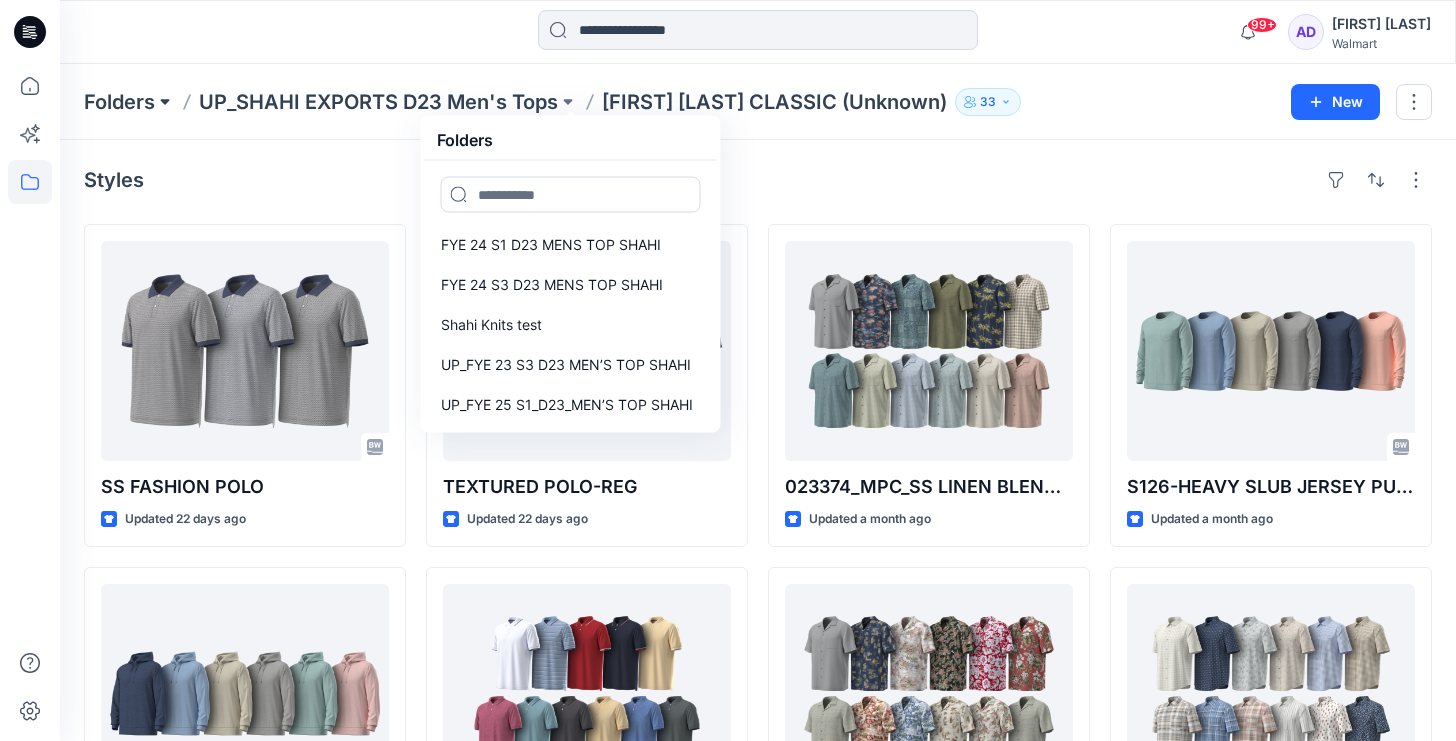 click at bounding box center [165, 102] 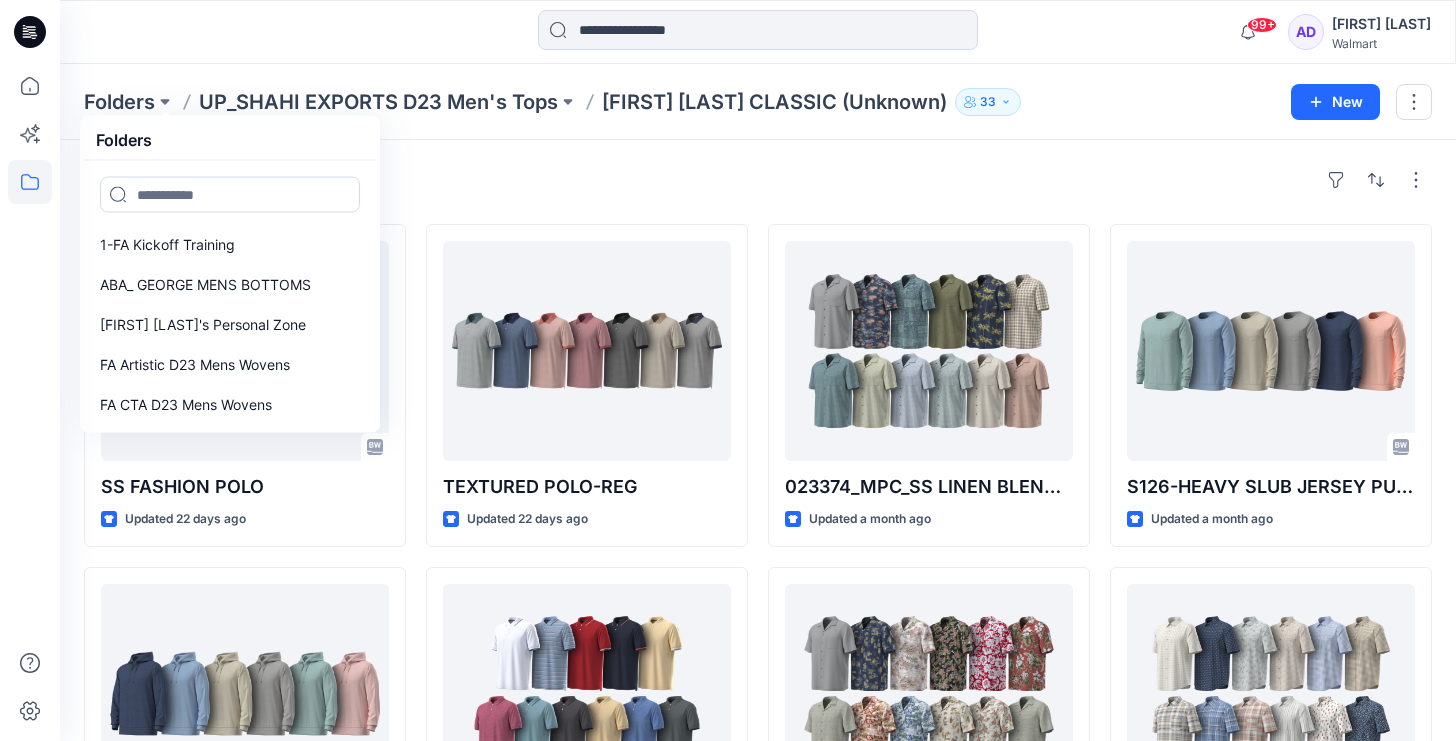 click on "Styles SS FASHION POLO Updated 22 days ago S1 26-SLUB KNIT HOODIE (PIECE DYED)-REG Updated a month ago 024284_MPC_SS PRINTED CHAMBRAY Updated a month ago TEXTURED POLO-REG Updated 22 days ago SS PIQUE TIPPED POLO Updated a month ago 024288_MPC_LS LINEN SHIRT Updated a month ago 023374_MPC_SS LINEN BLEND CAMP SHIRT Updated a month ago 023373_MPC_SS PRINTED CAMP SHIRT Updated a month ago 024286_MPC_LS STRETCH POPLIN BUTTUON DOWN Updated a month ago S126-HEAVY SLUB JERSEY PULLOVER (PIECE DYED)-REG Updated a month ago 023375_MPC_SS STRETCH POPLIN BUTTON DOWN Updated a month ago GE SS PIQUE POLO Updated a month ago Loading..." at bounding box center [758, 734] 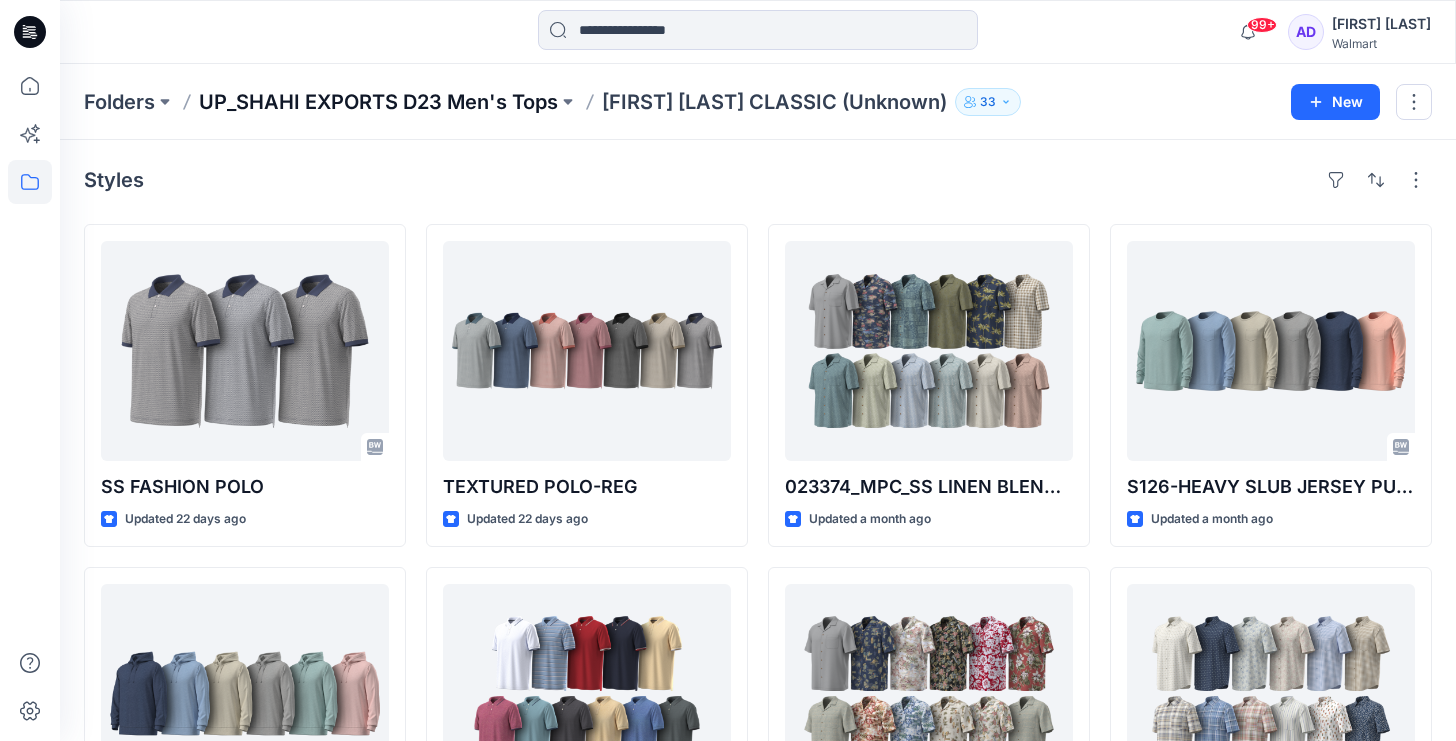 click on "UP_SHAHI EXPORTS D23 Men's Tops" at bounding box center (378, 102) 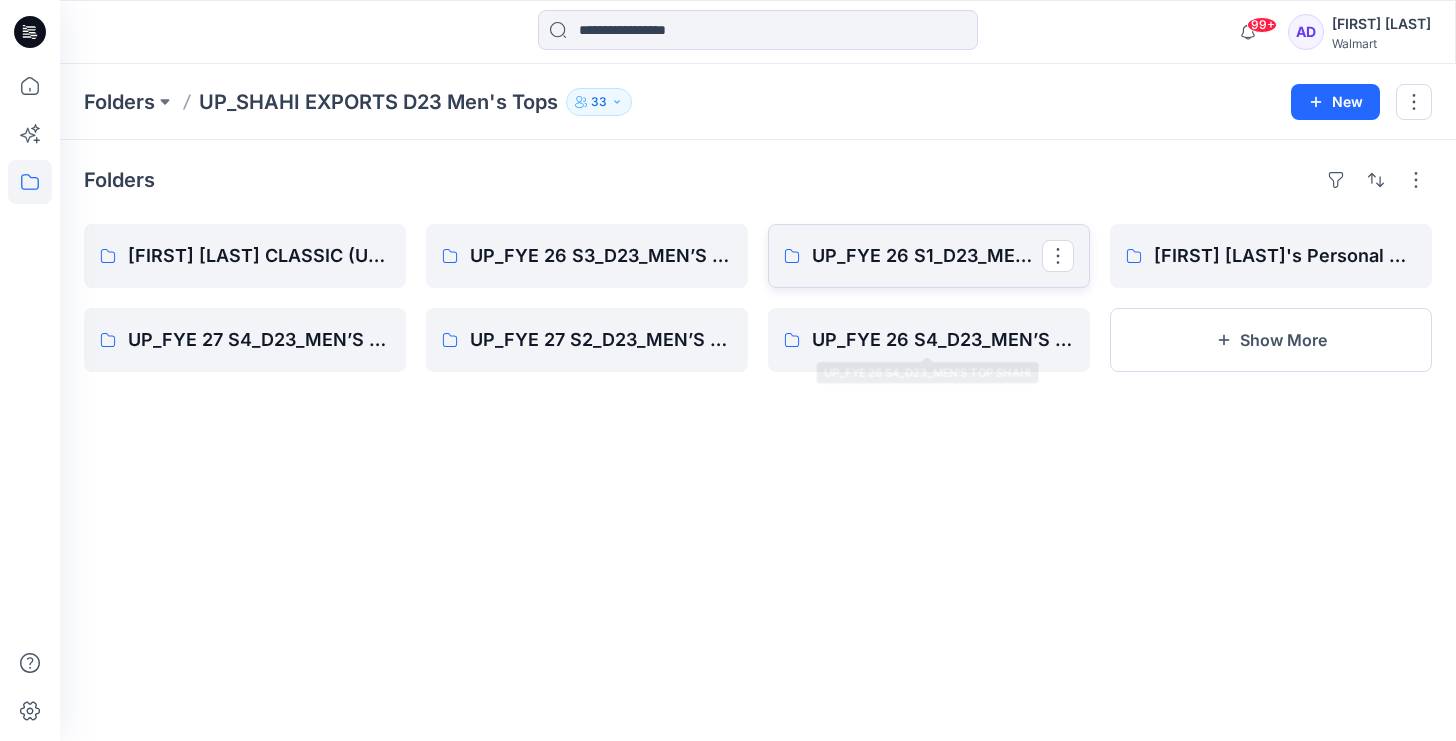 click on "UP_FYE 26 S1_D23_MEN’S TOP SHAHI" at bounding box center (927, 256) 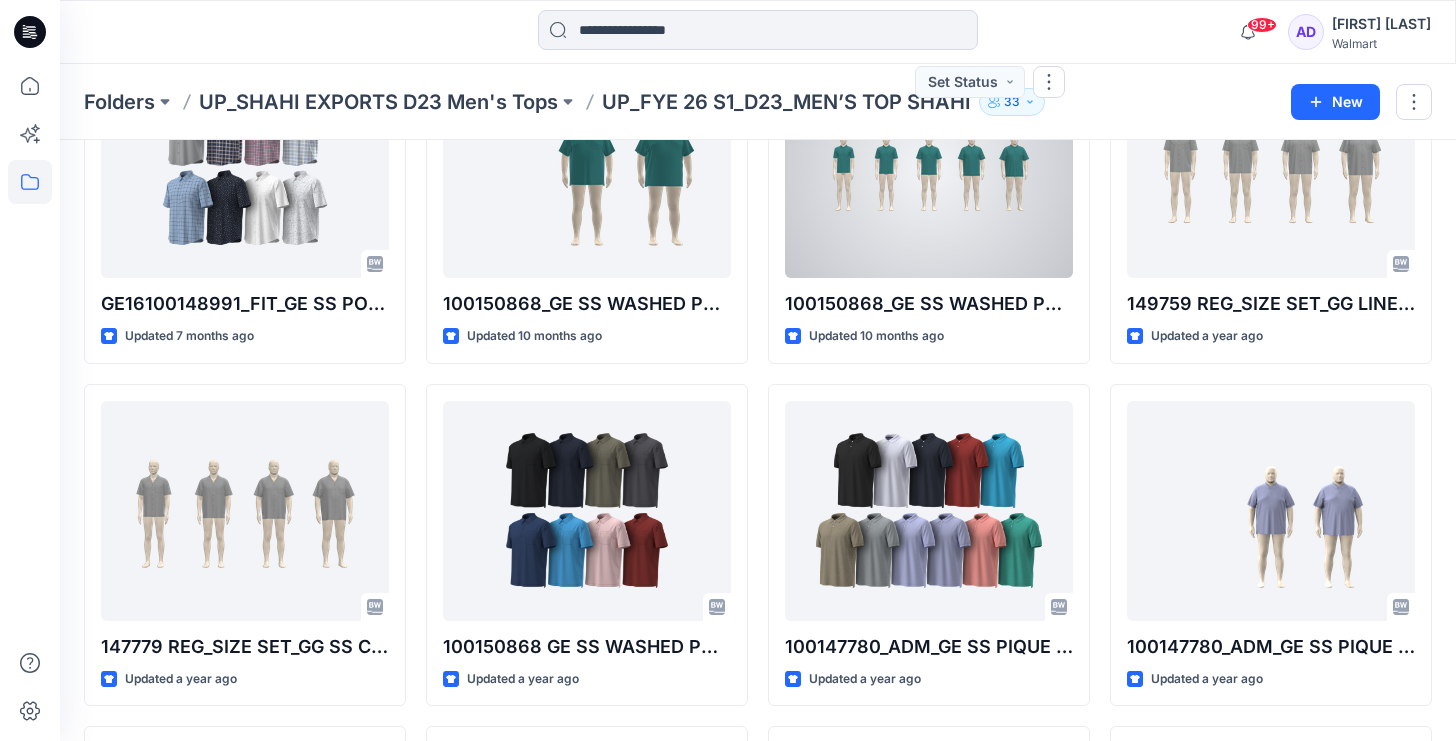 scroll, scrollTop: 184, scrollLeft: 0, axis: vertical 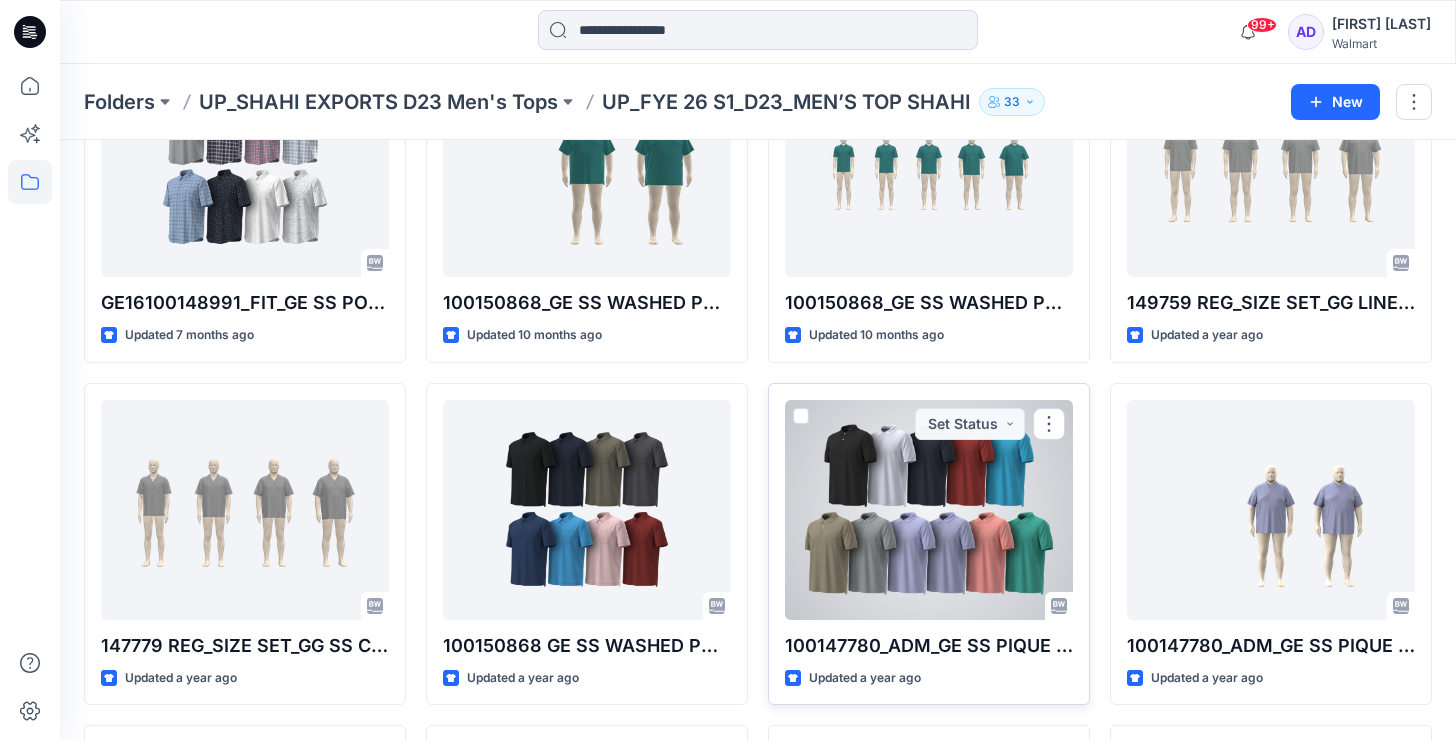 click at bounding box center [929, 510] 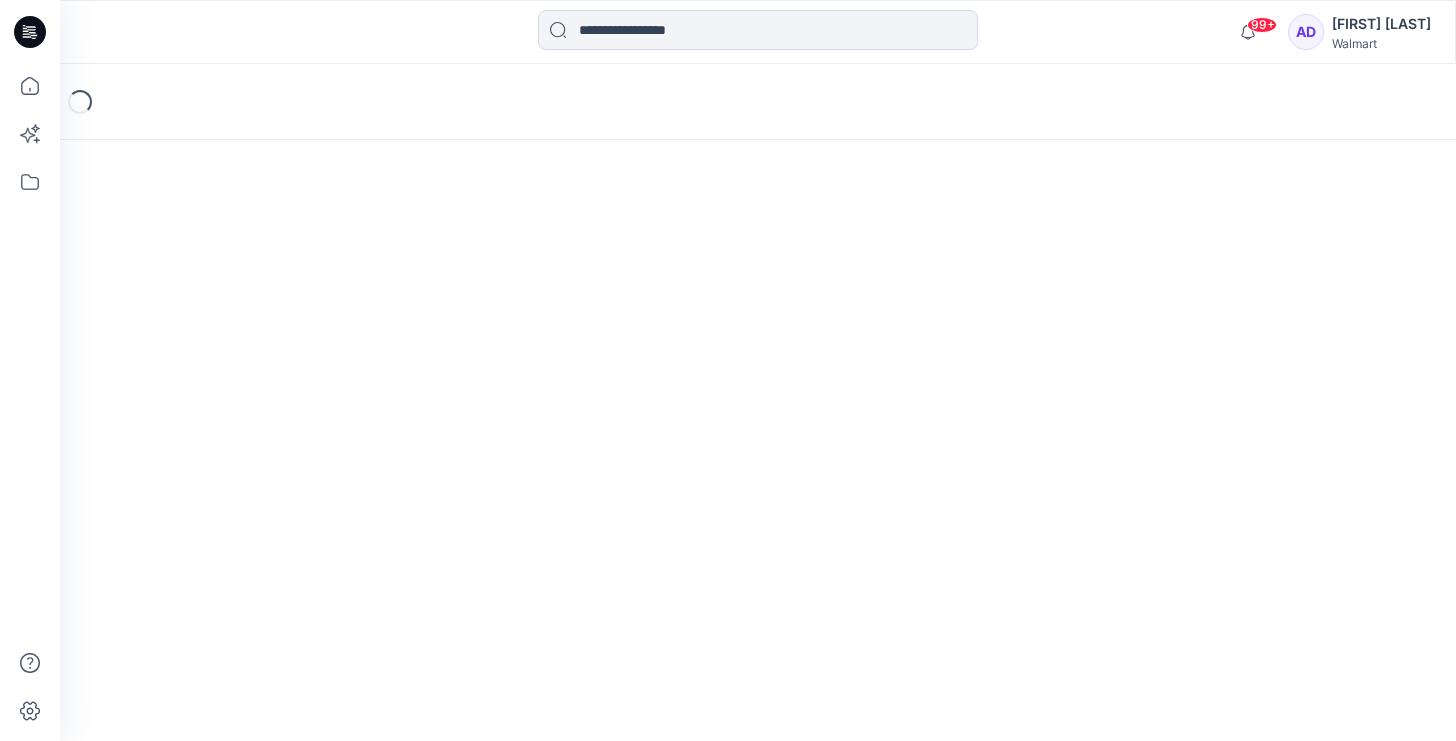 scroll, scrollTop: 0, scrollLeft: 0, axis: both 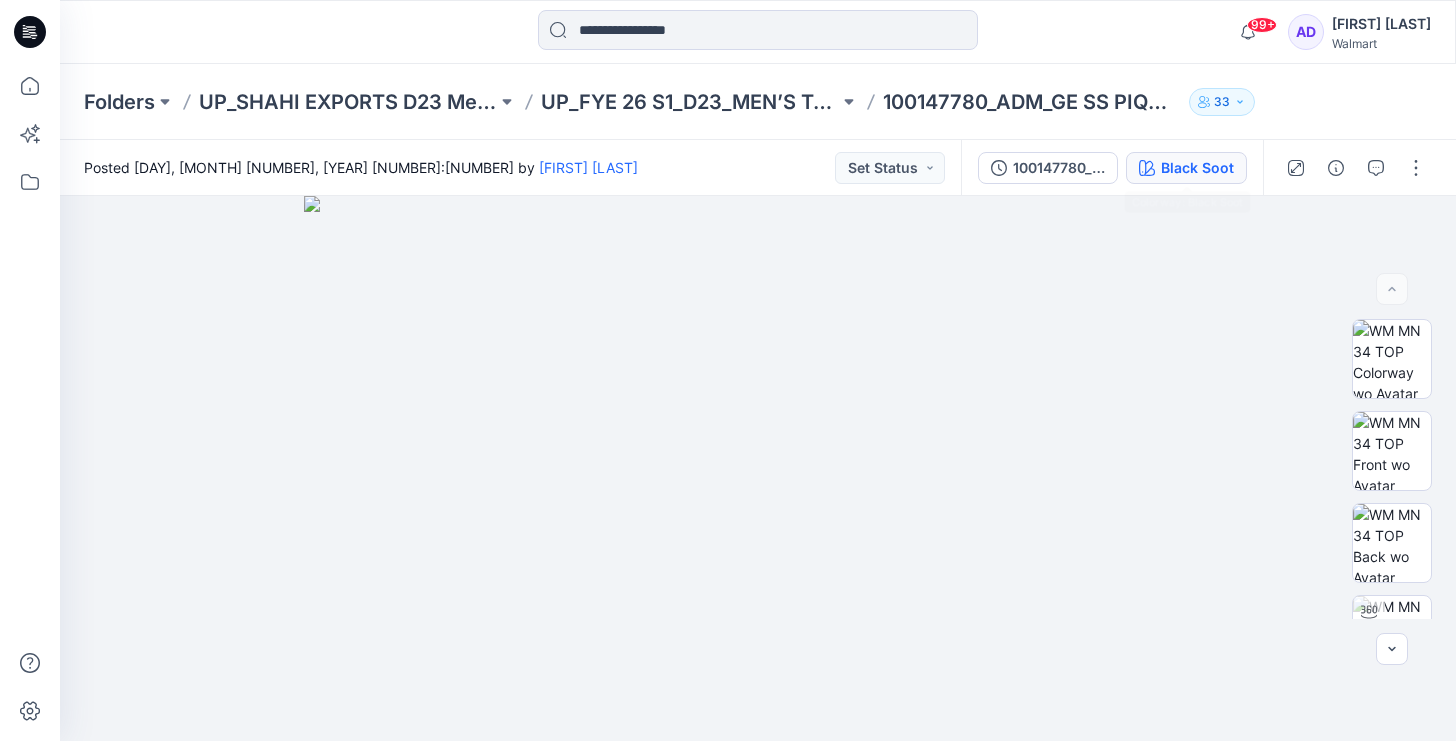 click on "Black Soot" at bounding box center [1197, 168] 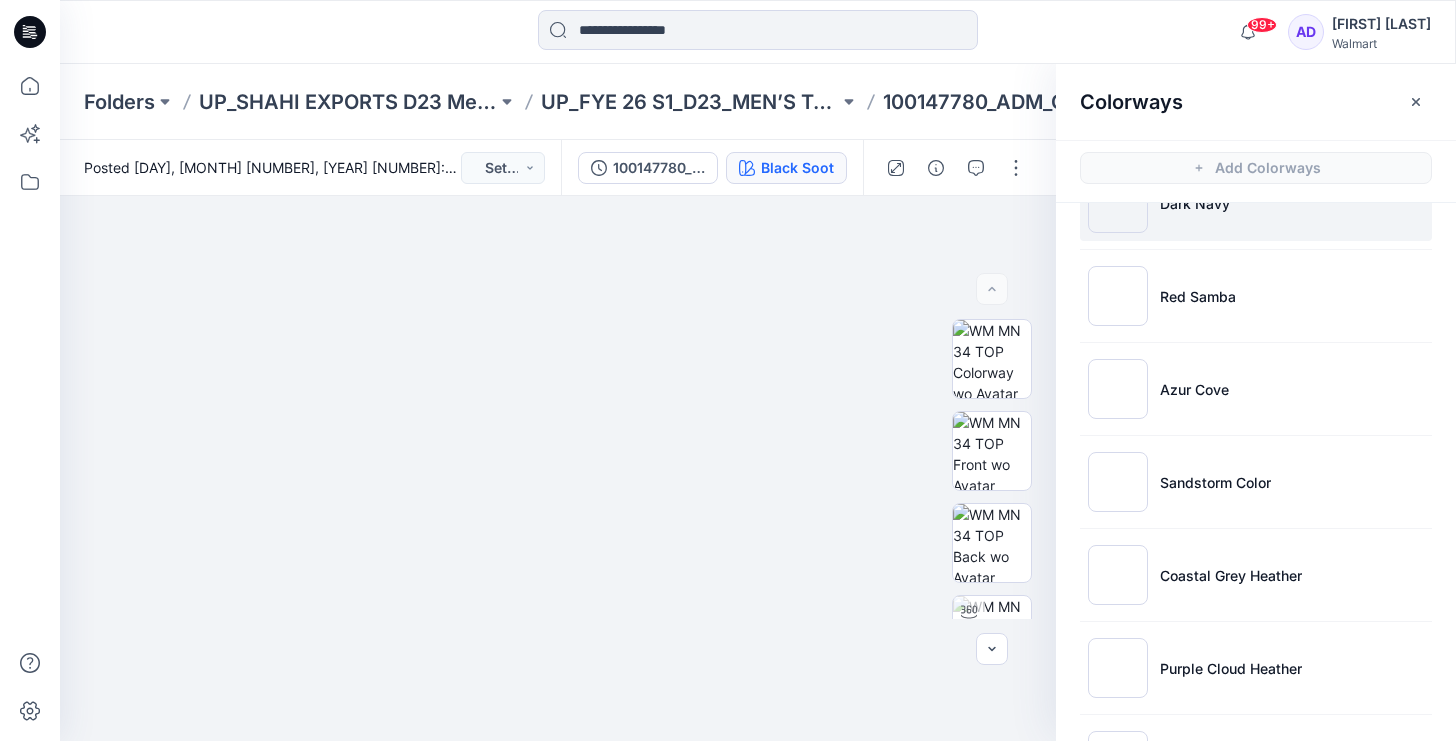 scroll, scrollTop: 518, scrollLeft: 0, axis: vertical 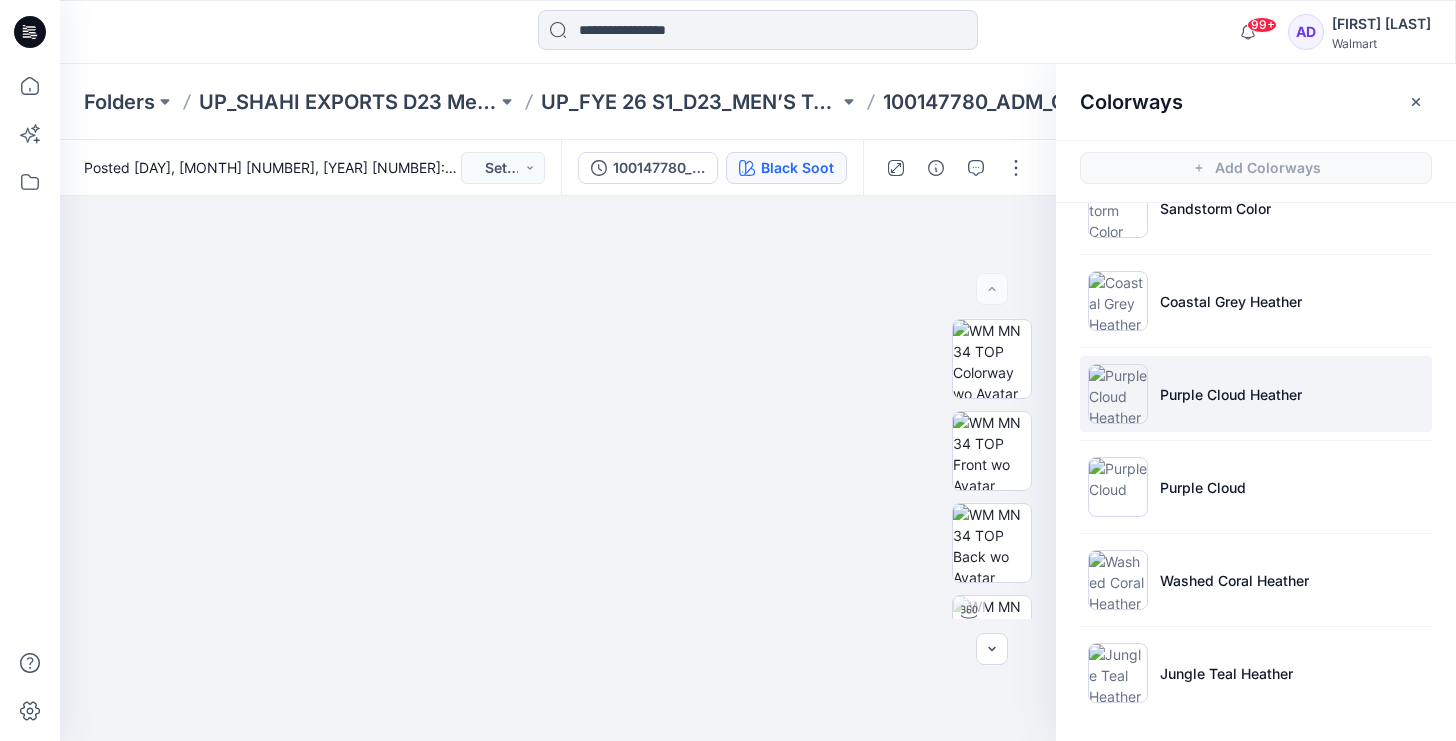 click on "[FIRST] [LAST] Heather" at bounding box center (1231, 394) 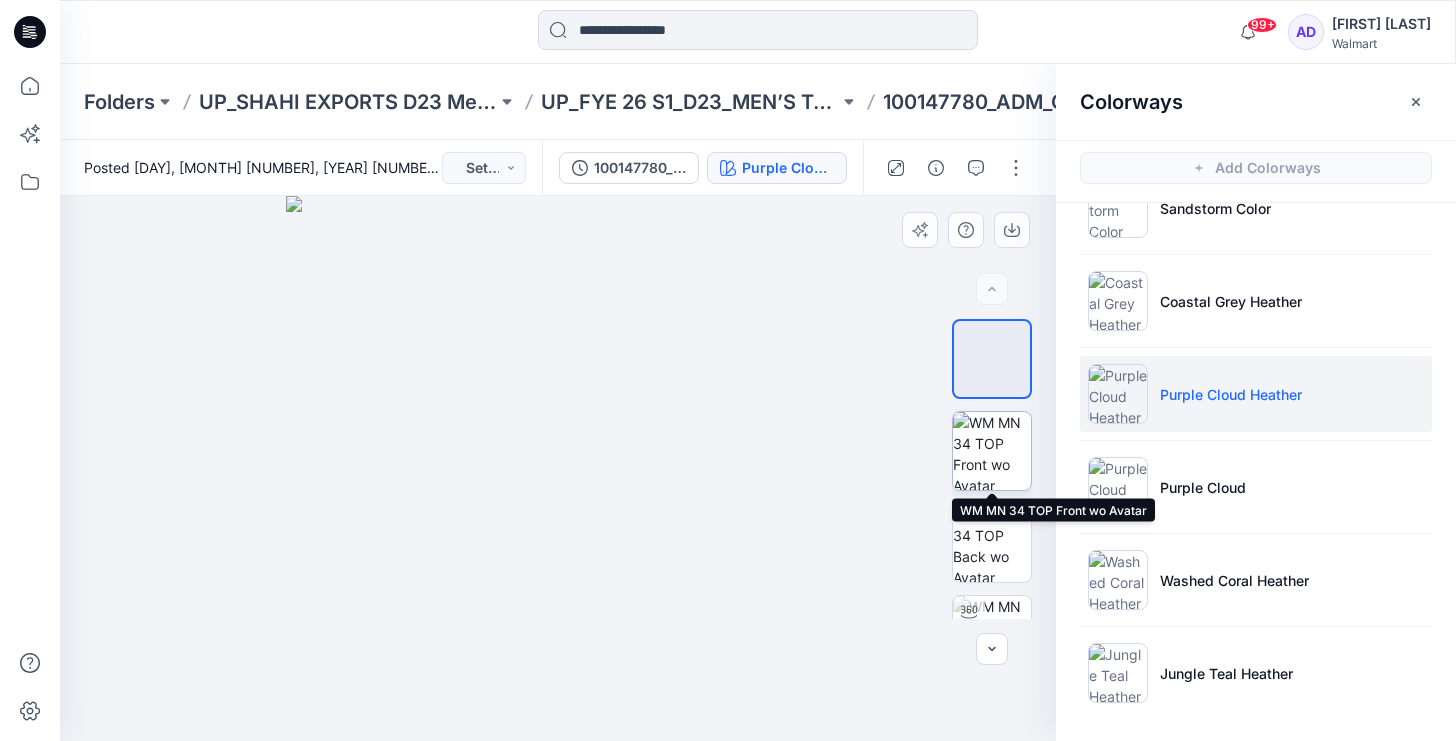 click at bounding box center (992, 451) 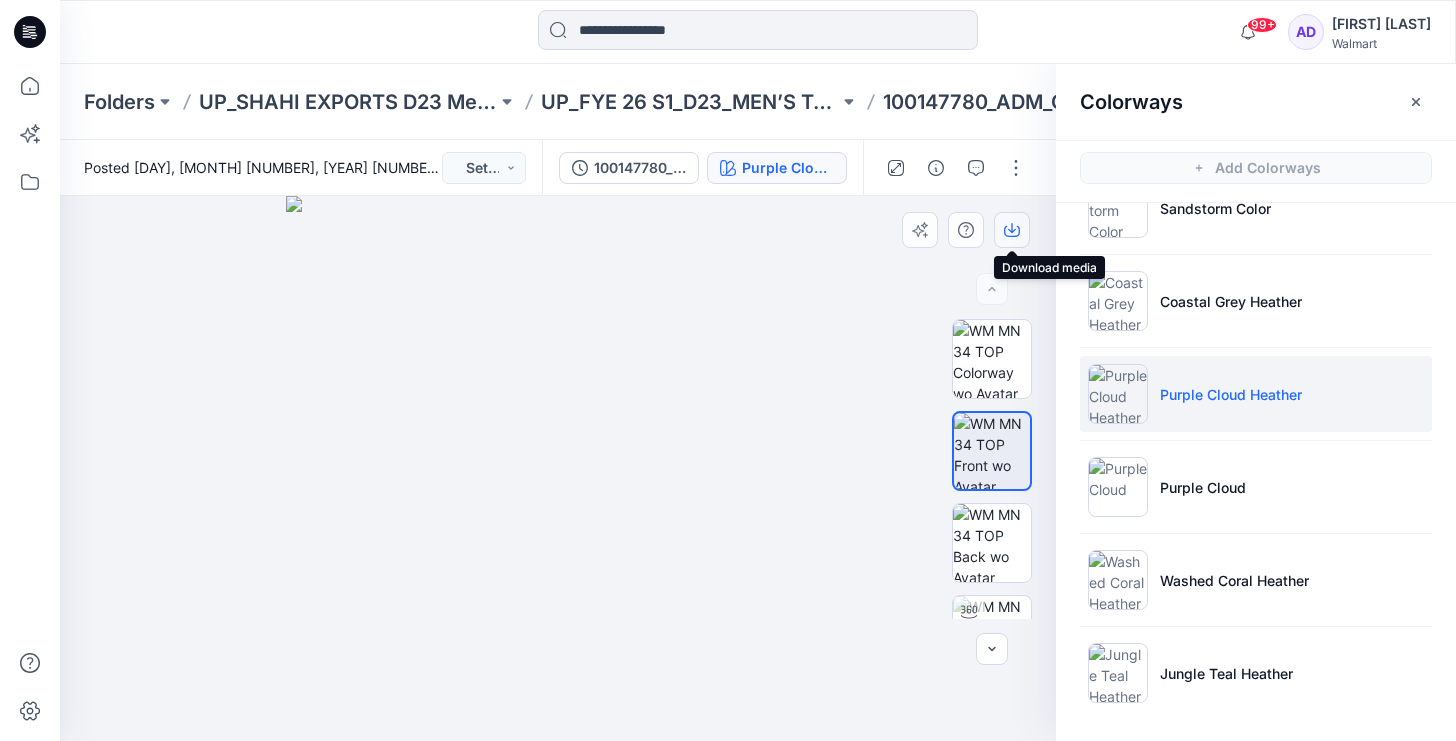 click at bounding box center [1012, 230] 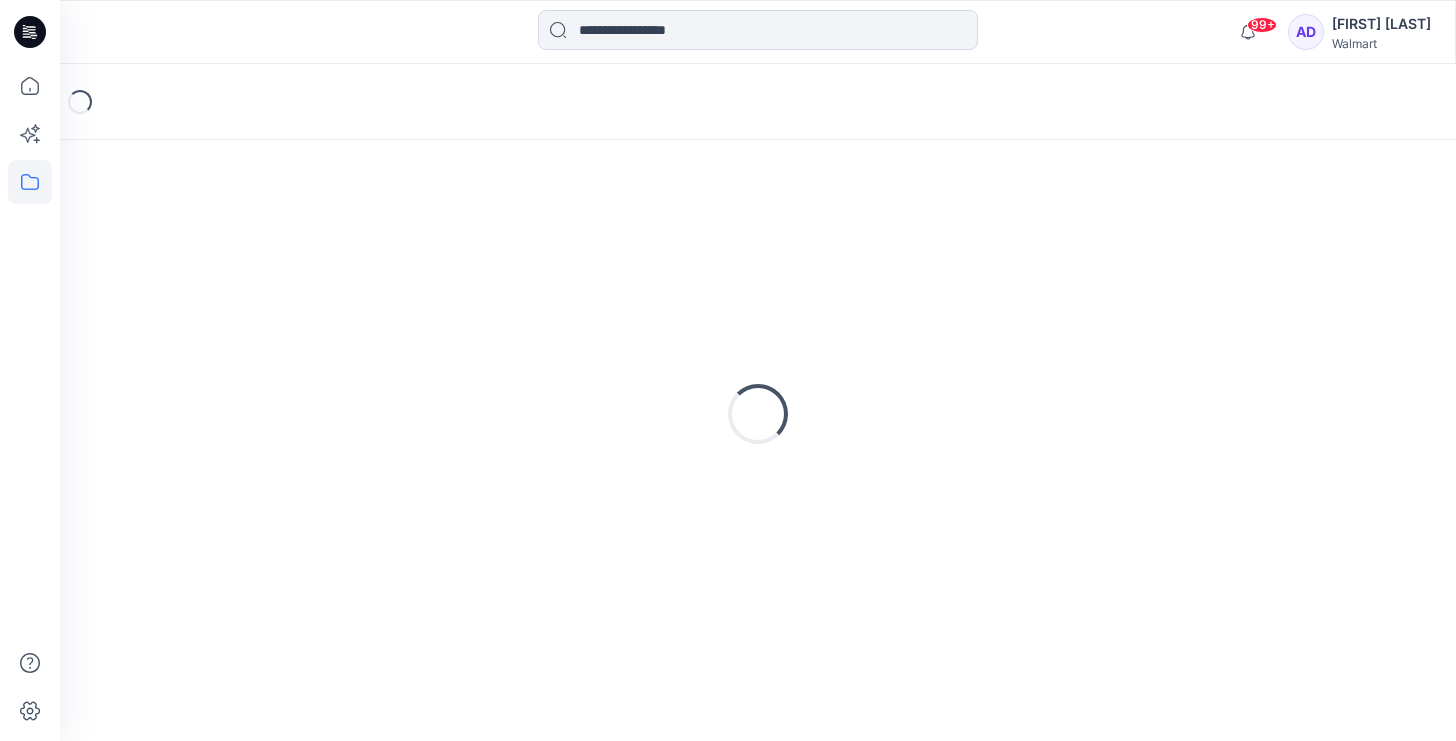 scroll, scrollTop: 0, scrollLeft: 0, axis: both 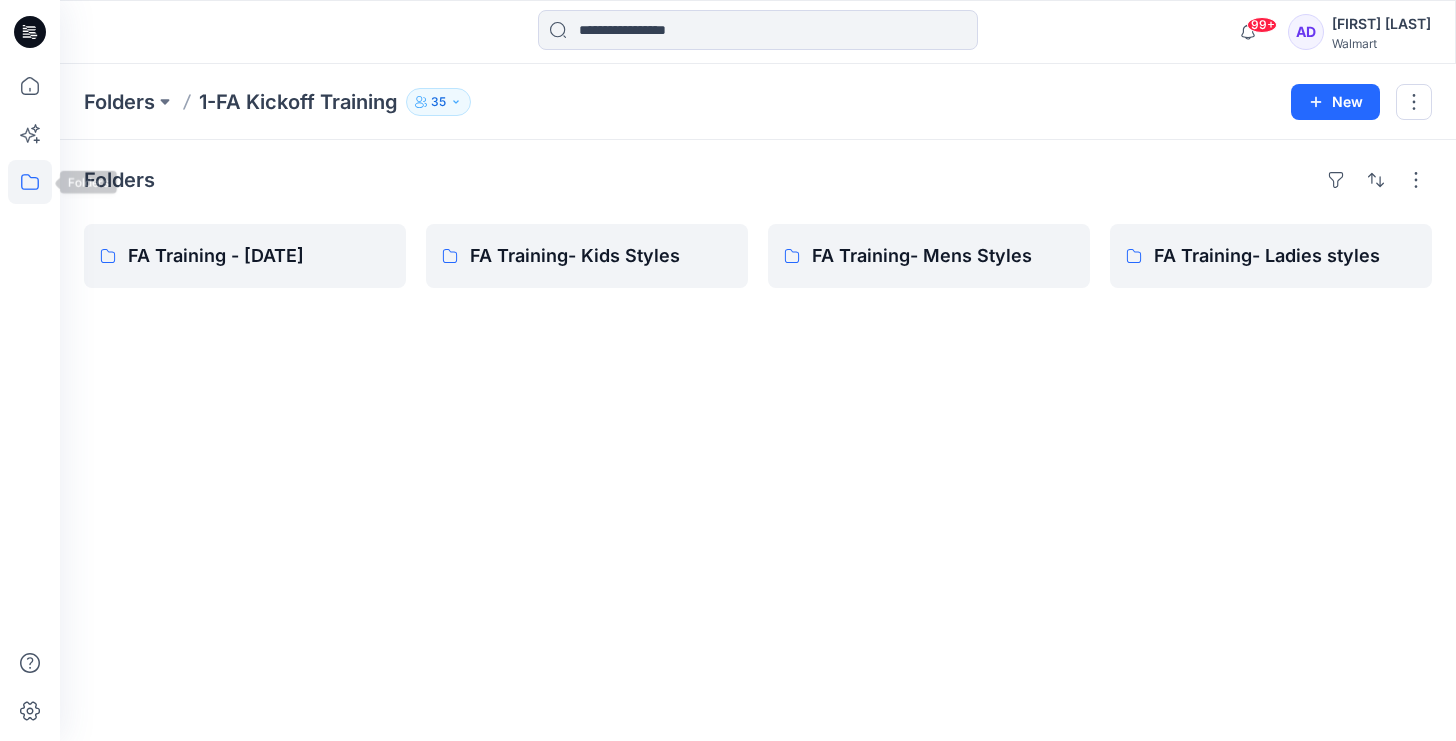 click 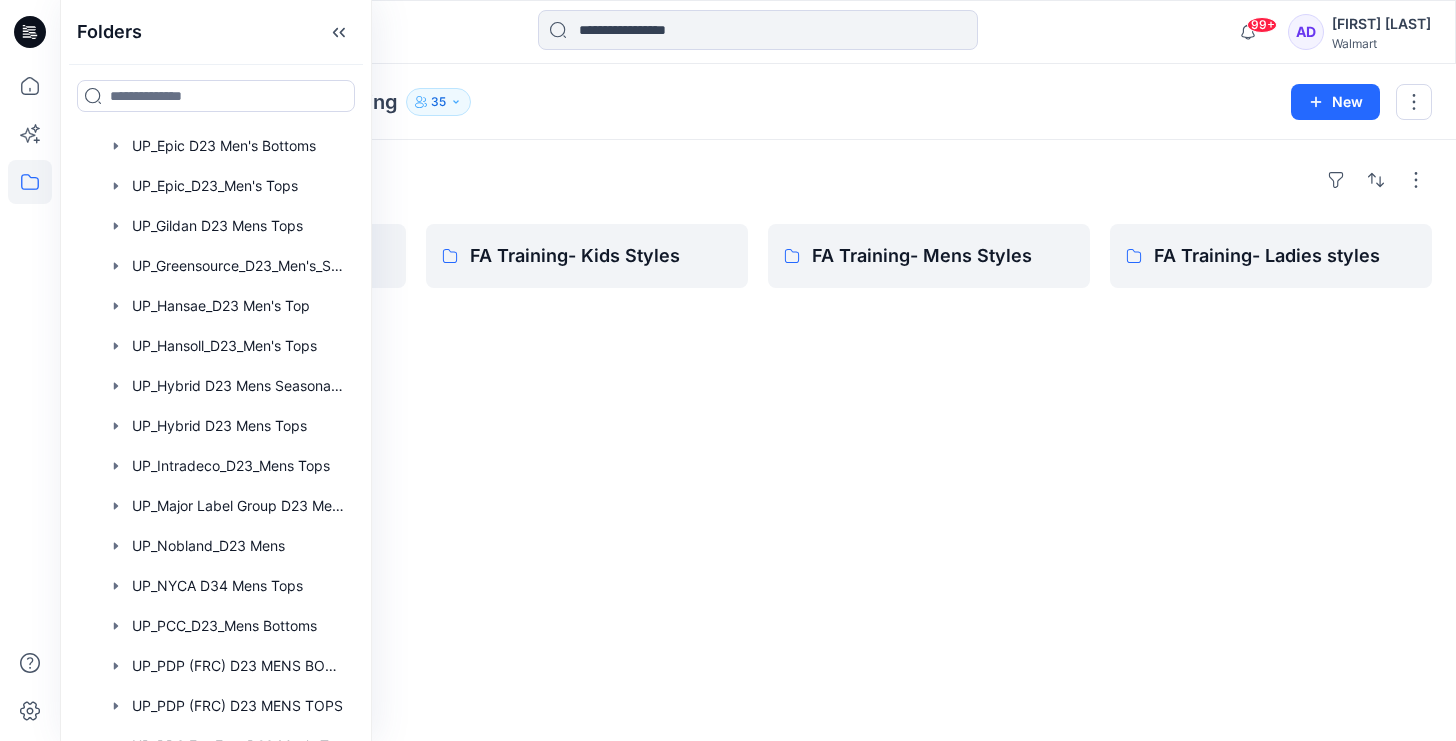 scroll, scrollTop: 1395, scrollLeft: 0, axis: vertical 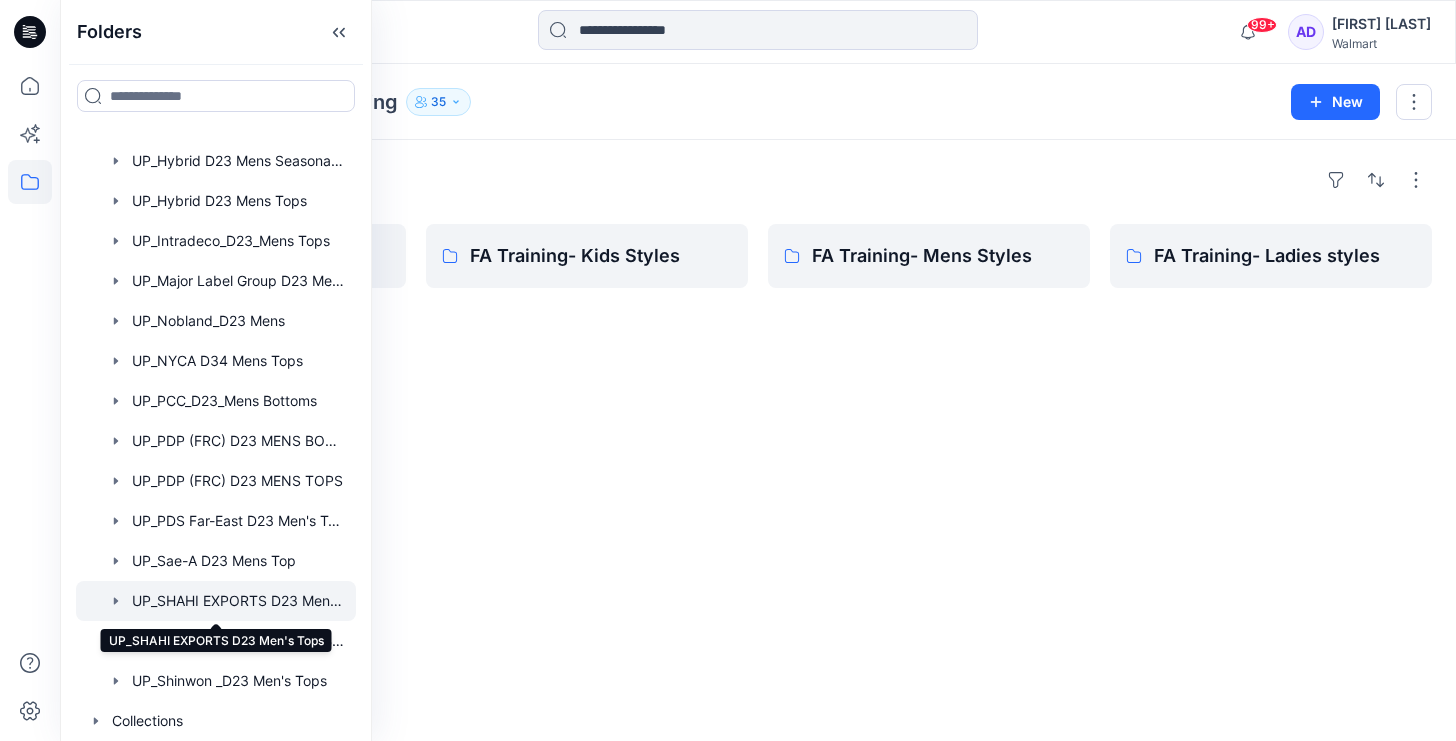 click at bounding box center [216, 601] 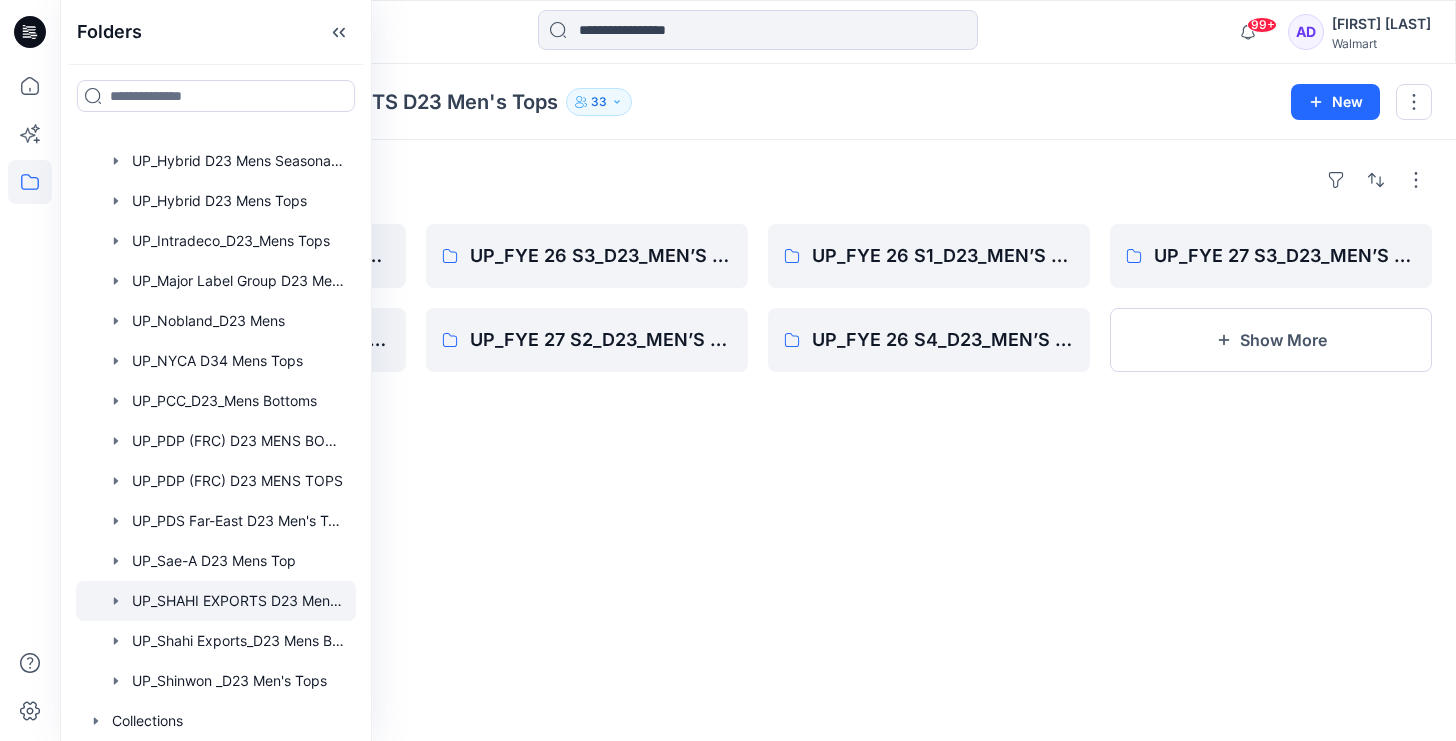 click on "Folders UP_FYE 27 S1_D23_MEN’S TOP SHAHI UP_FYE 27 S4_D23_MEN’S TOP SHAHI UP_FYE 26 S3_D23_MEN’S TOP SHAHI UP_FYE 27 S2_D23_MEN’S TOP SHAHI UP_FYE 26 S1_D23_MEN’S TOP SHAHI UP_FYE 26 S4_D23_MEN’S TOP SHAHI UP_FYE 27 S3_D23_MEN’S TOP SHAHI Show More" at bounding box center (758, 440) 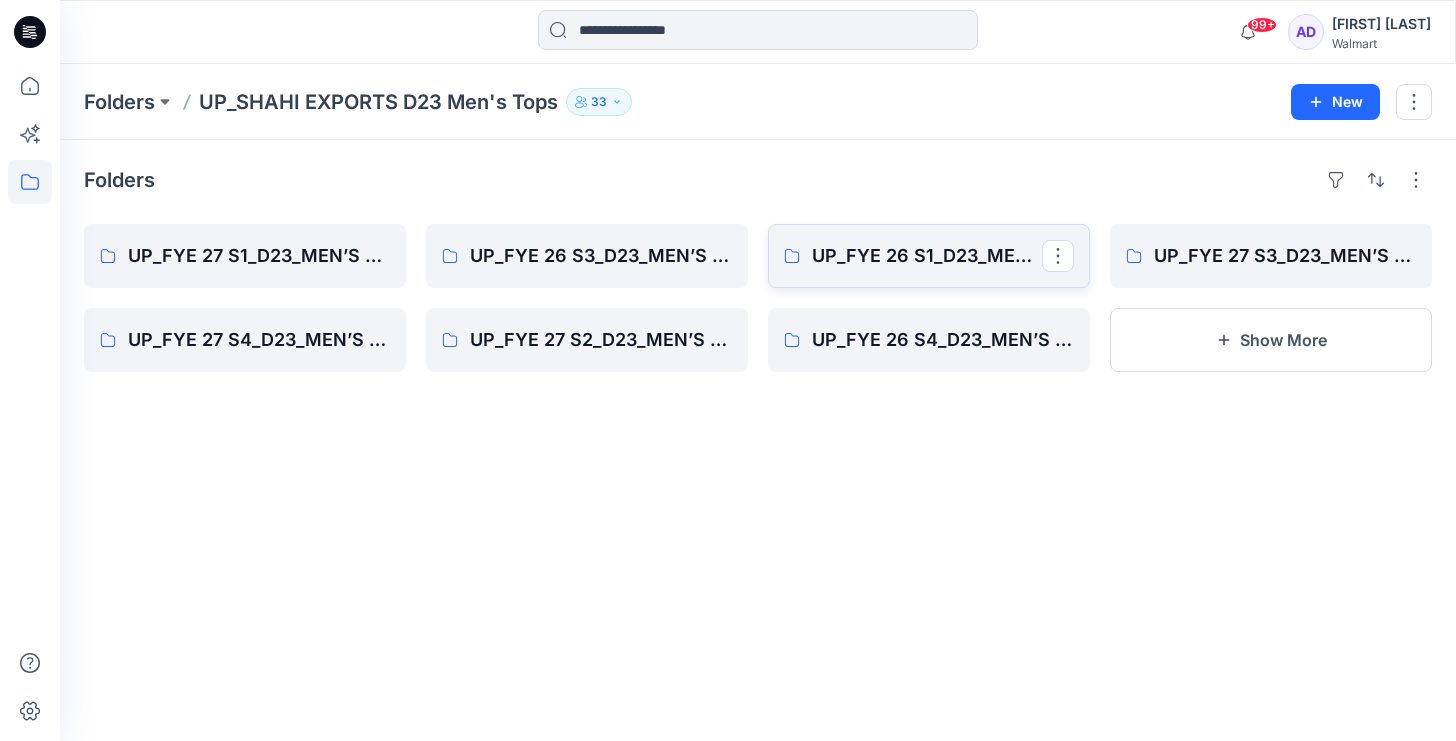 click on "UP_FYE 26 S1_D23_MEN’S TOP SHAHI" at bounding box center (927, 256) 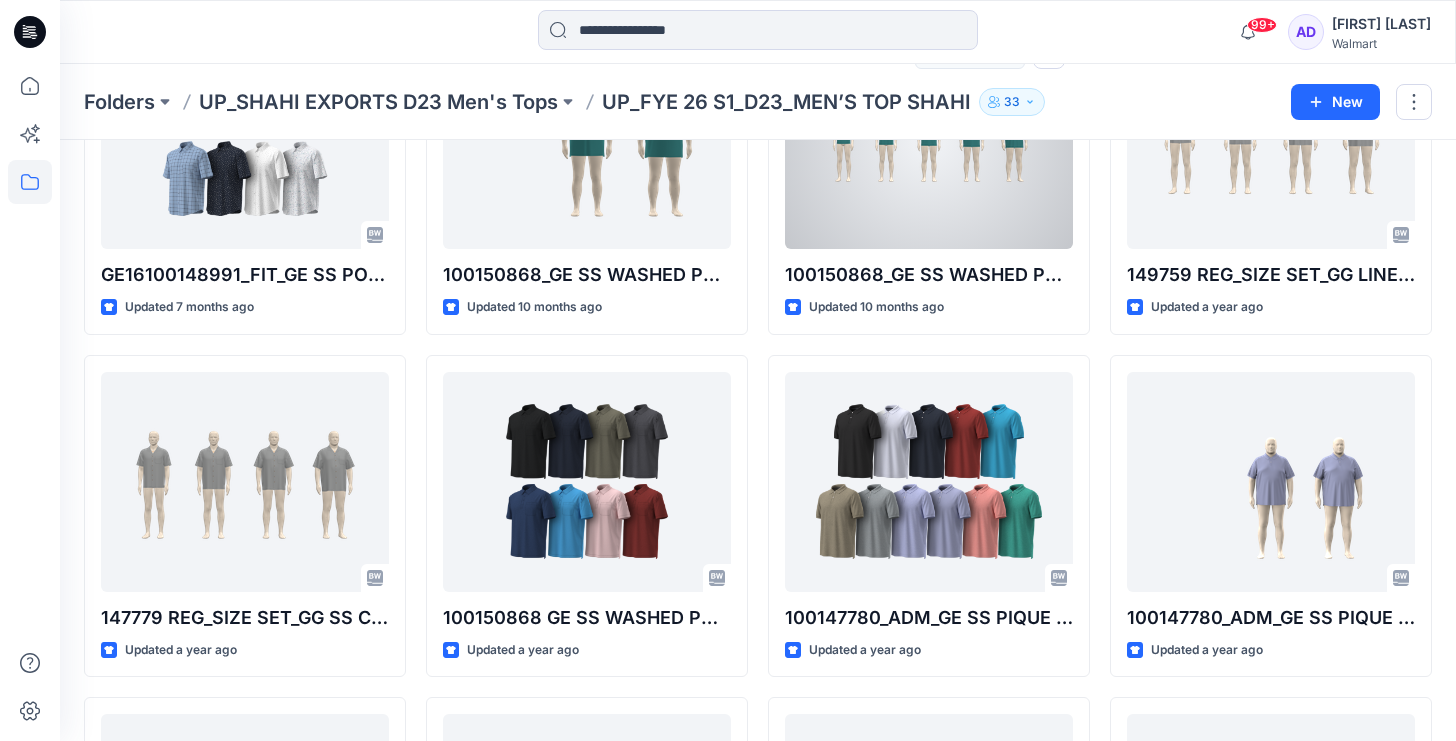 scroll, scrollTop: 232, scrollLeft: 0, axis: vertical 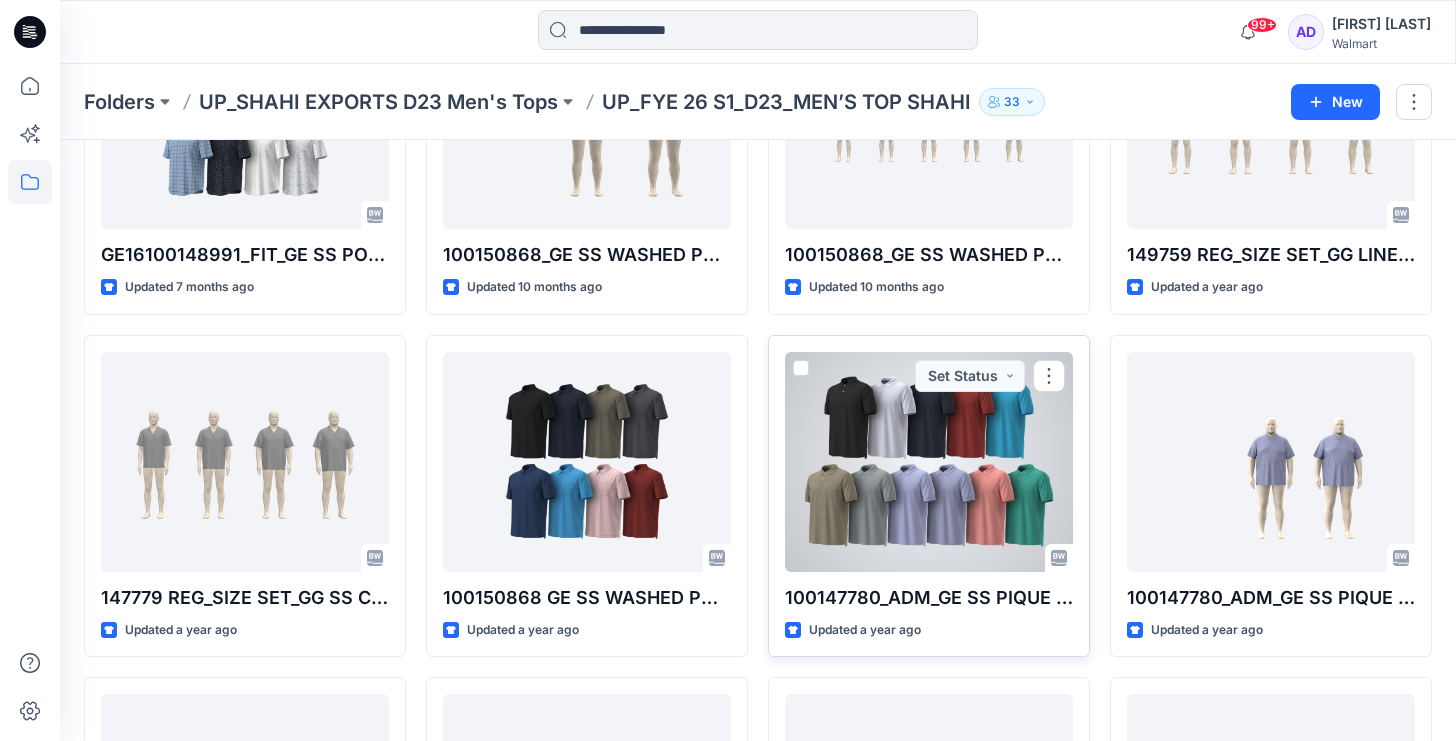 click at bounding box center (929, 462) 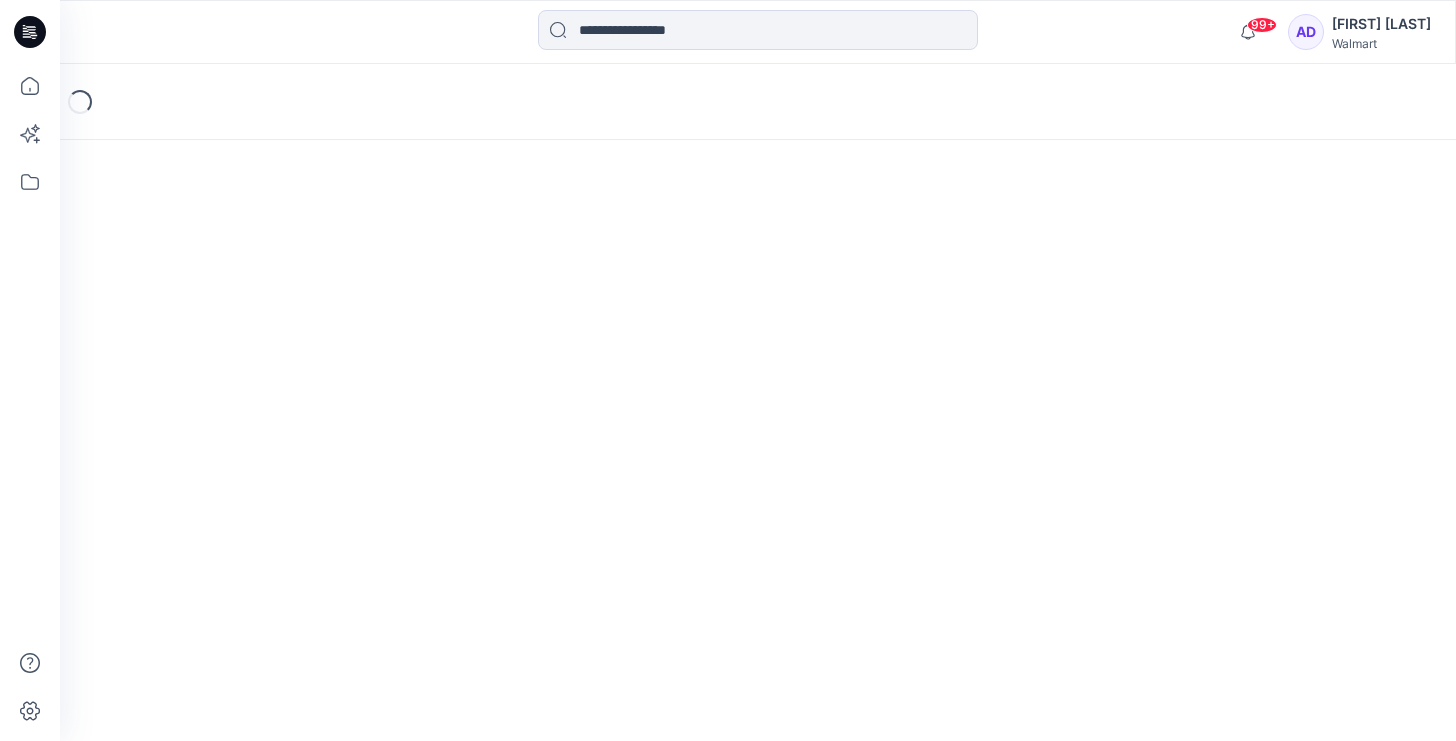 scroll, scrollTop: 0, scrollLeft: 0, axis: both 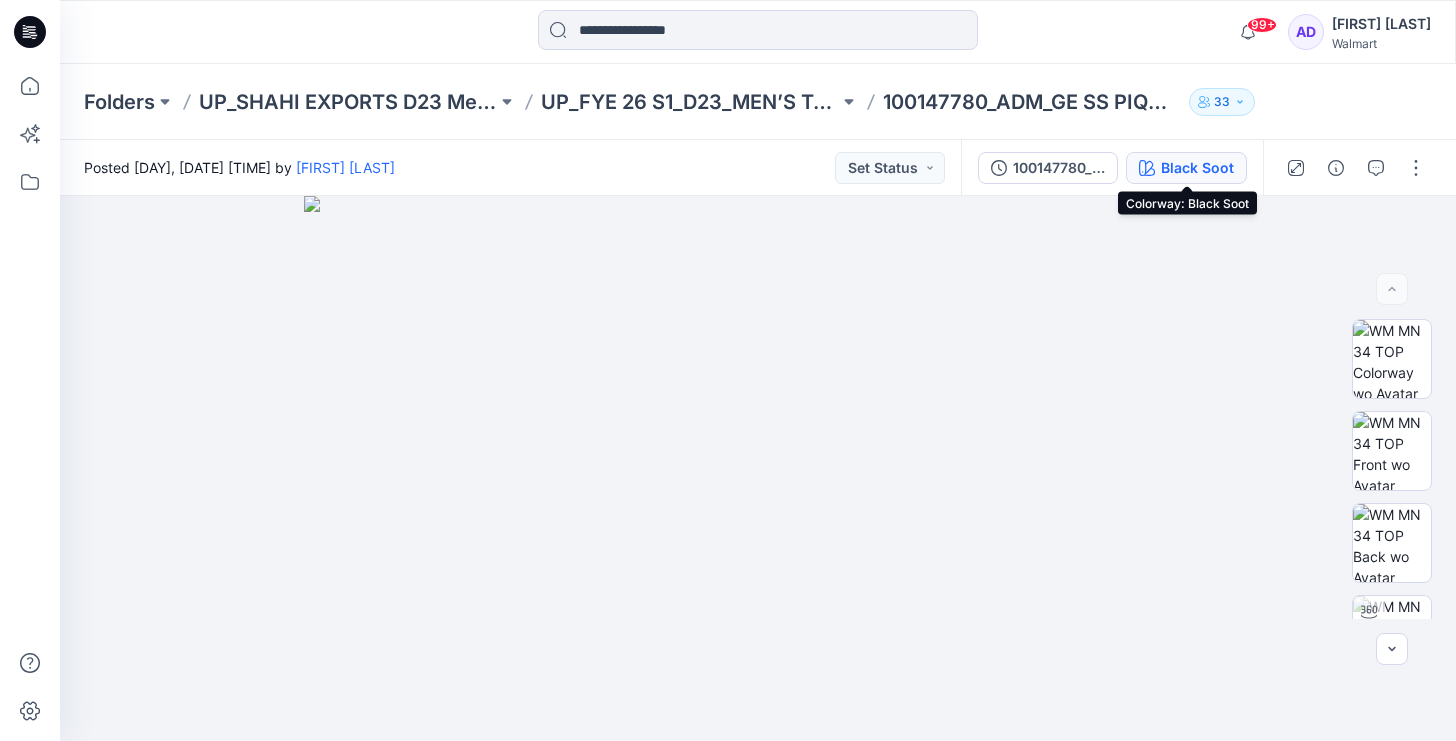 click on "Black Soot" at bounding box center (1197, 168) 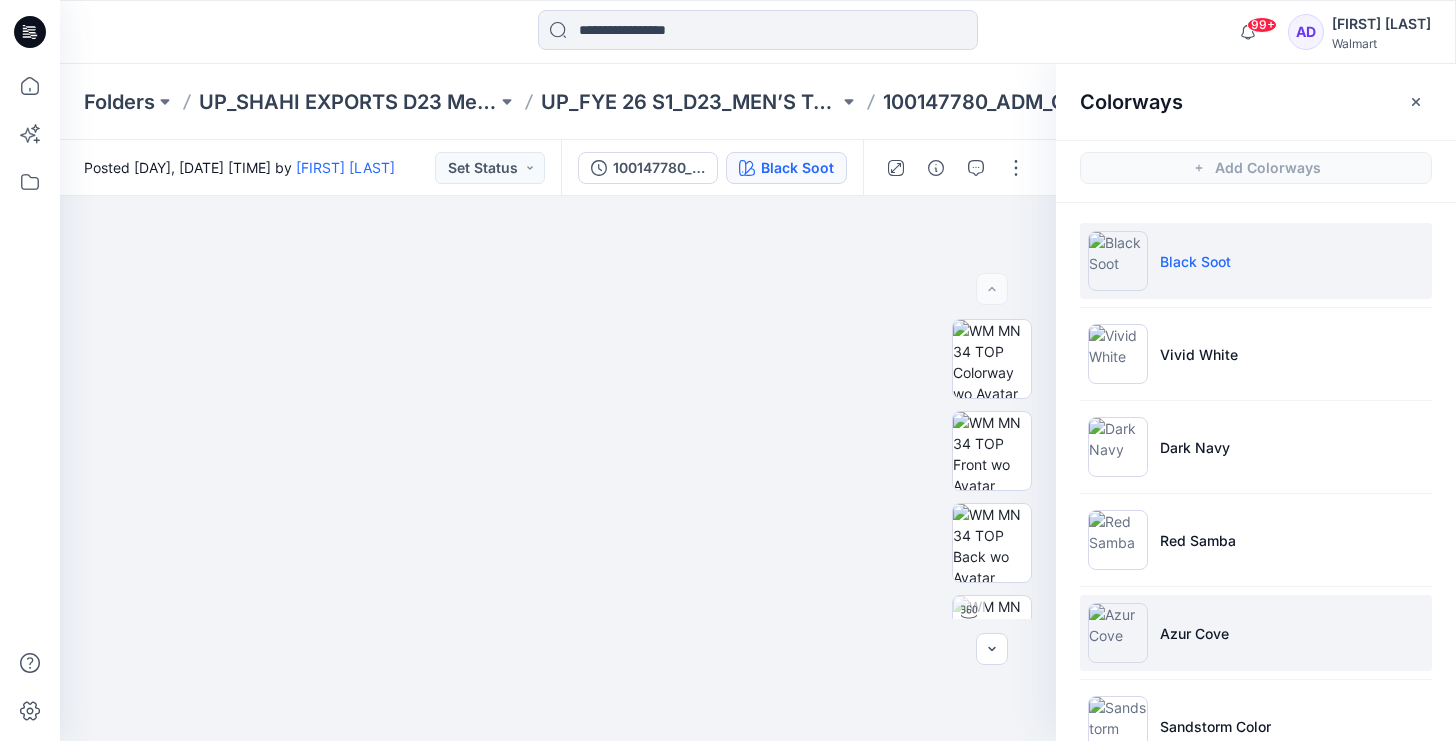 scroll, scrollTop: 518, scrollLeft: 0, axis: vertical 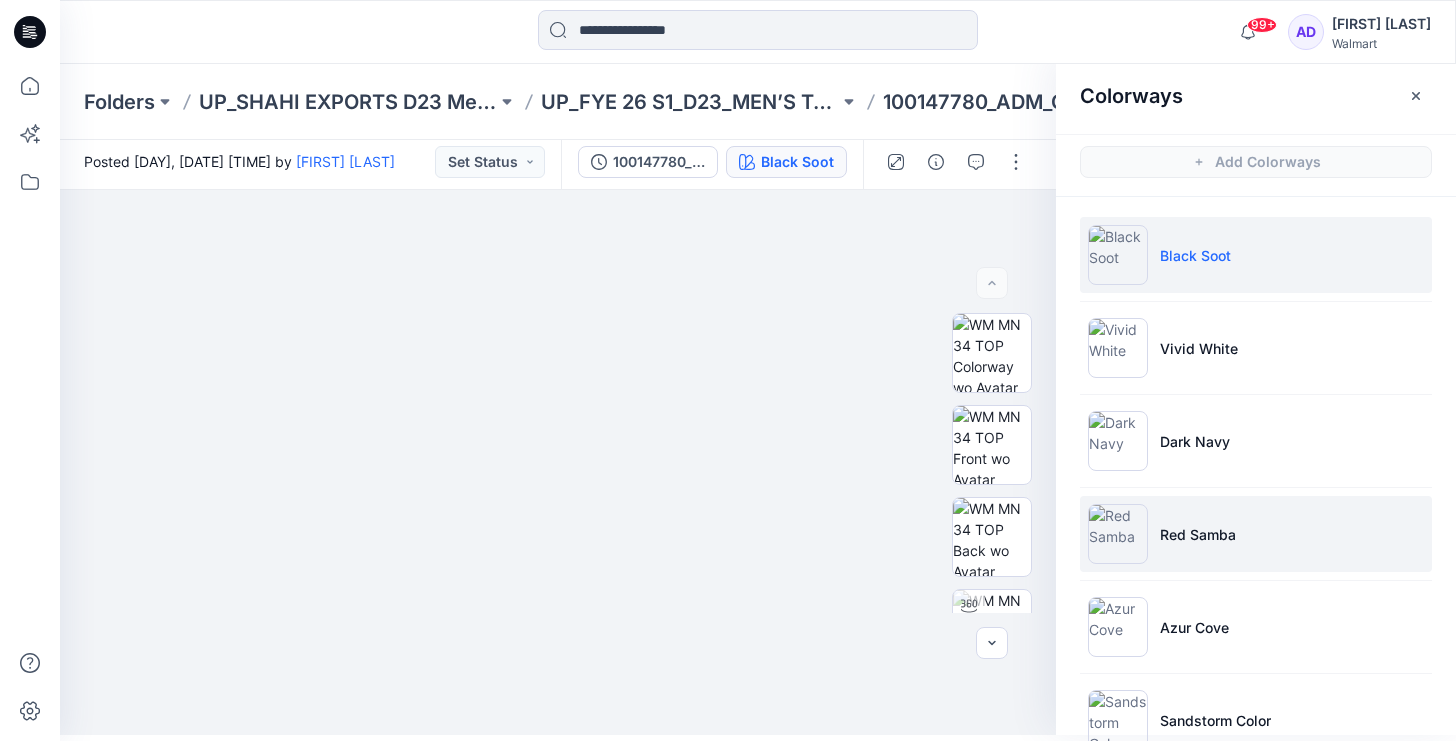 click on "Red Samba" at bounding box center (1256, 534) 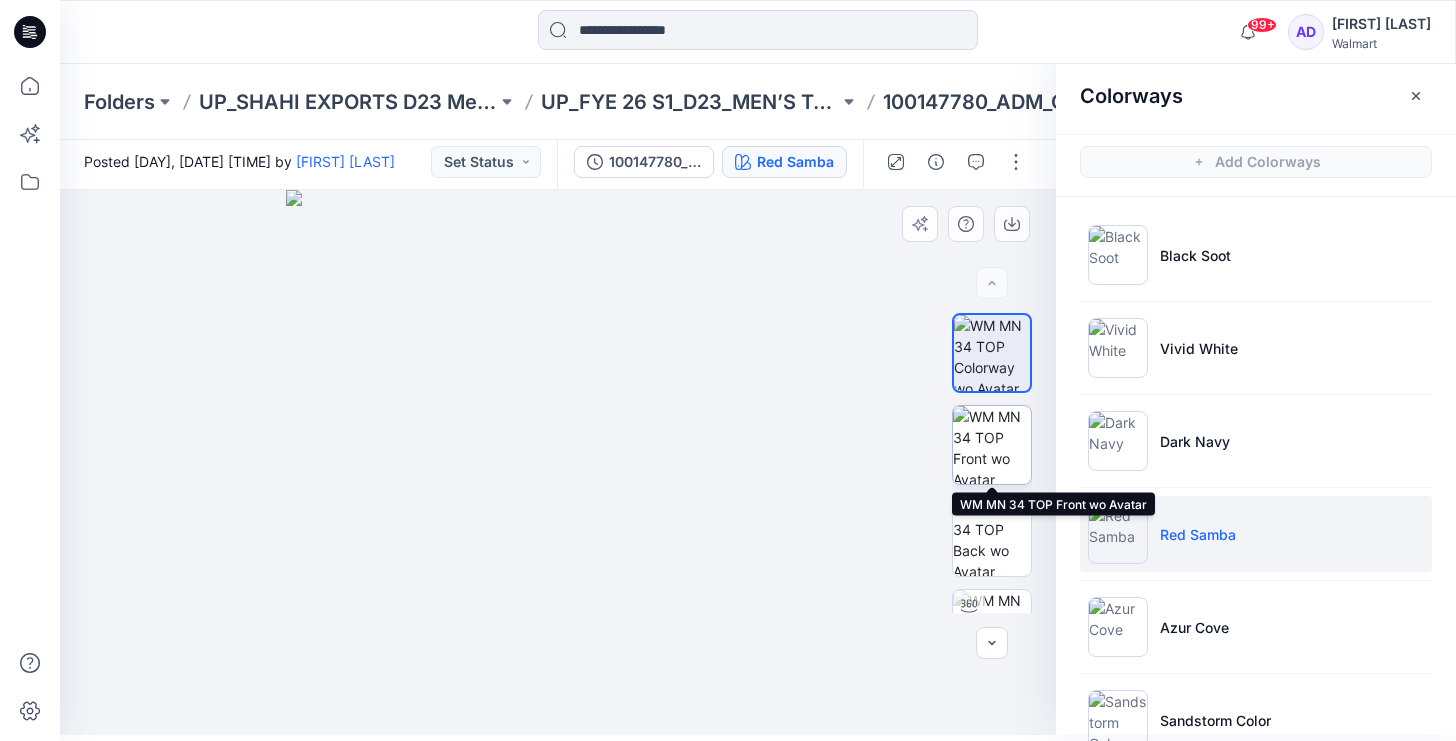 click at bounding box center (992, 445) 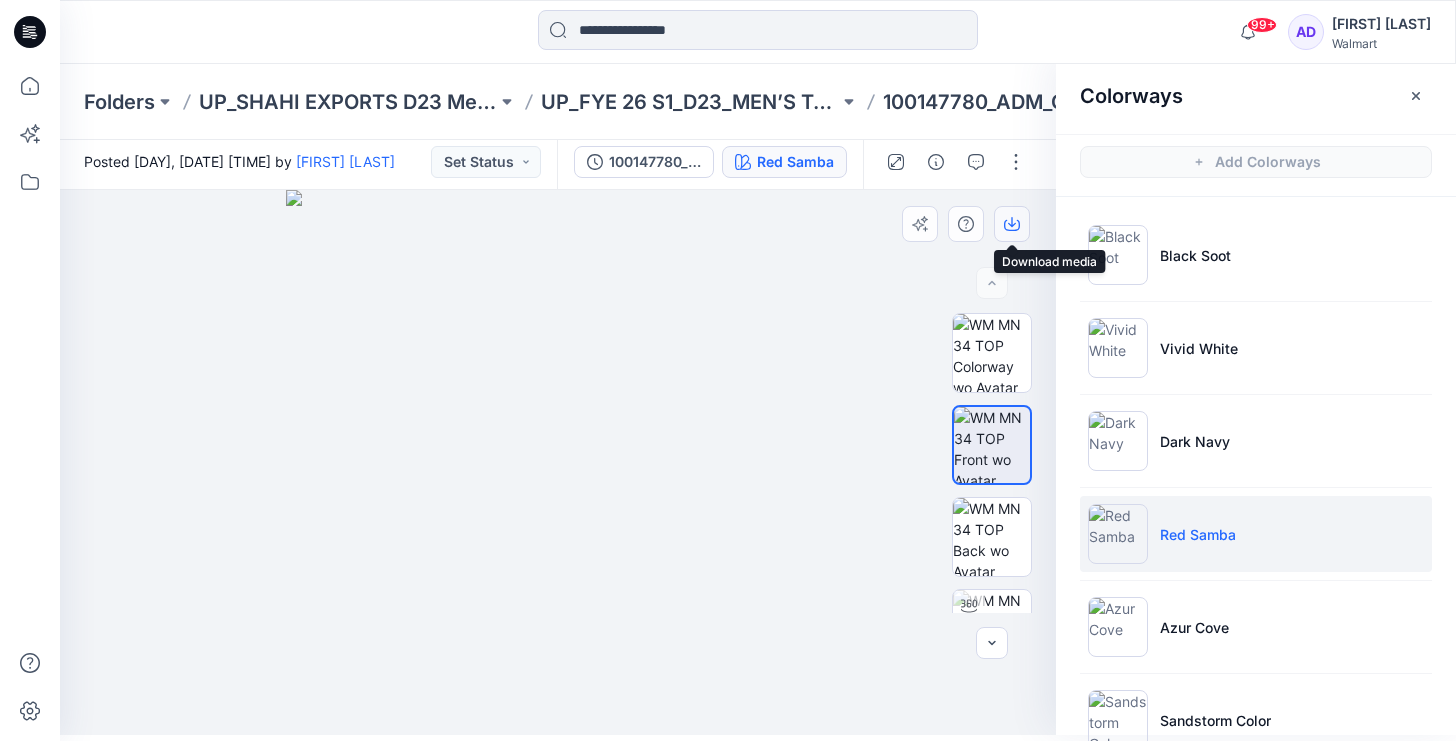 click 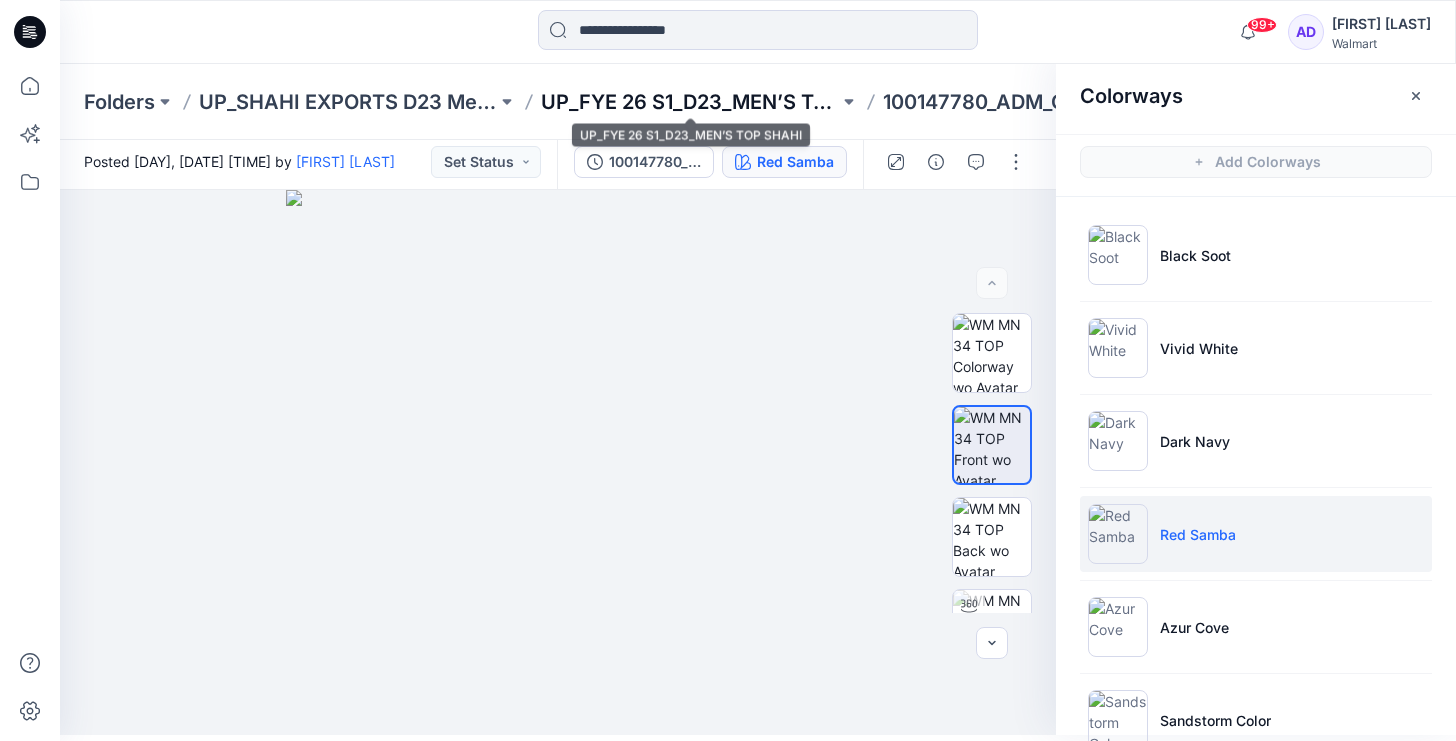 click on "UP_FYE 26 S1_D23_MEN’S TOP SHAHI" at bounding box center [690, 102] 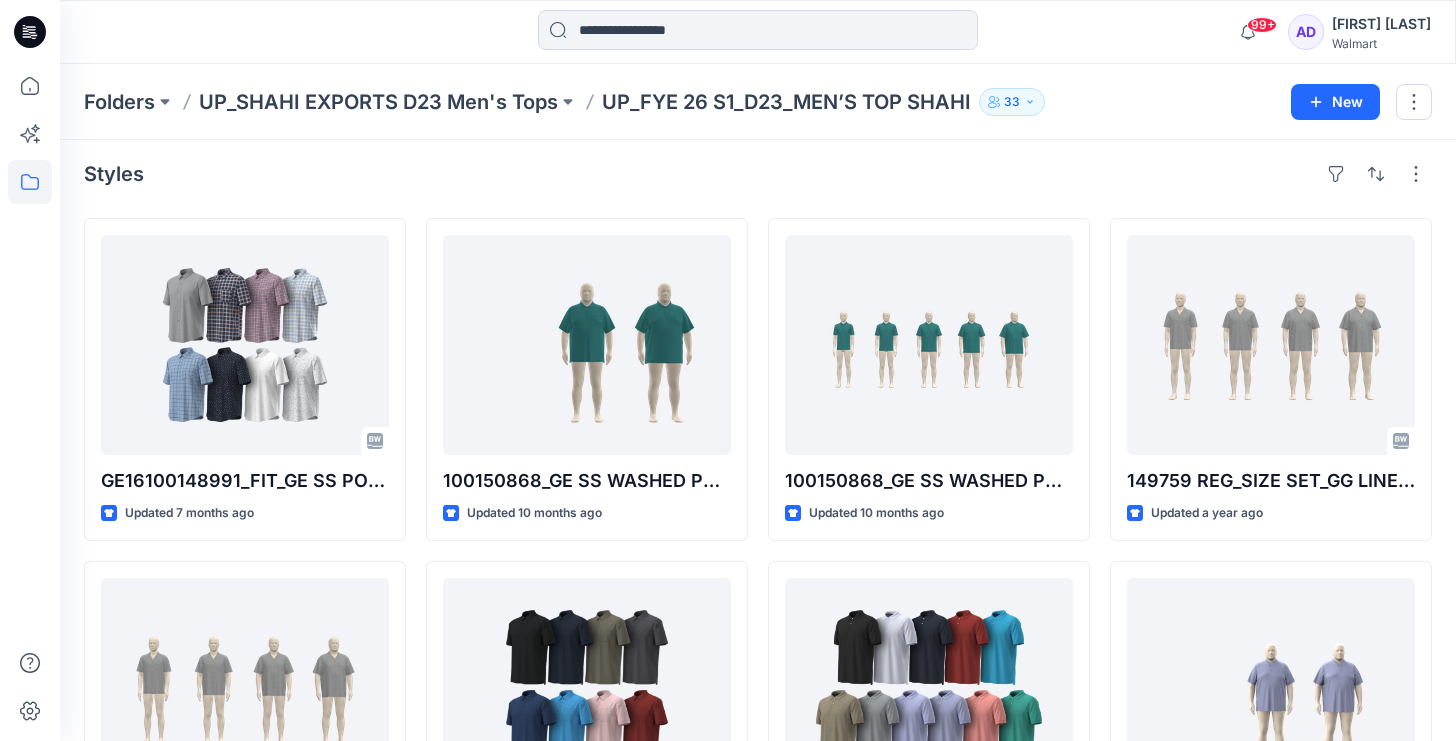 click on "Folders UP_SHAHI EXPORTS D23 Men's Tops UP_FYE 26 S1_D23_MEN’S TOP SHAHI 33 New" at bounding box center [758, 102] 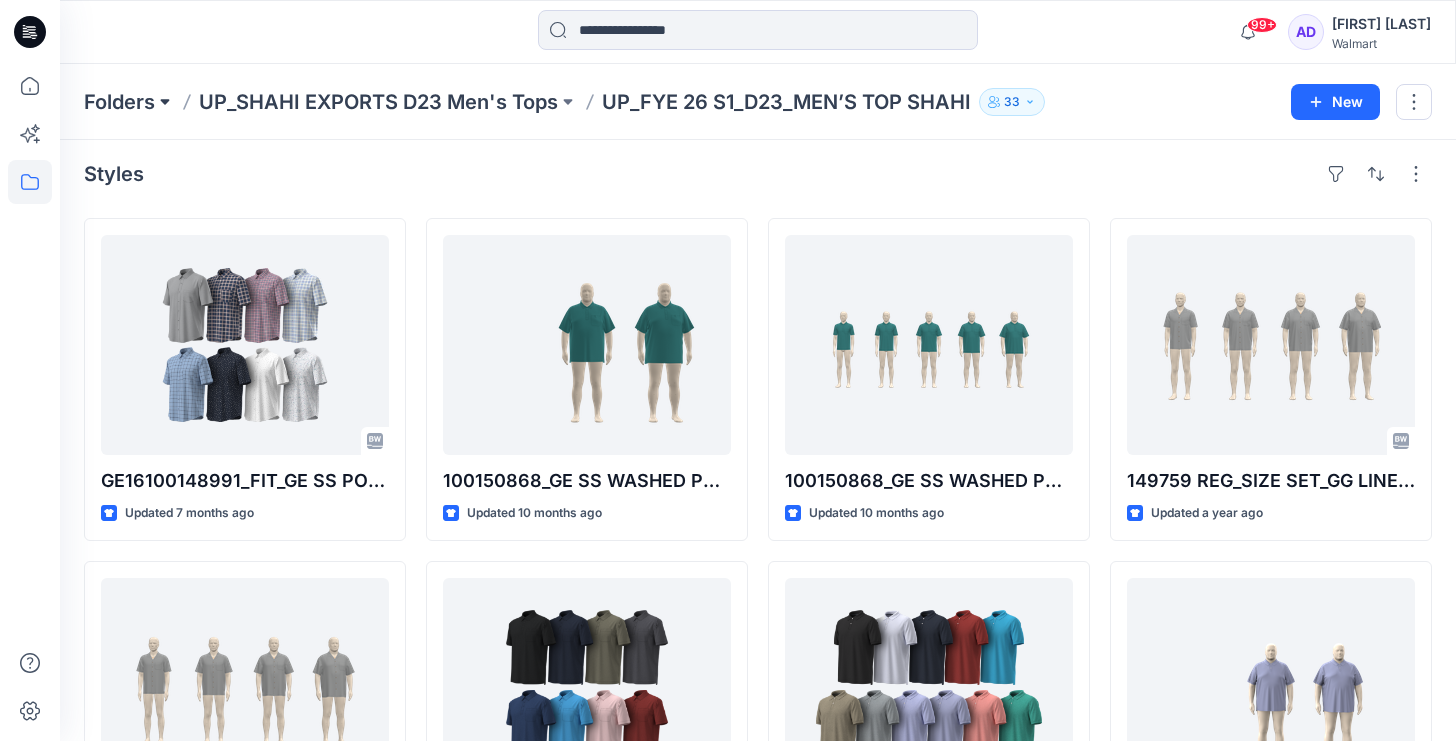 click at bounding box center (165, 102) 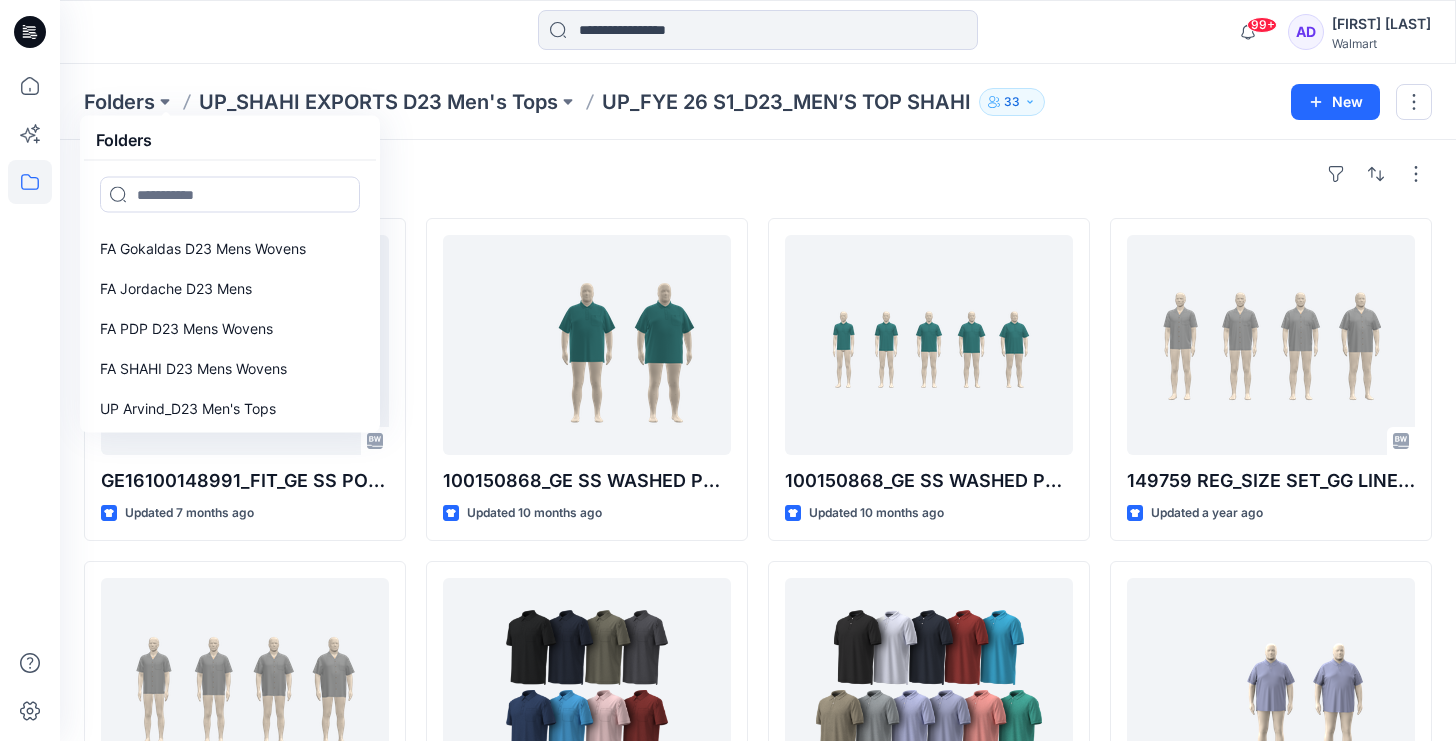 scroll, scrollTop: 466, scrollLeft: 0, axis: vertical 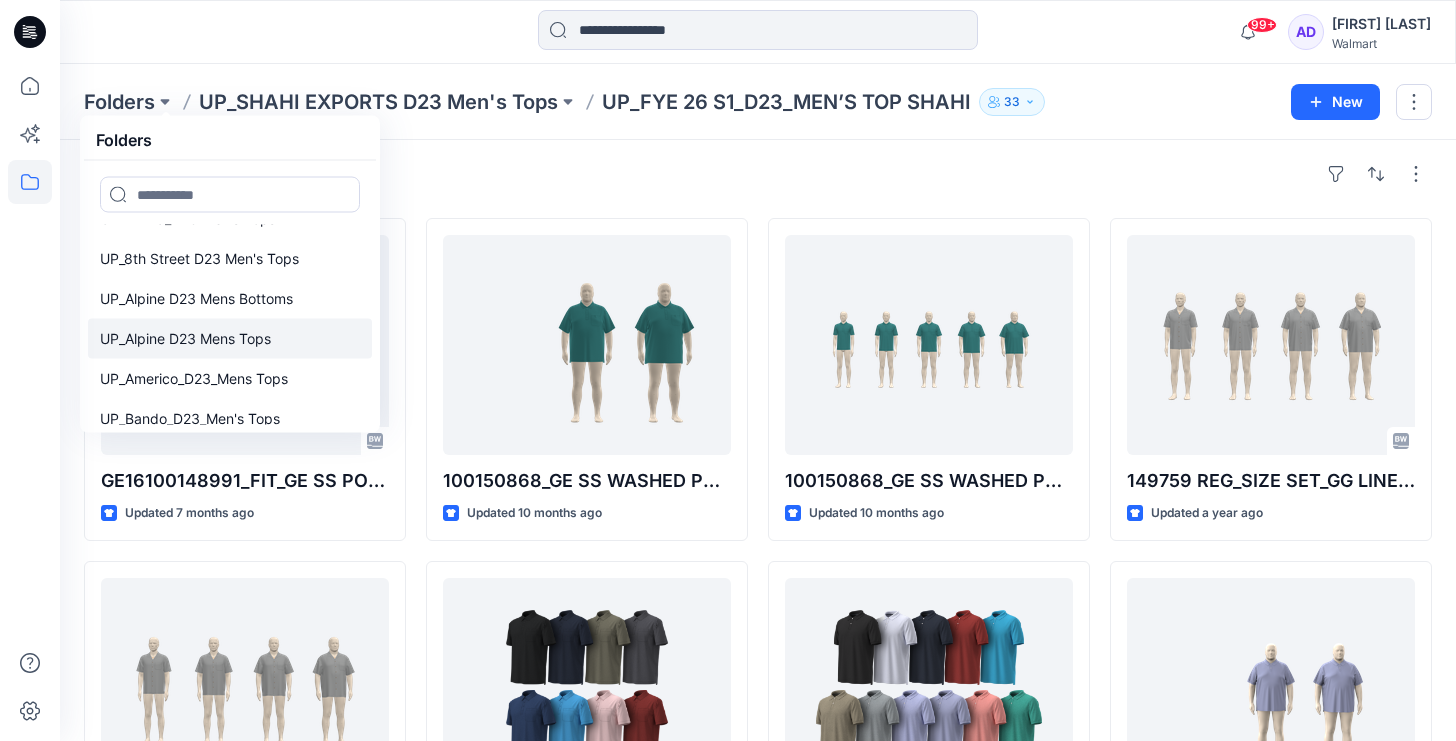 click on "UP_Alpine D23 Mens Tops" at bounding box center [185, 339] 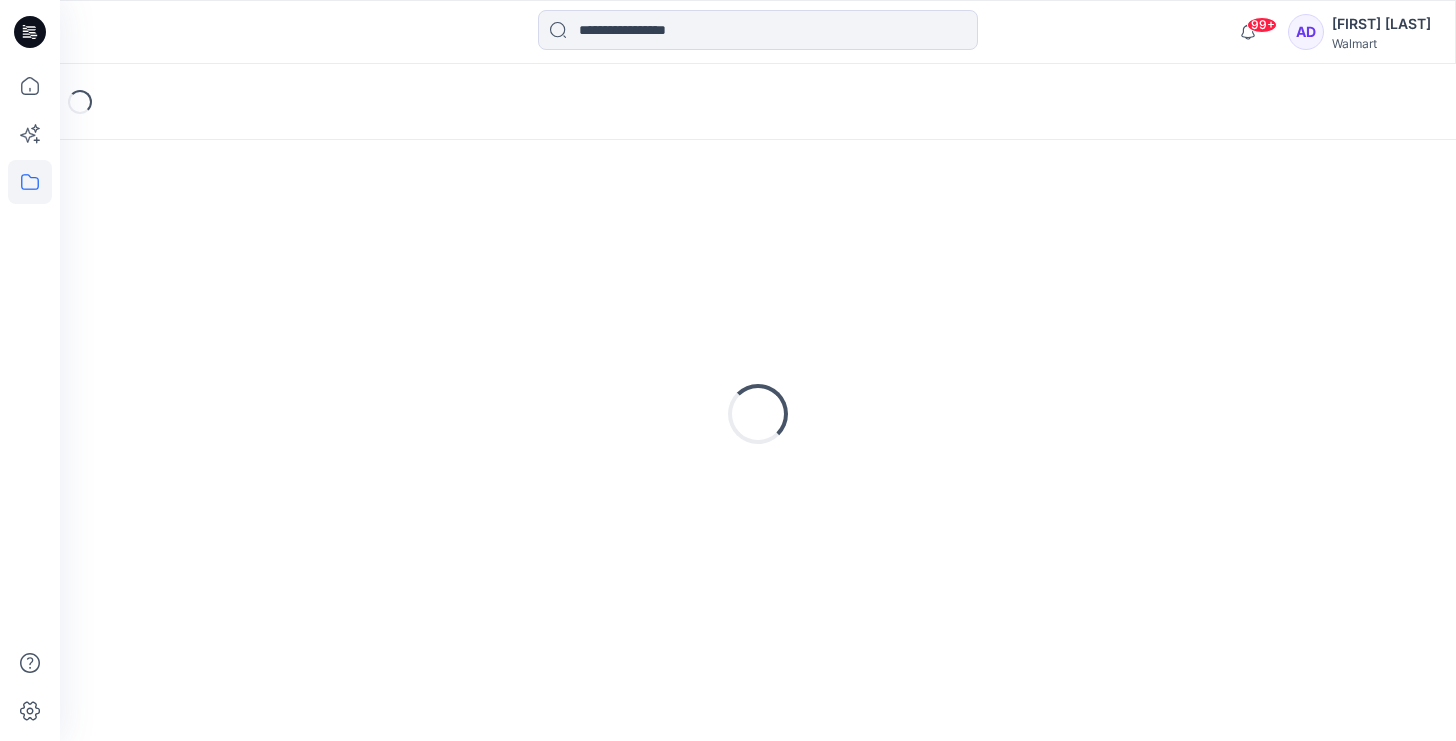 scroll, scrollTop: 0, scrollLeft: 0, axis: both 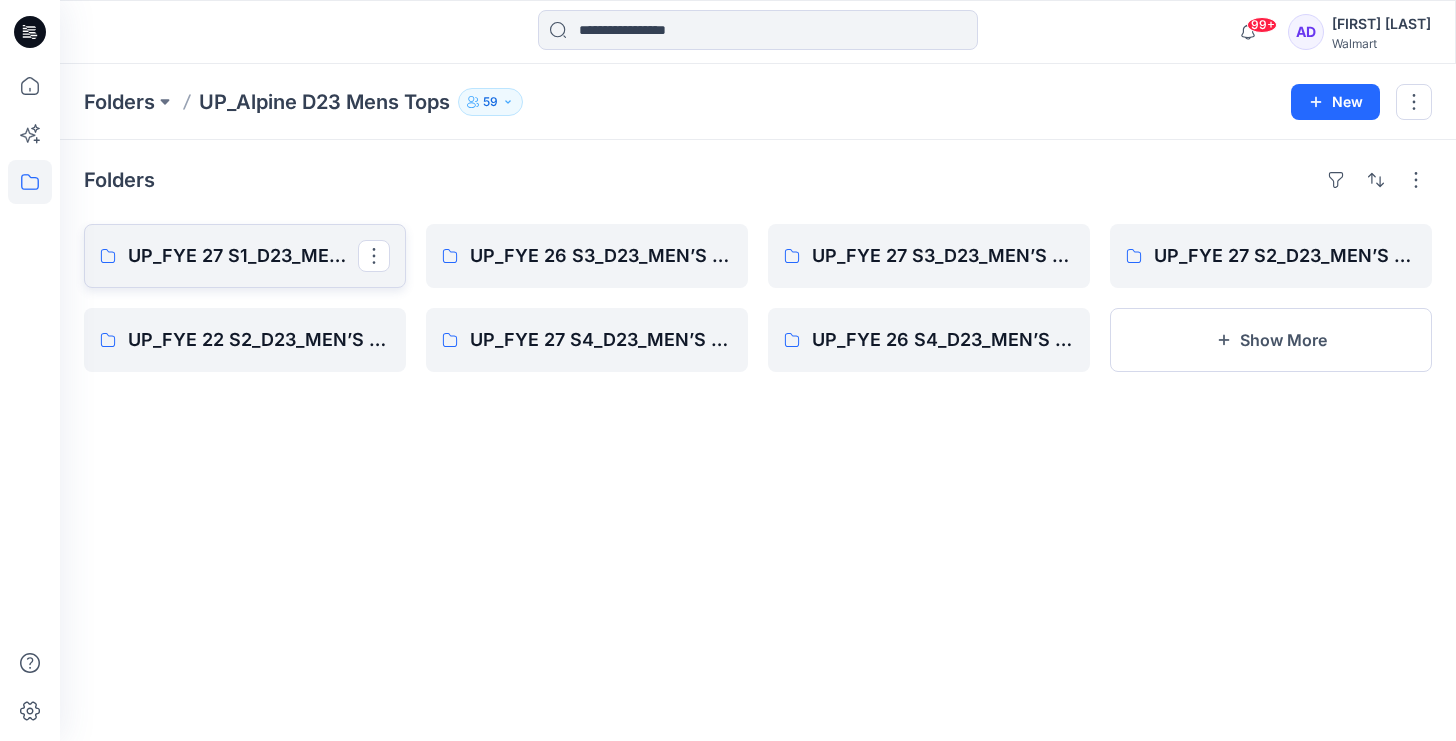 click on "UP_FYE 27 S1_D23_MEN’S TOP ALPINE" at bounding box center [245, 256] 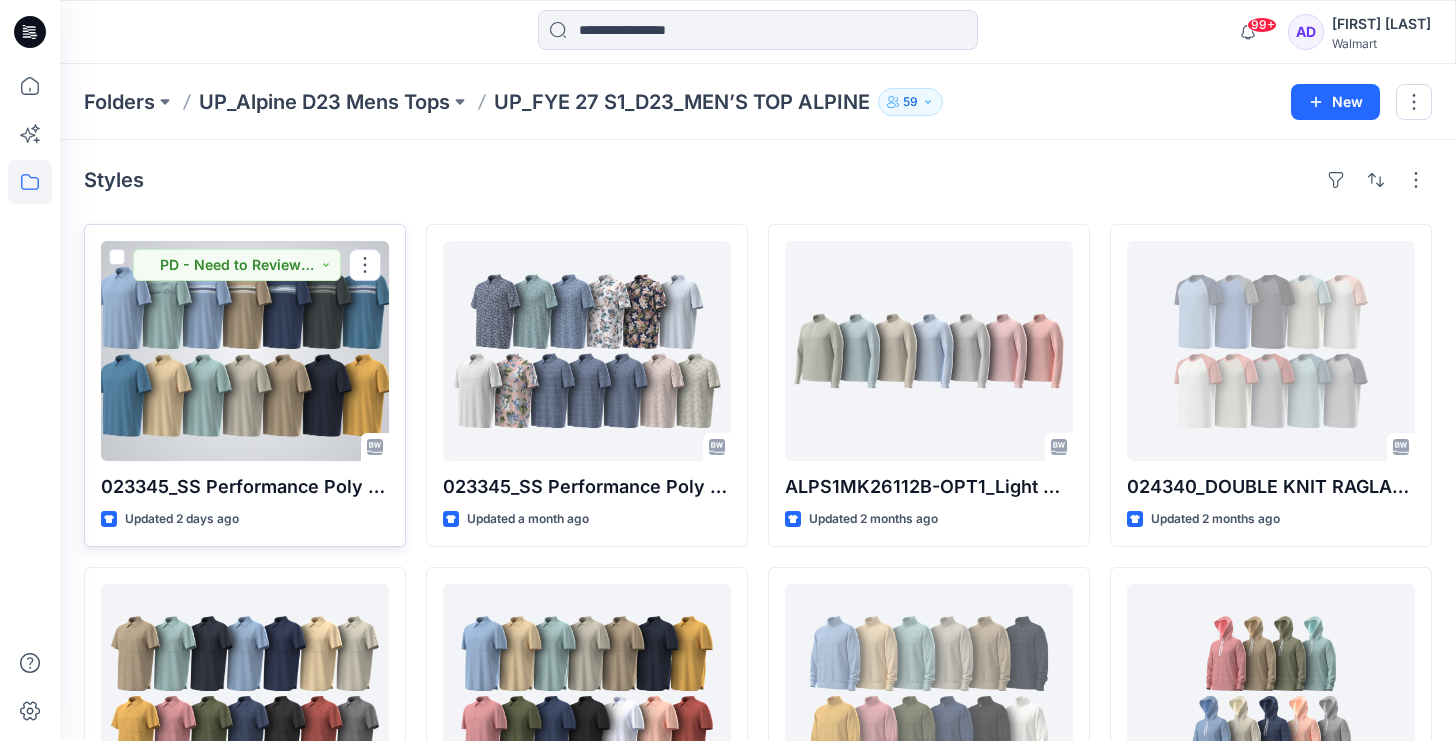 click at bounding box center (245, 351) 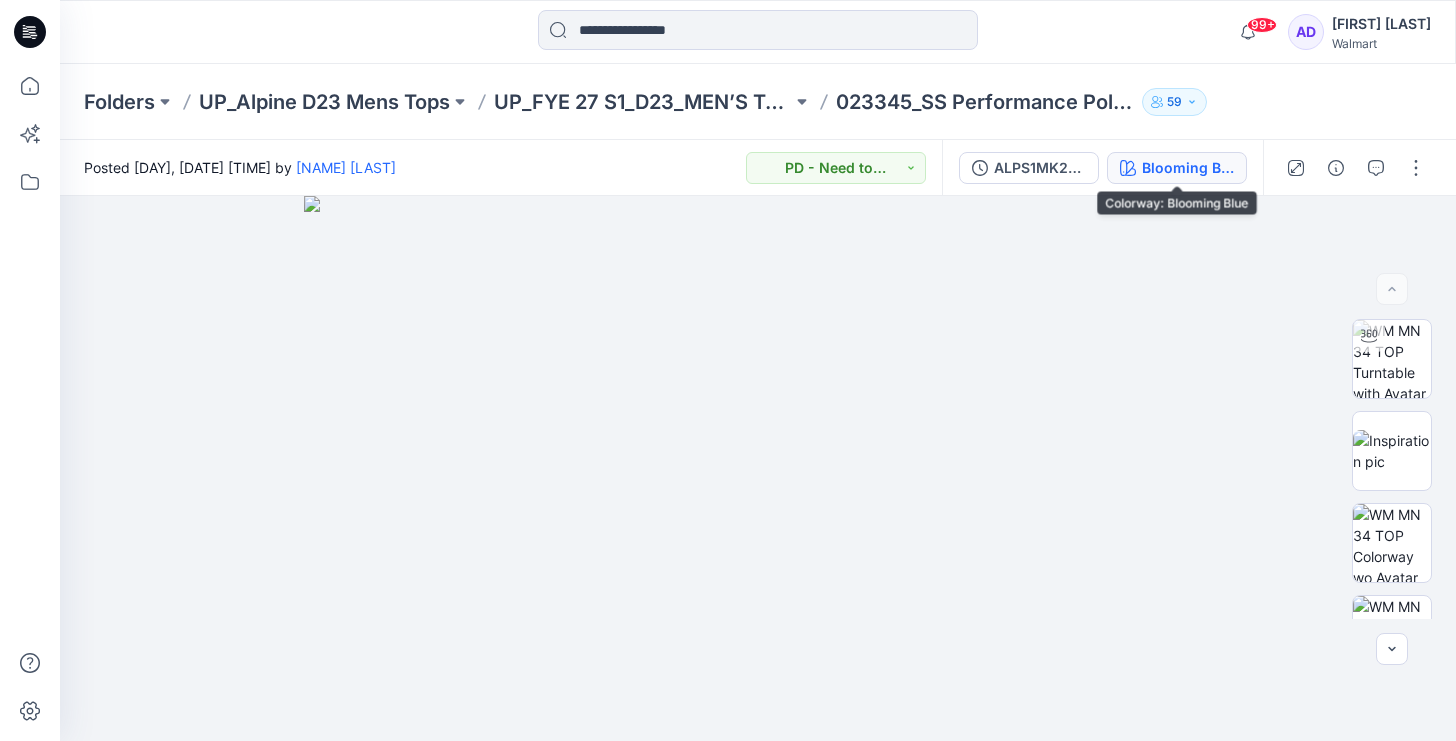 click on "Blooming Blue" at bounding box center [1188, 168] 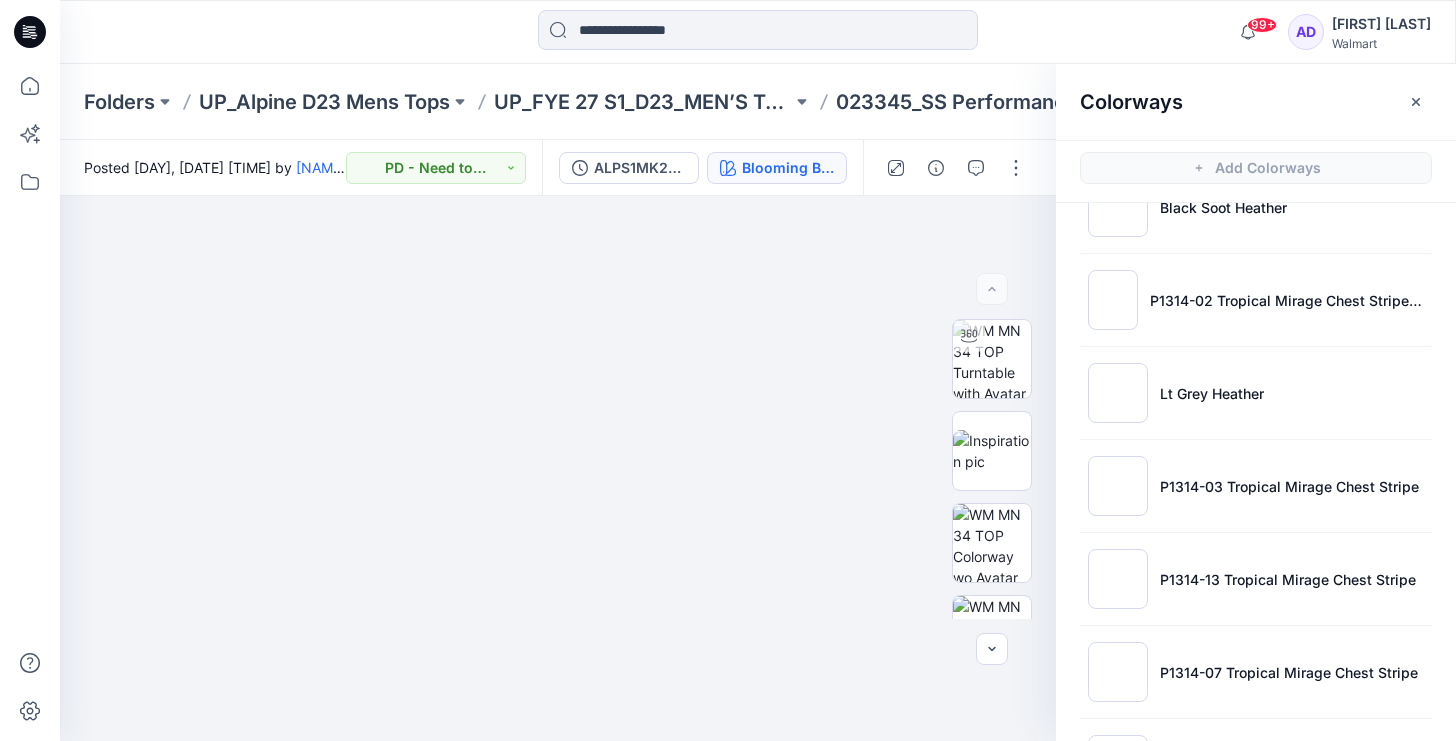 scroll, scrollTop: 2006, scrollLeft: 0, axis: vertical 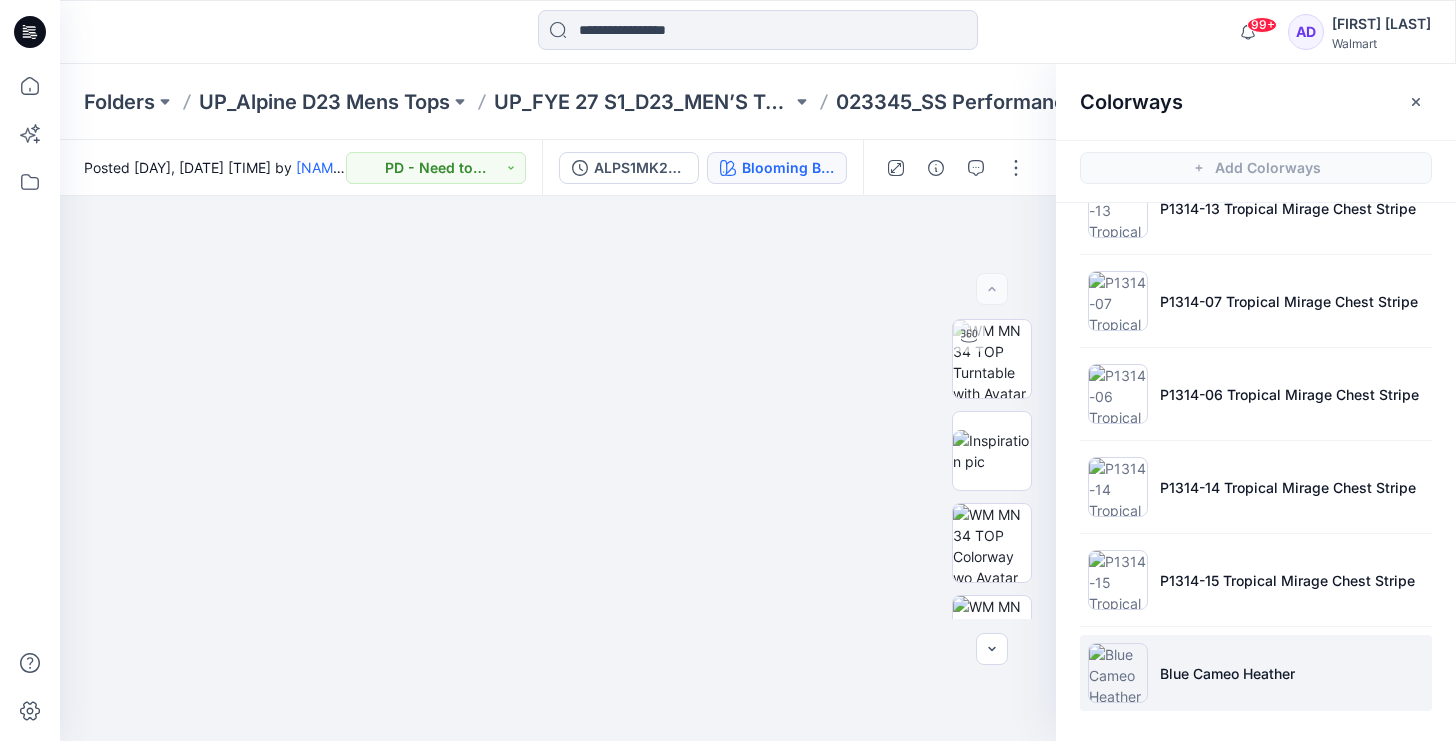click on "Blue Cameo Heather" at bounding box center (1227, 673) 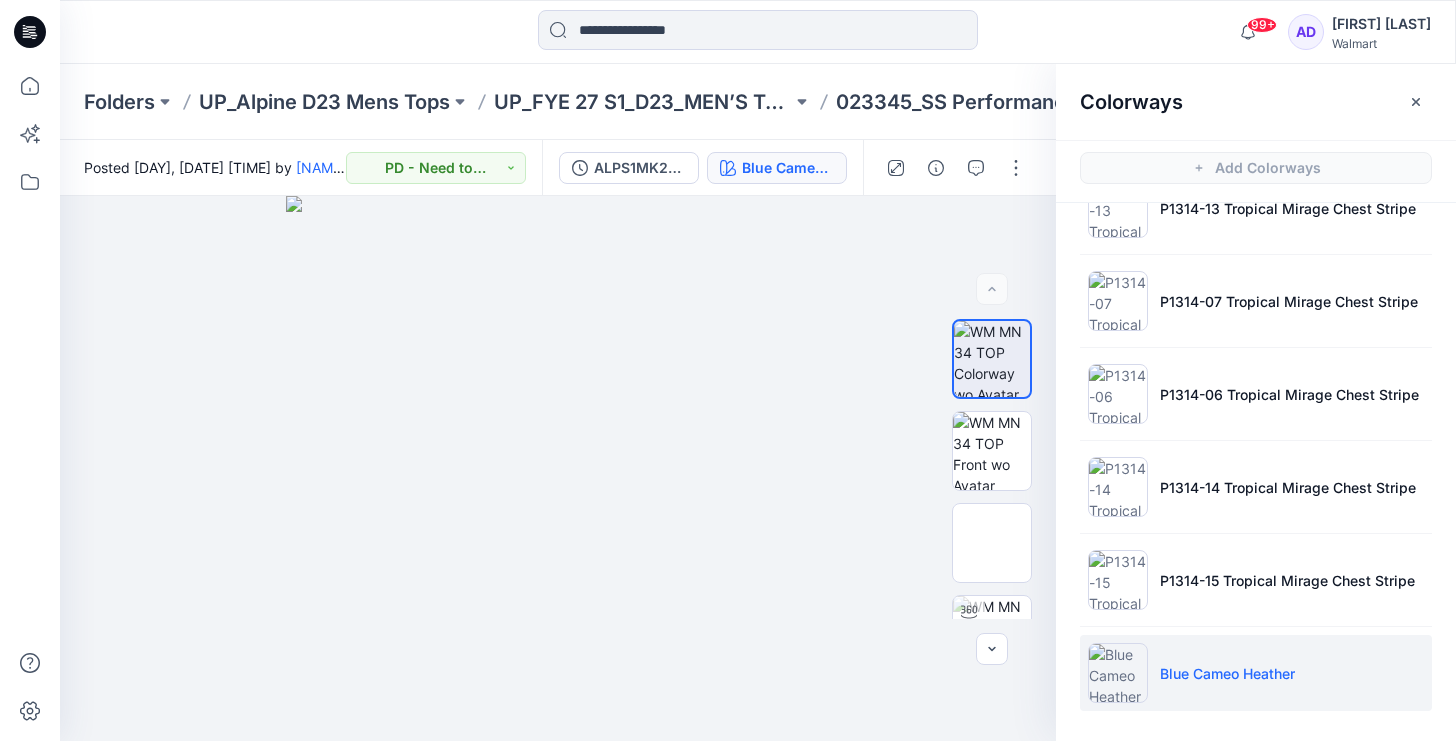 scroll, scrollTop: 6, scrollLeft: 0, axis: vertical 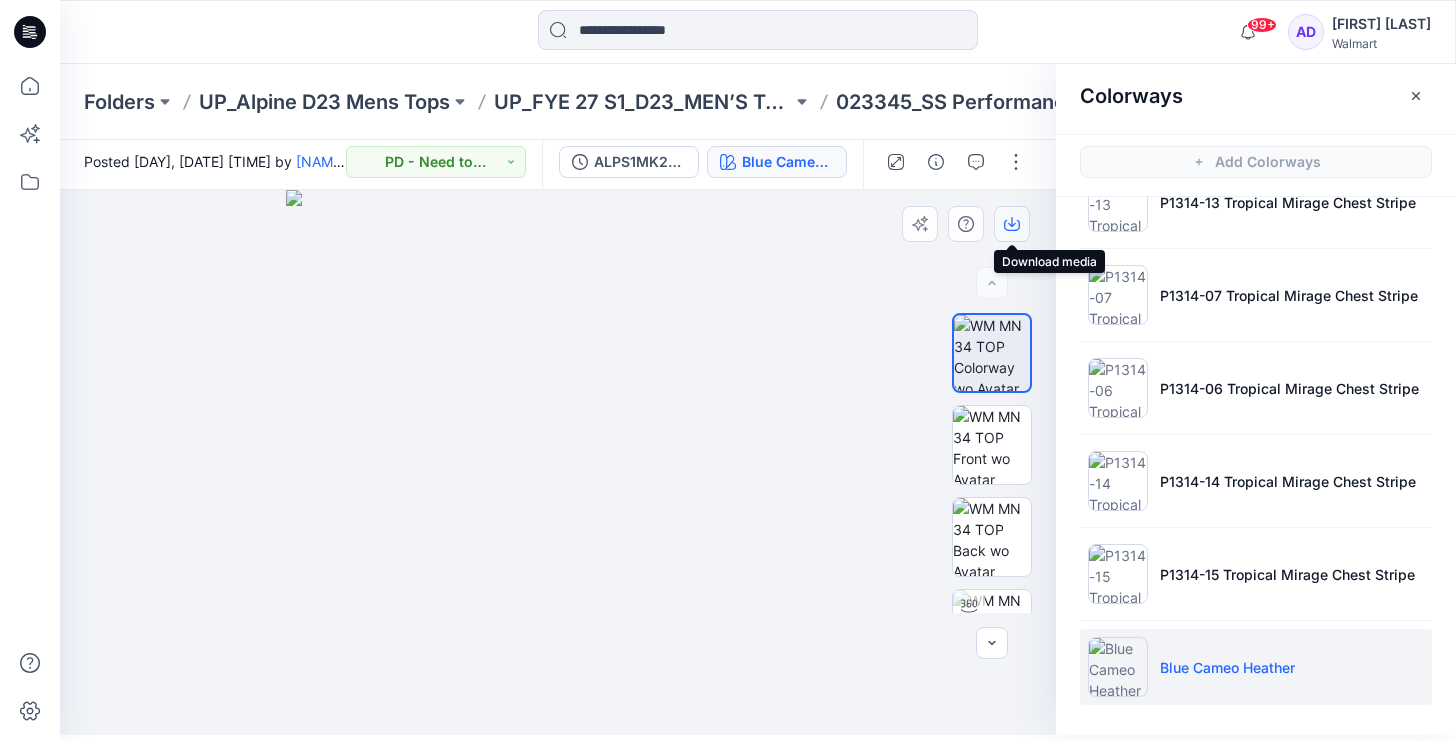click 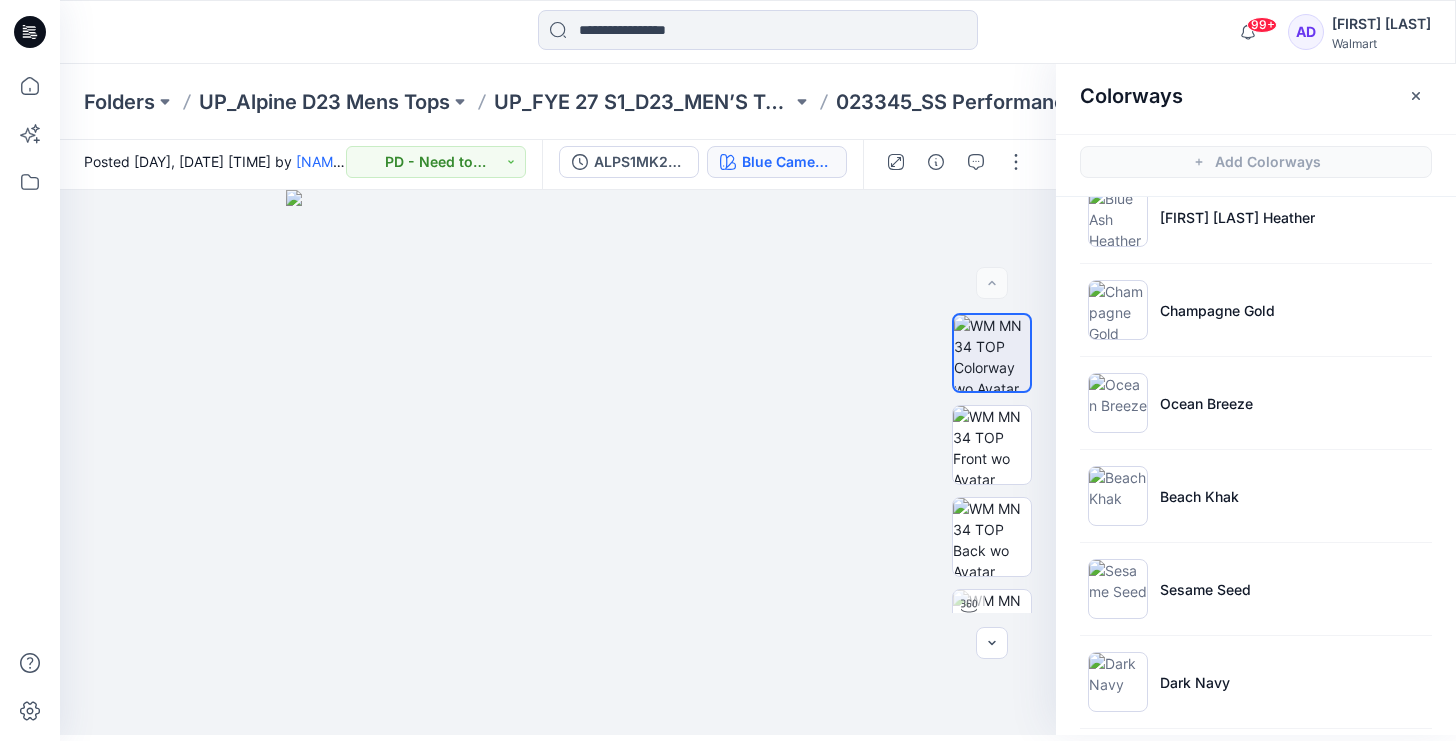 scroll, scrollTop: 686, scrollLeft: 0, axis: vertical 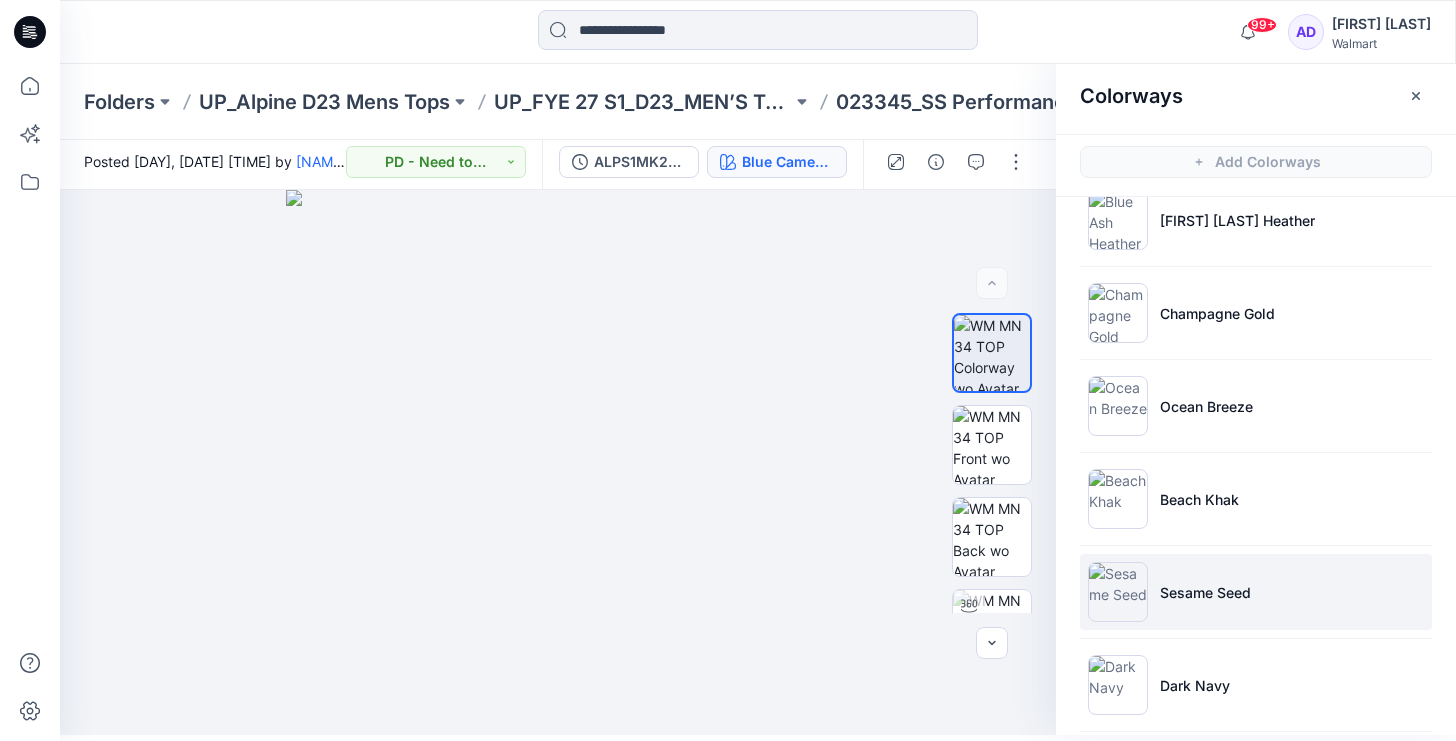click on "Sesame Seed" at bounding box center [1256, 592] 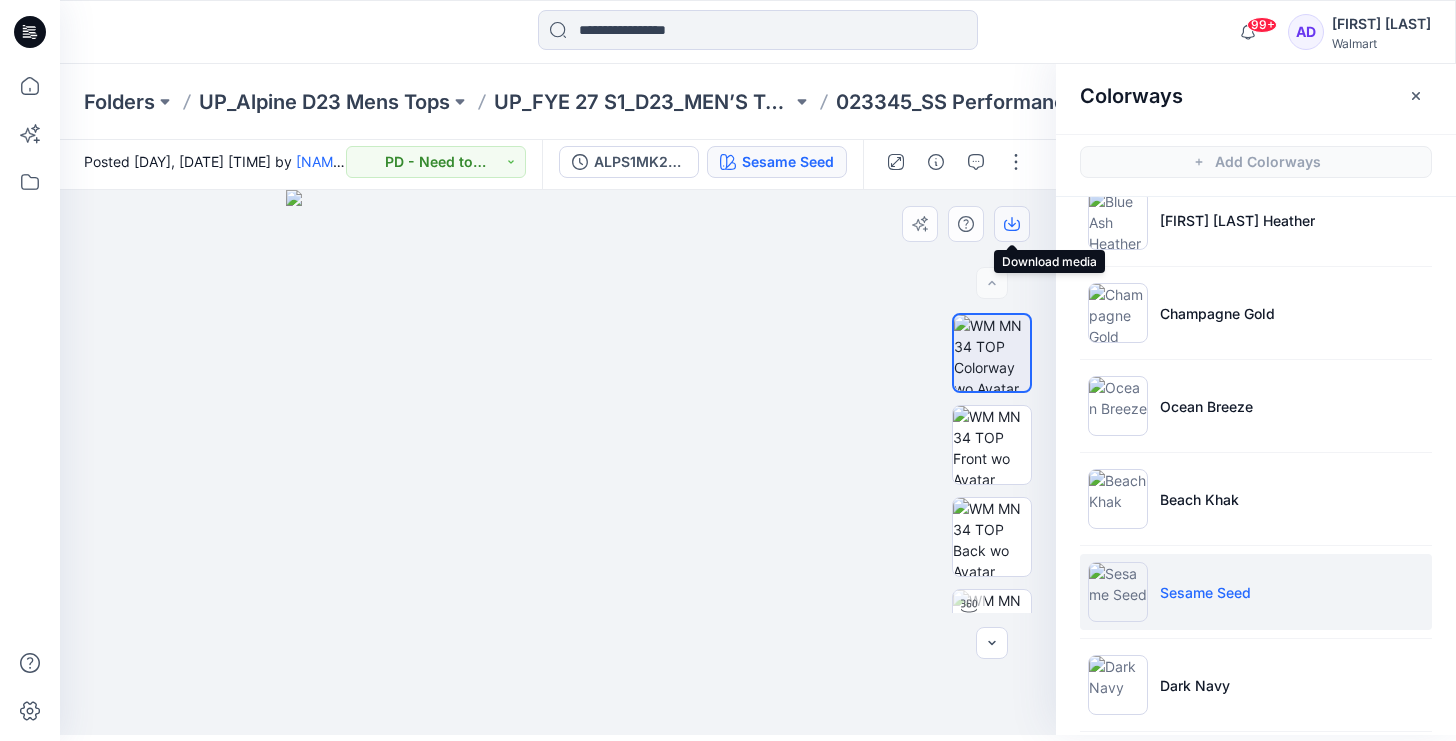click 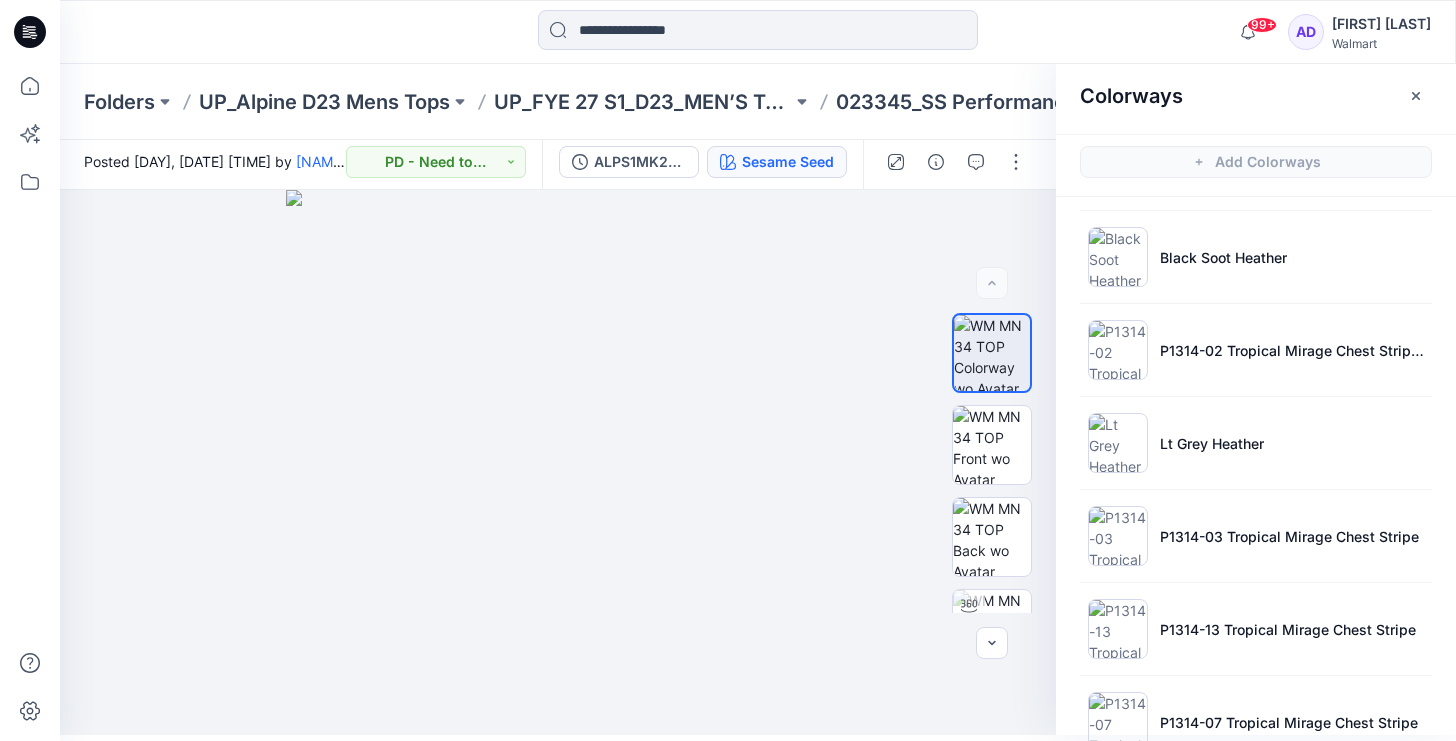 scroll, scrollTop: 1620, scrollLeft: 0, axis: vertical 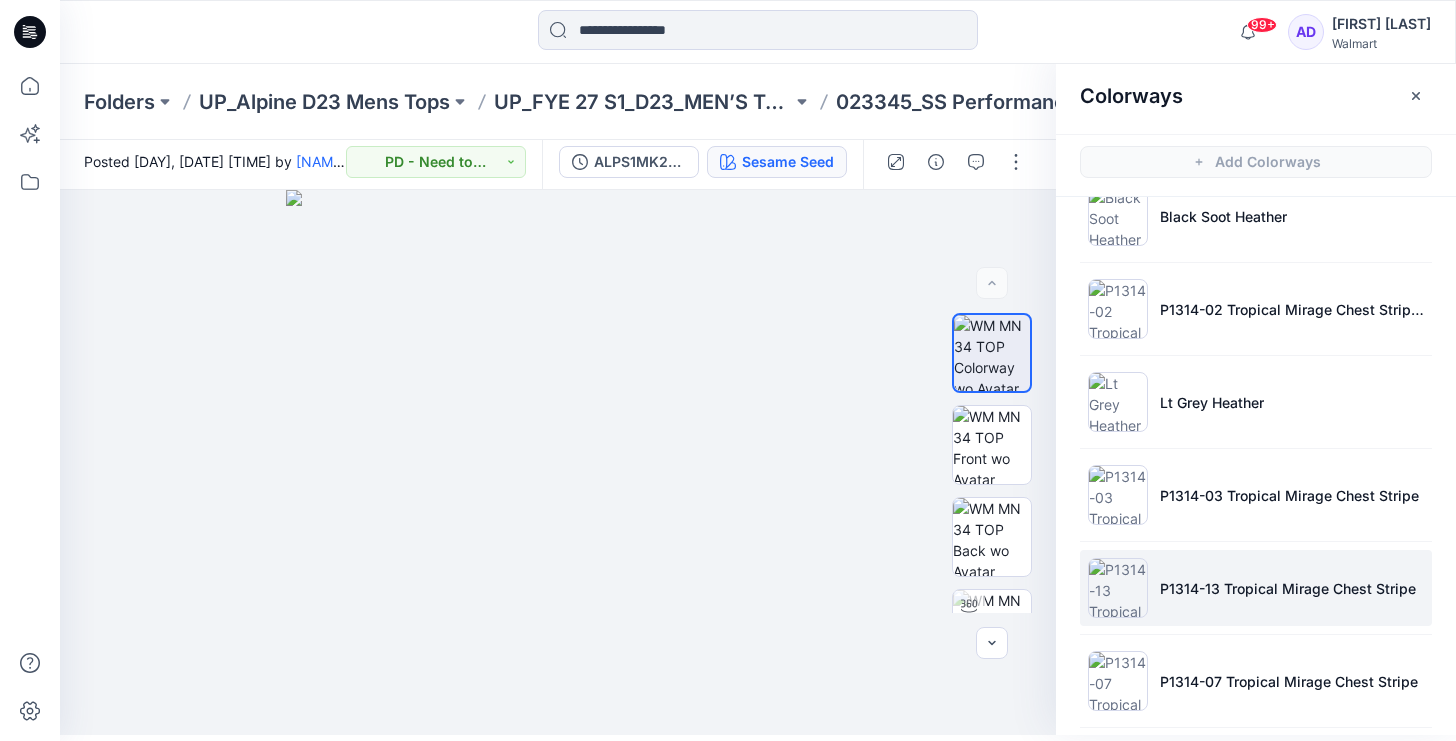 click on "P1314-13 Tropical Mirage Chest Stripe" at bounding box center (1256, 588) 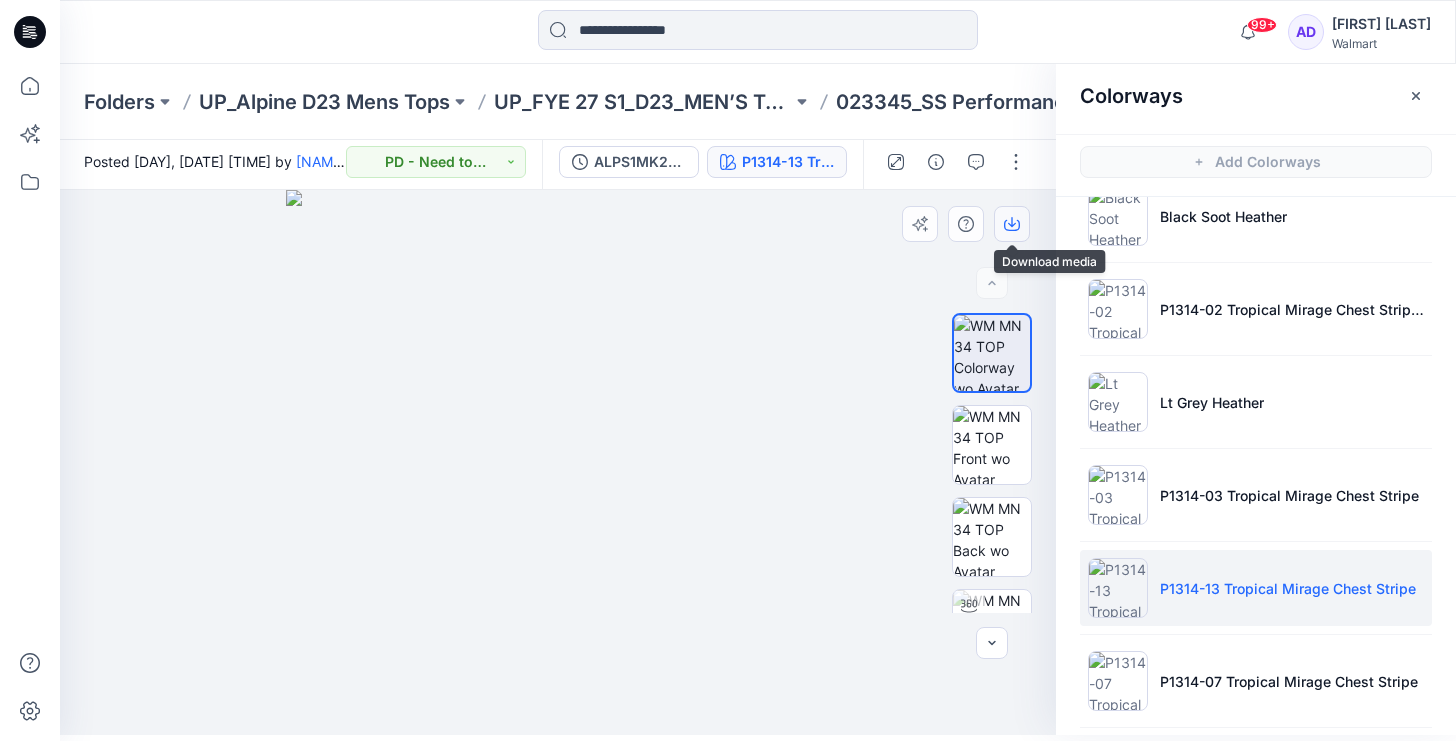 click 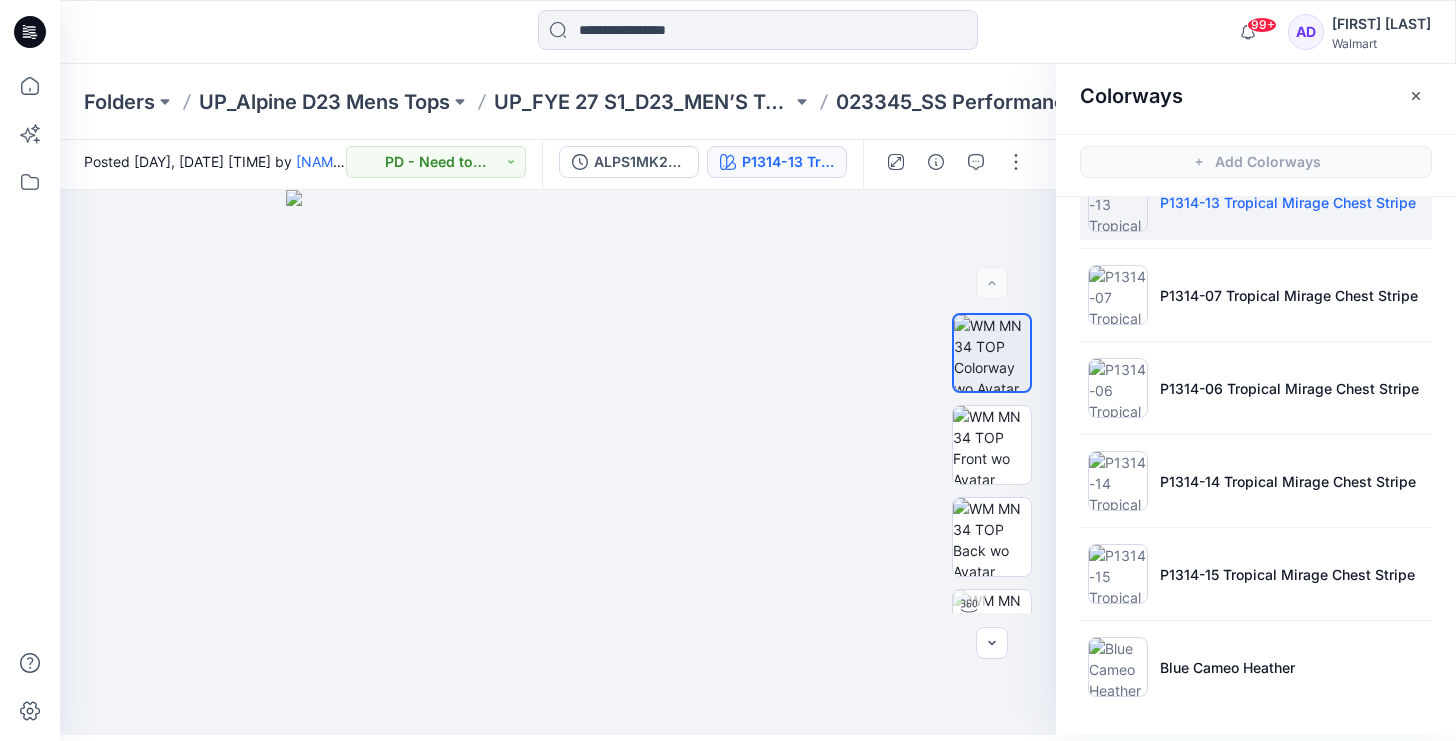 scroll, scrollTop: 1621, scrollLeft: 0, axis: vertical 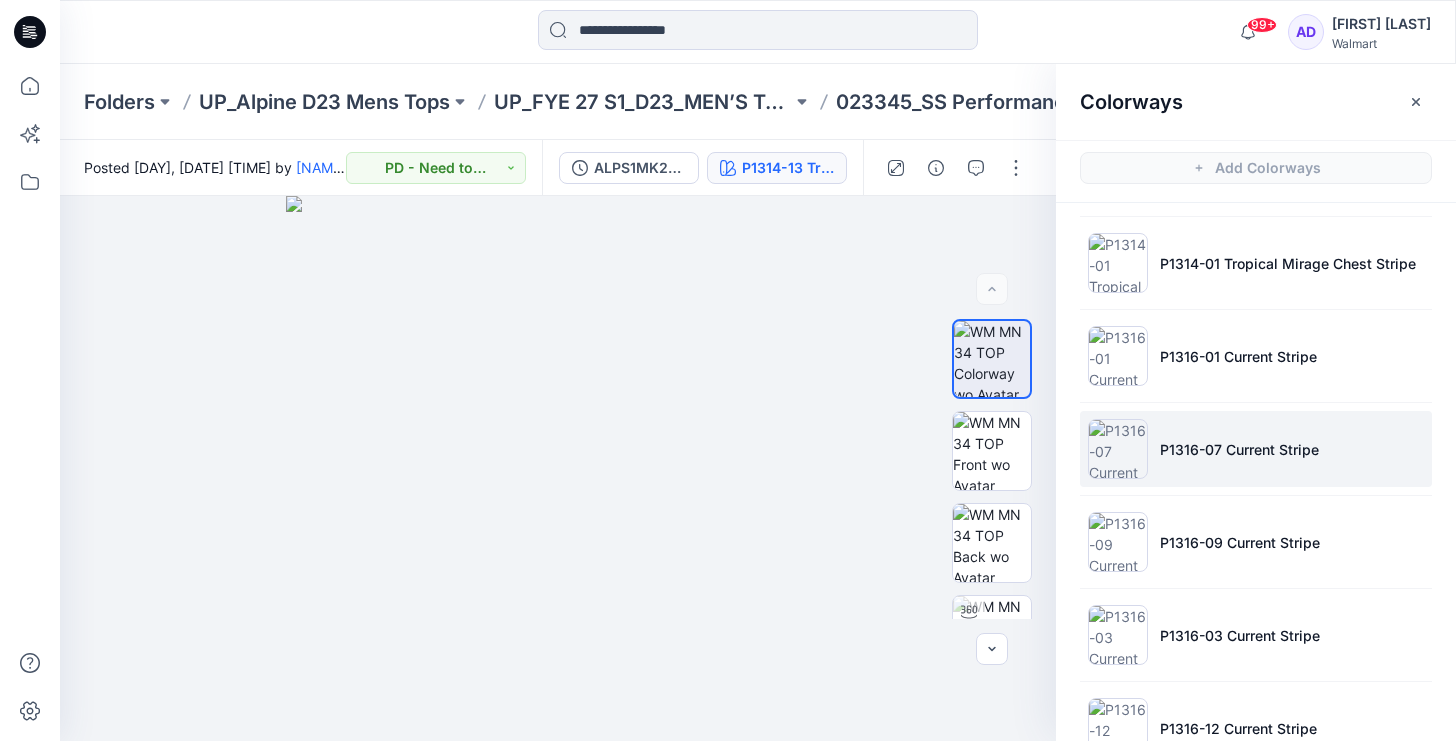click on "P1316-07 Current Stripe" at bounding box center [1239, 449] 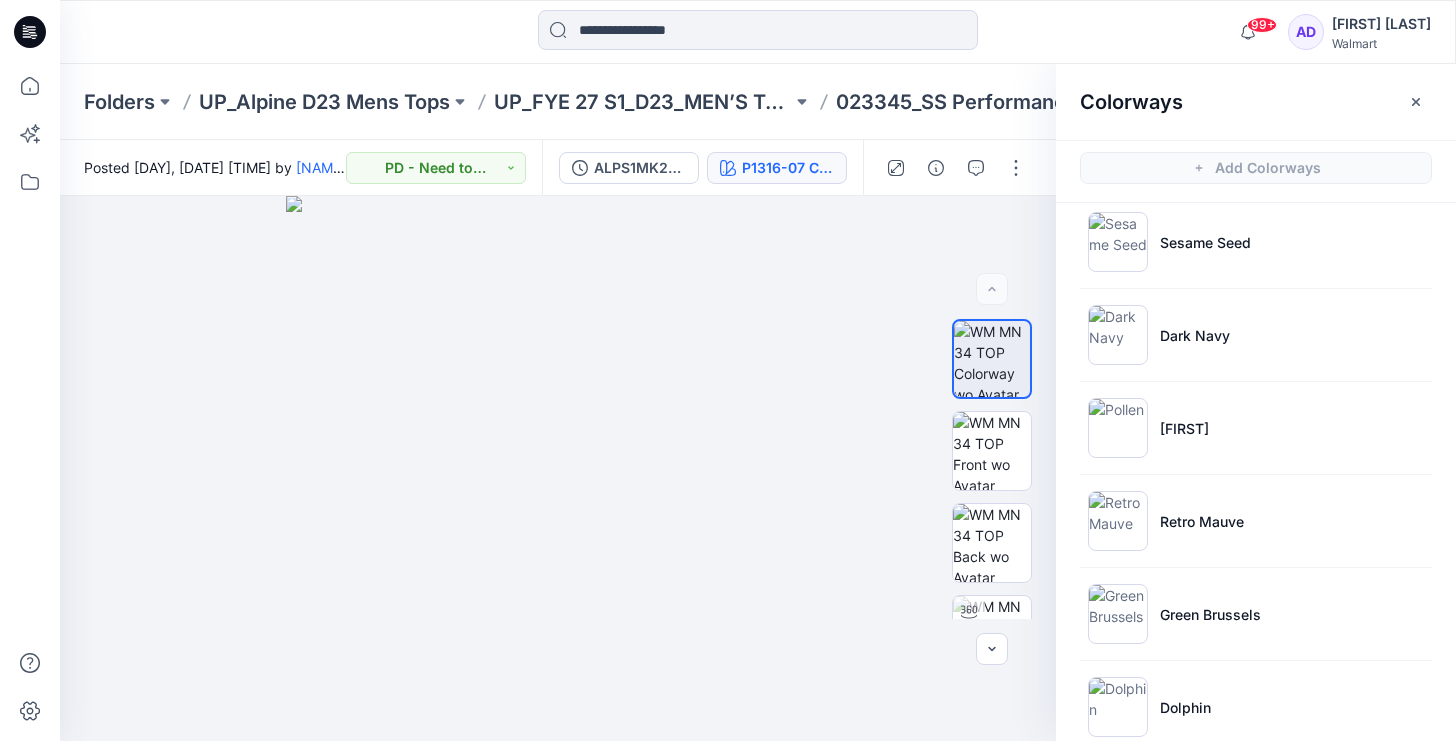 scroll, scrollTop: 1045, scrollLeft: 0, axis: vertical 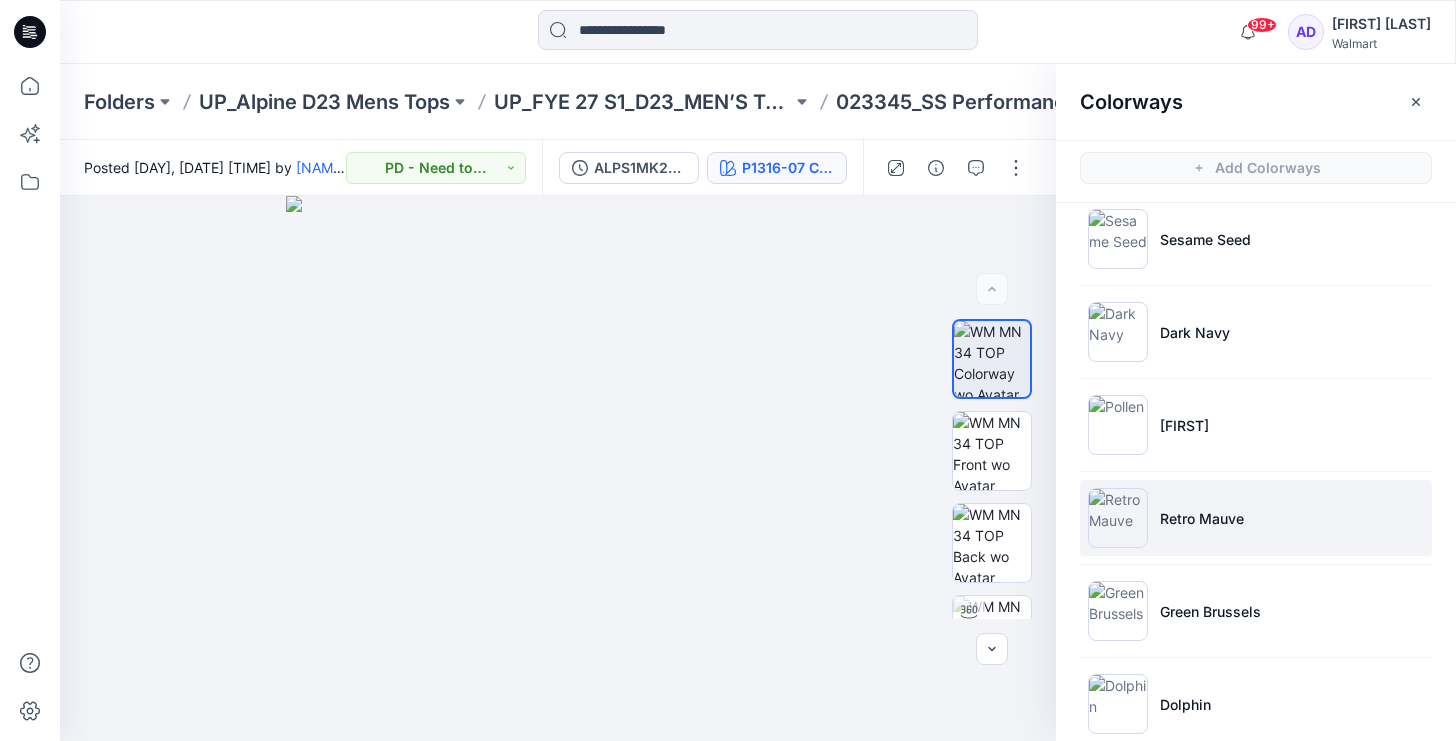 click on "Retro Mauve" at bounding box center [1256, 518] 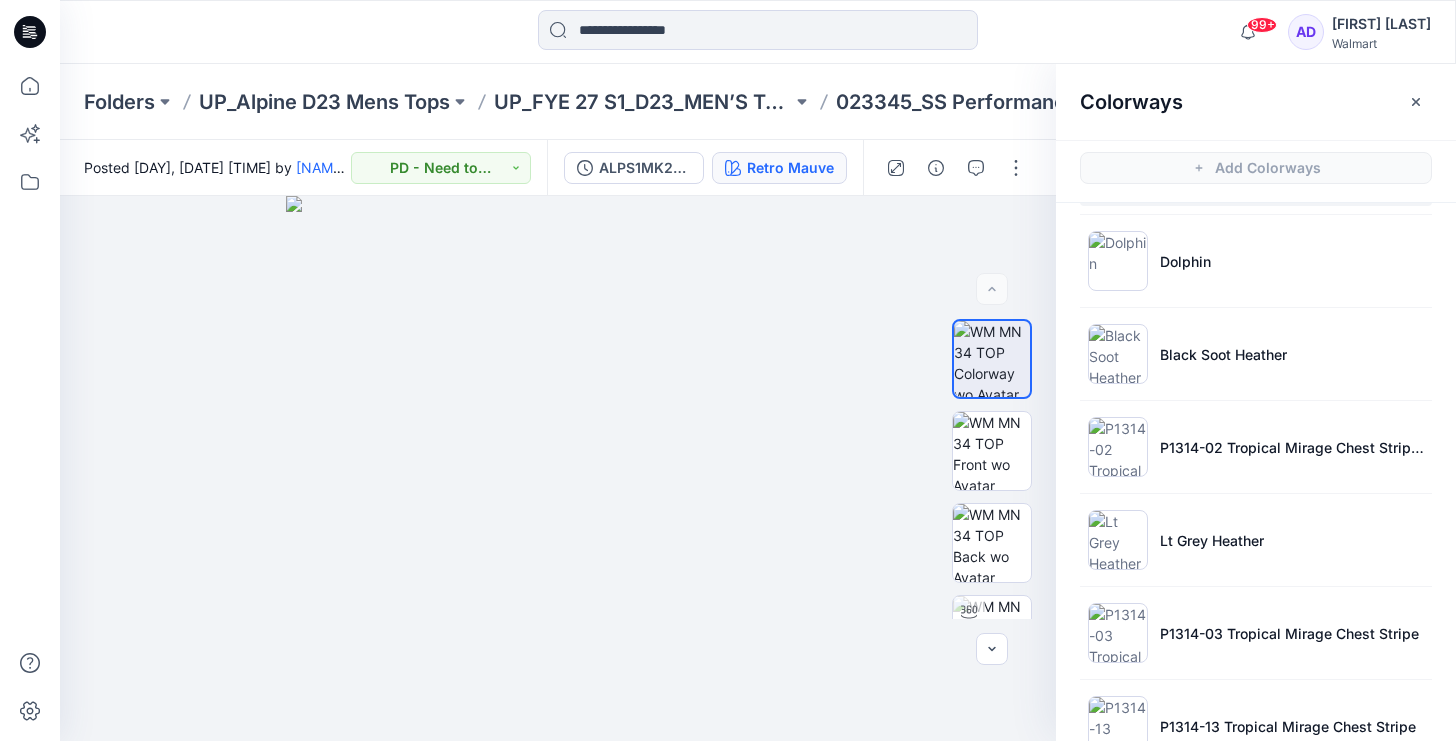 scroll, scrollTop: 1490, scrollLeft: 0, axis: vertical 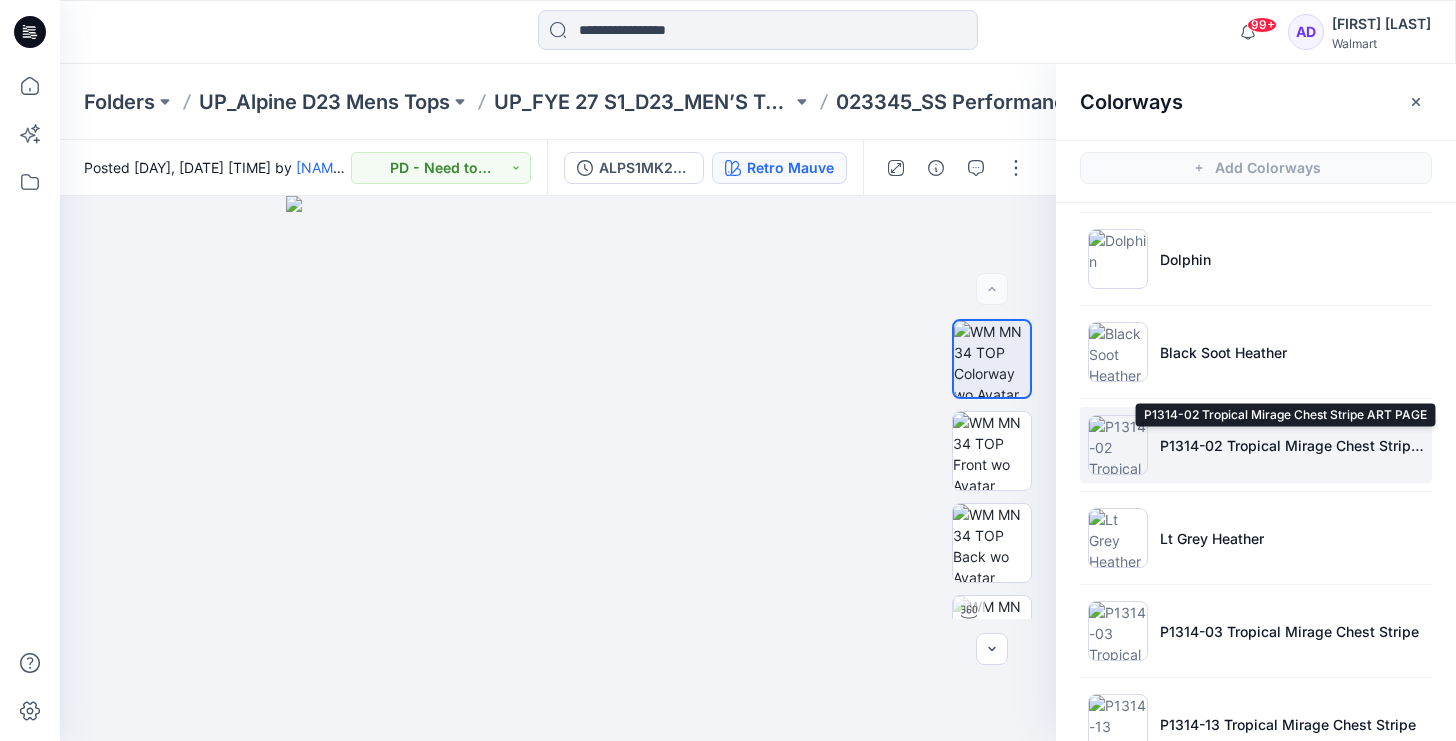 click on "P1314-02 Tropical Mirage Chest Stripe ART PAGE" at bounding box center [1292, 445] 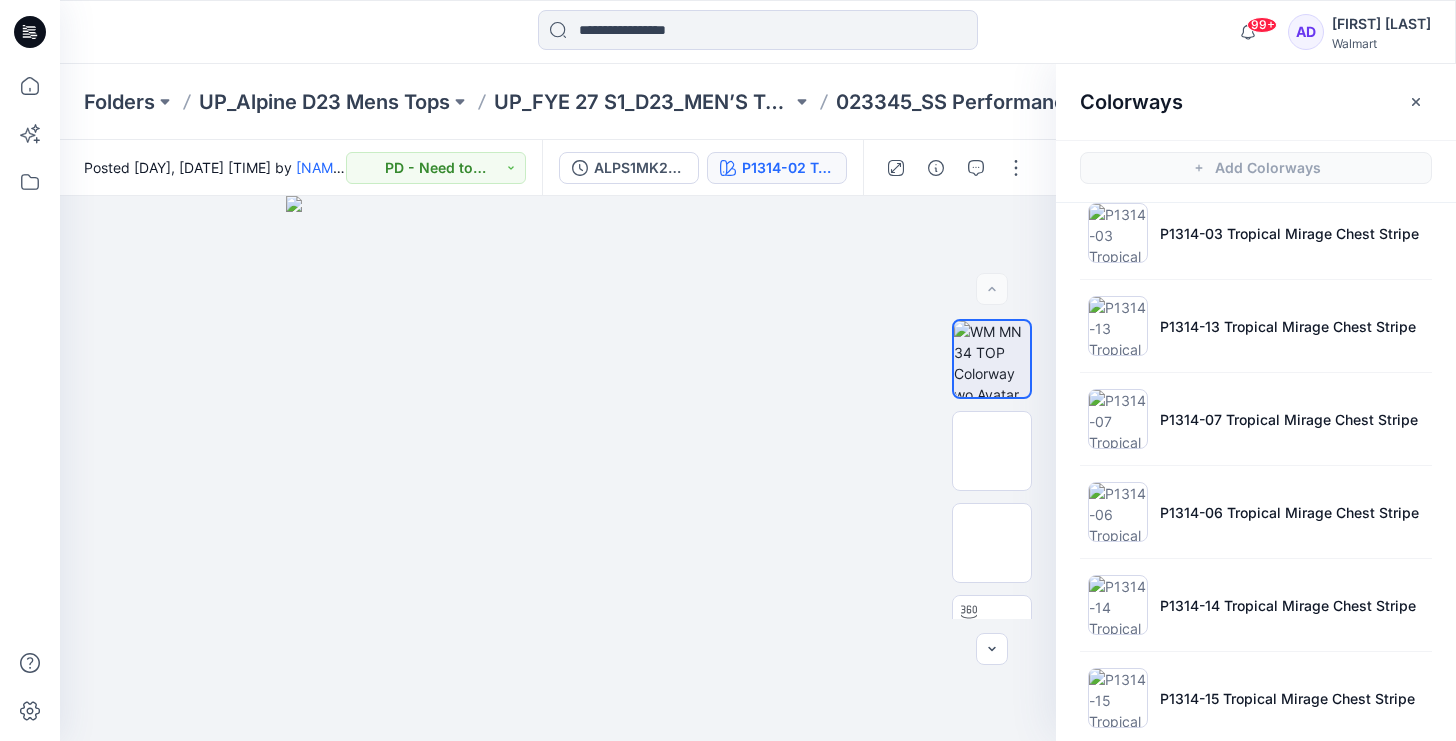 scroll, scrollTop: 2006, scrollLeft: 0, axis: vertical 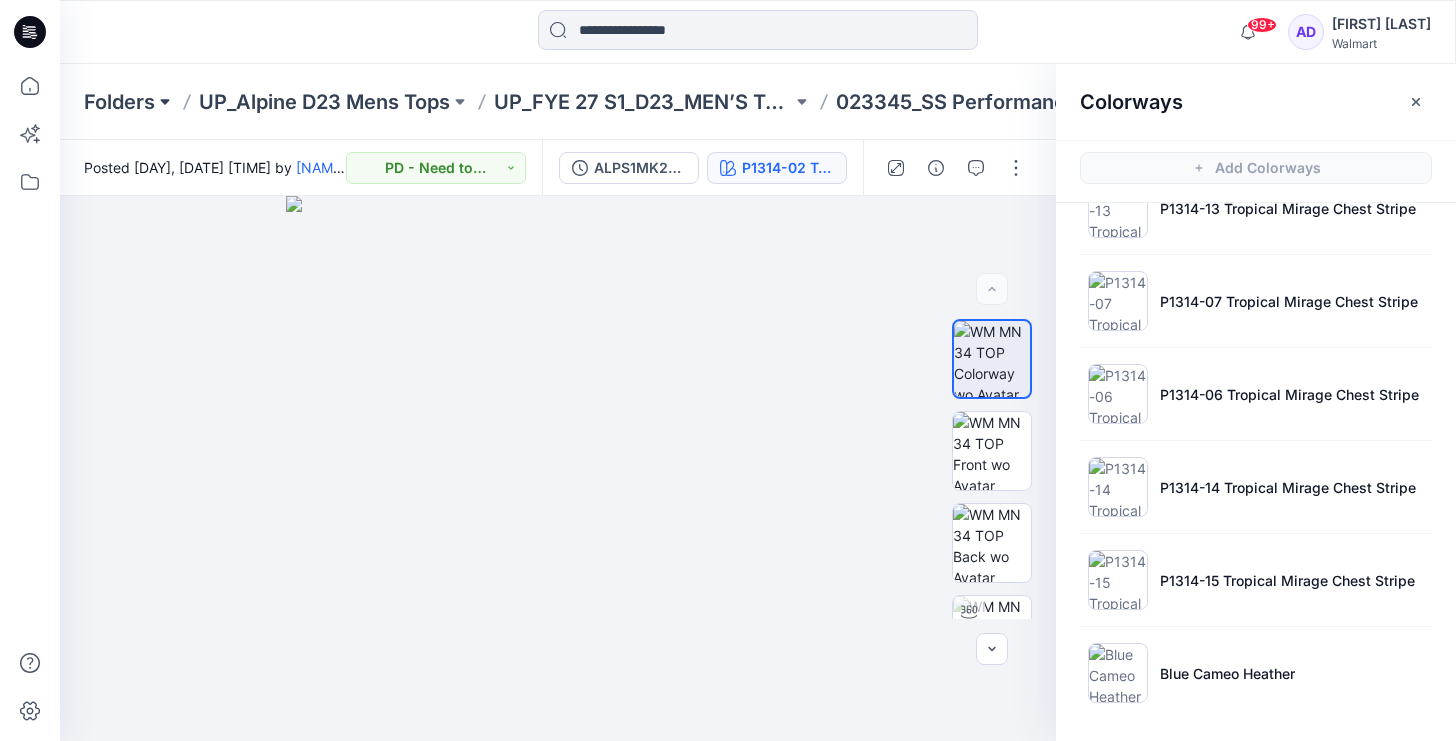 click at bounding box center [165, 102] 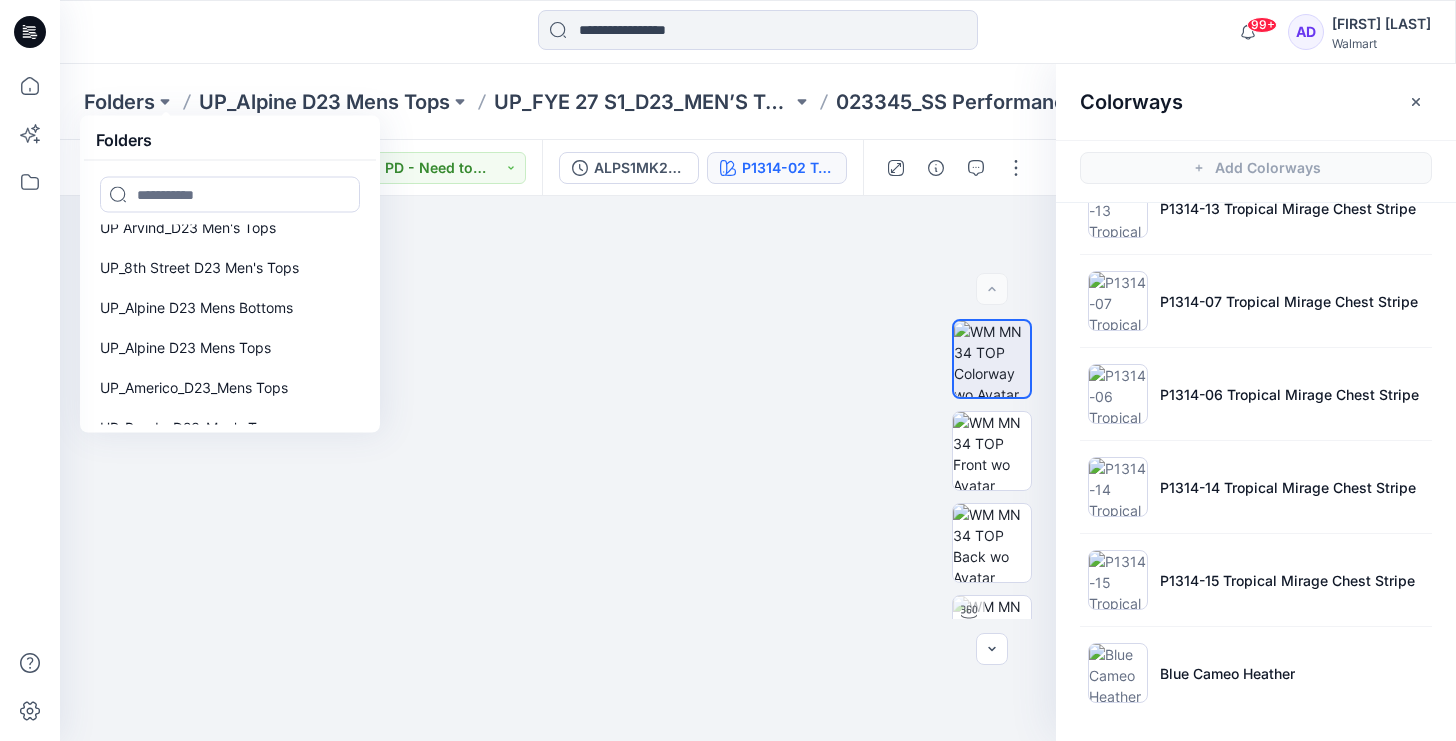scroll, scrollTop: 460, scrollLeft: 0, axis: vertical 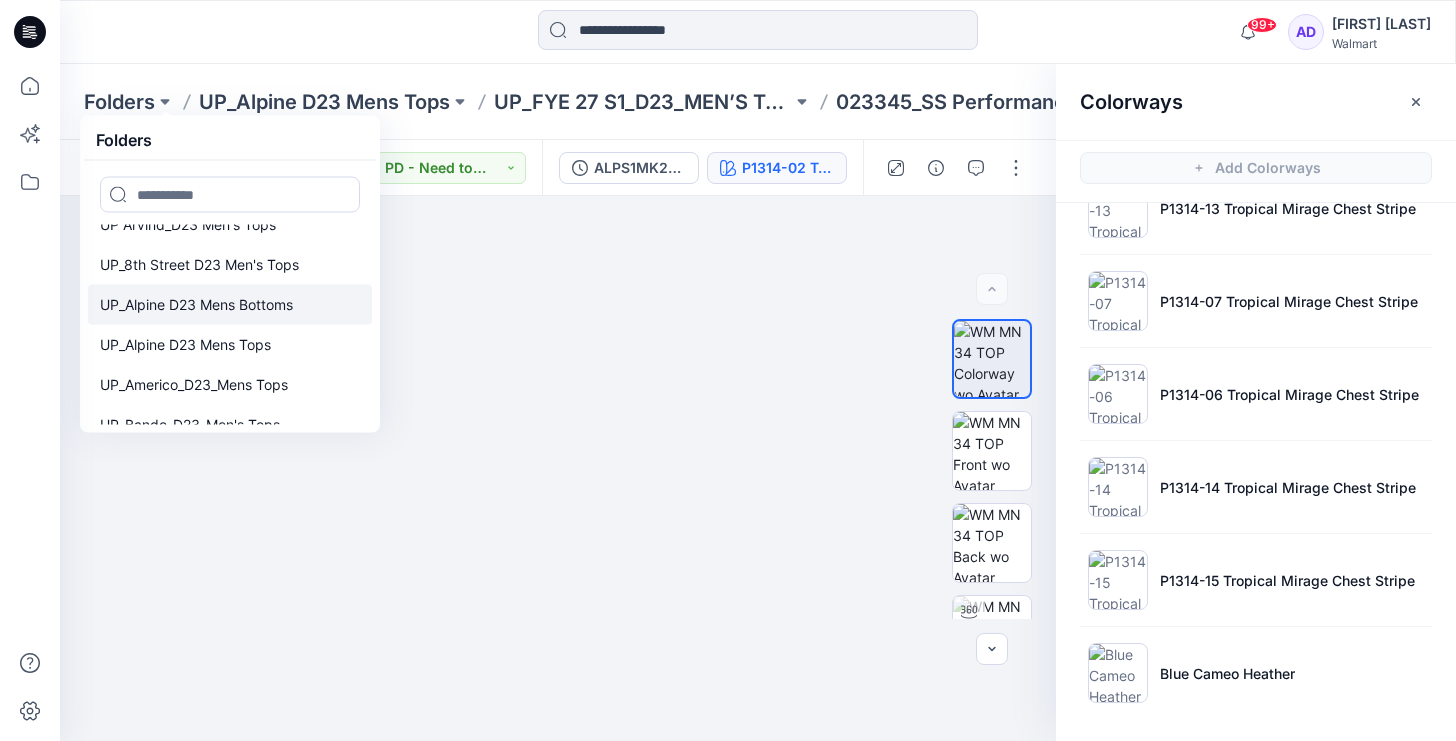 click on "UP_Alpine D23 Mens Bottoms" at bounding box center [196, 305] 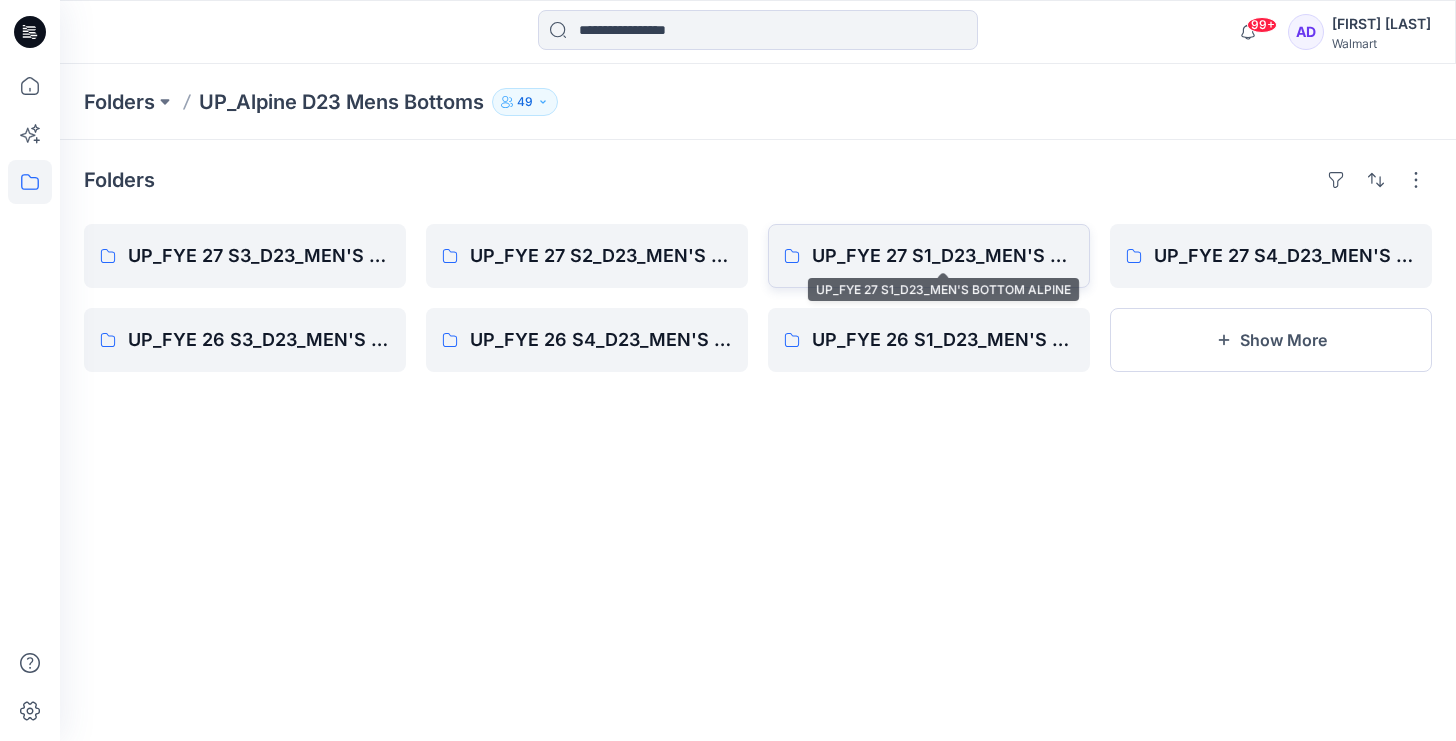 click on "UP_FYE 27 S1_D23_MEN'S BOTTOM ALPINE" at bounding box center [943, 256] 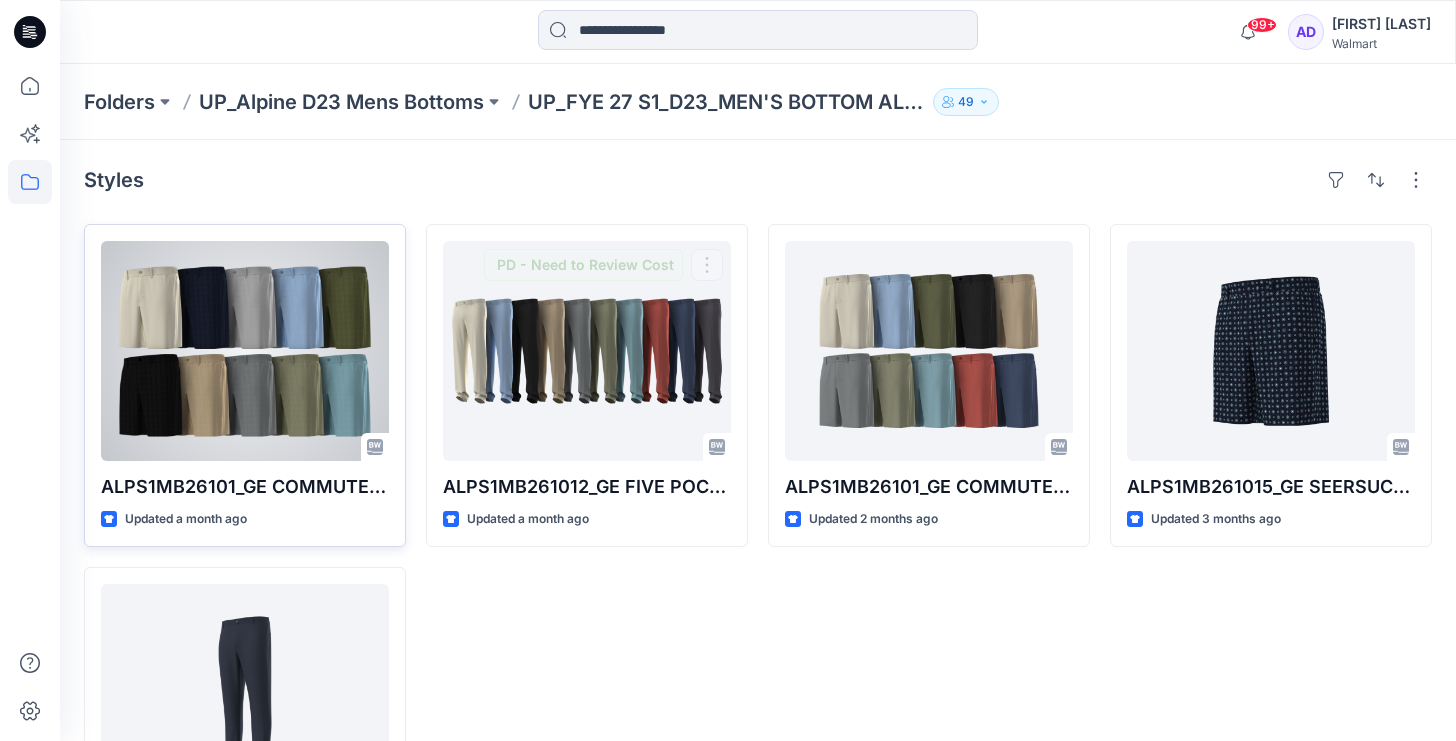 click at bounding box center [245, 351] 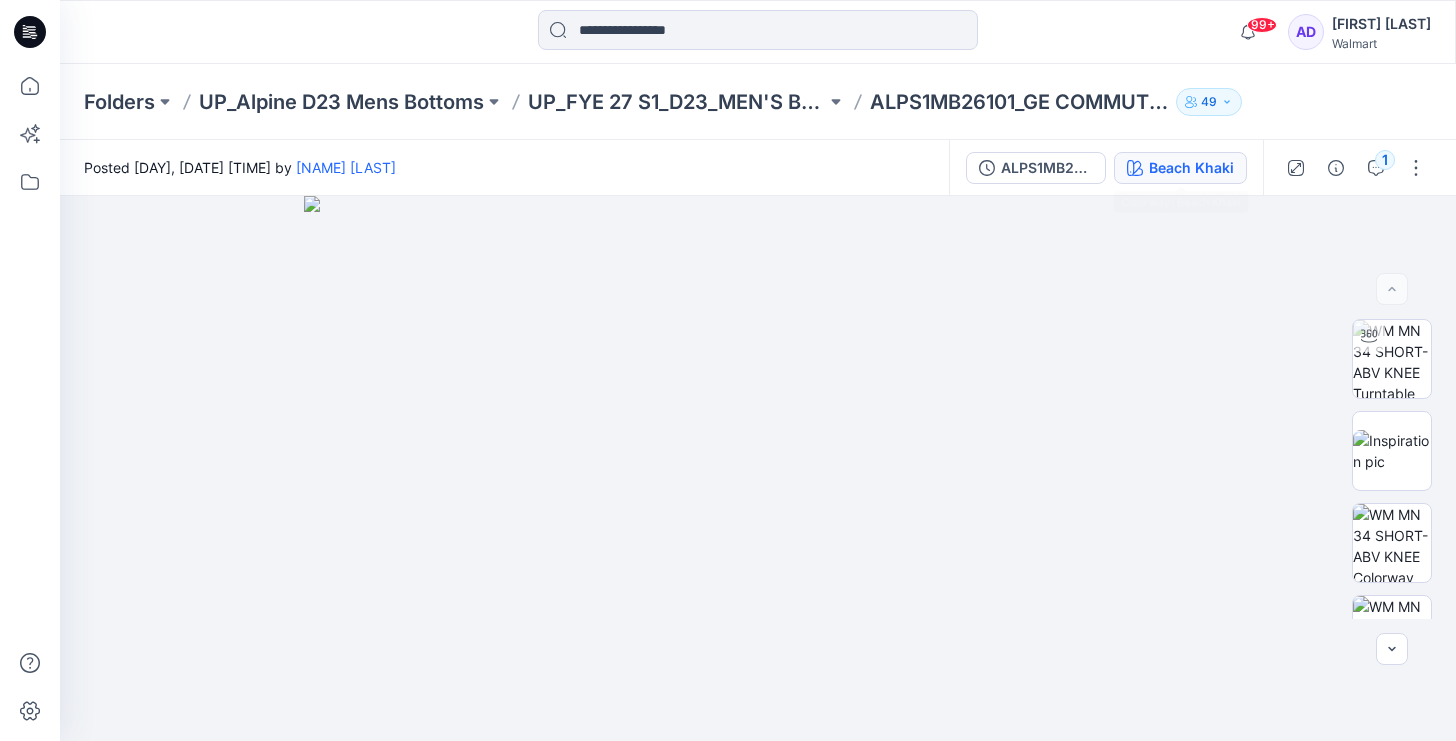 click on "Beach Khaki" at bounding box center [1180, 168] 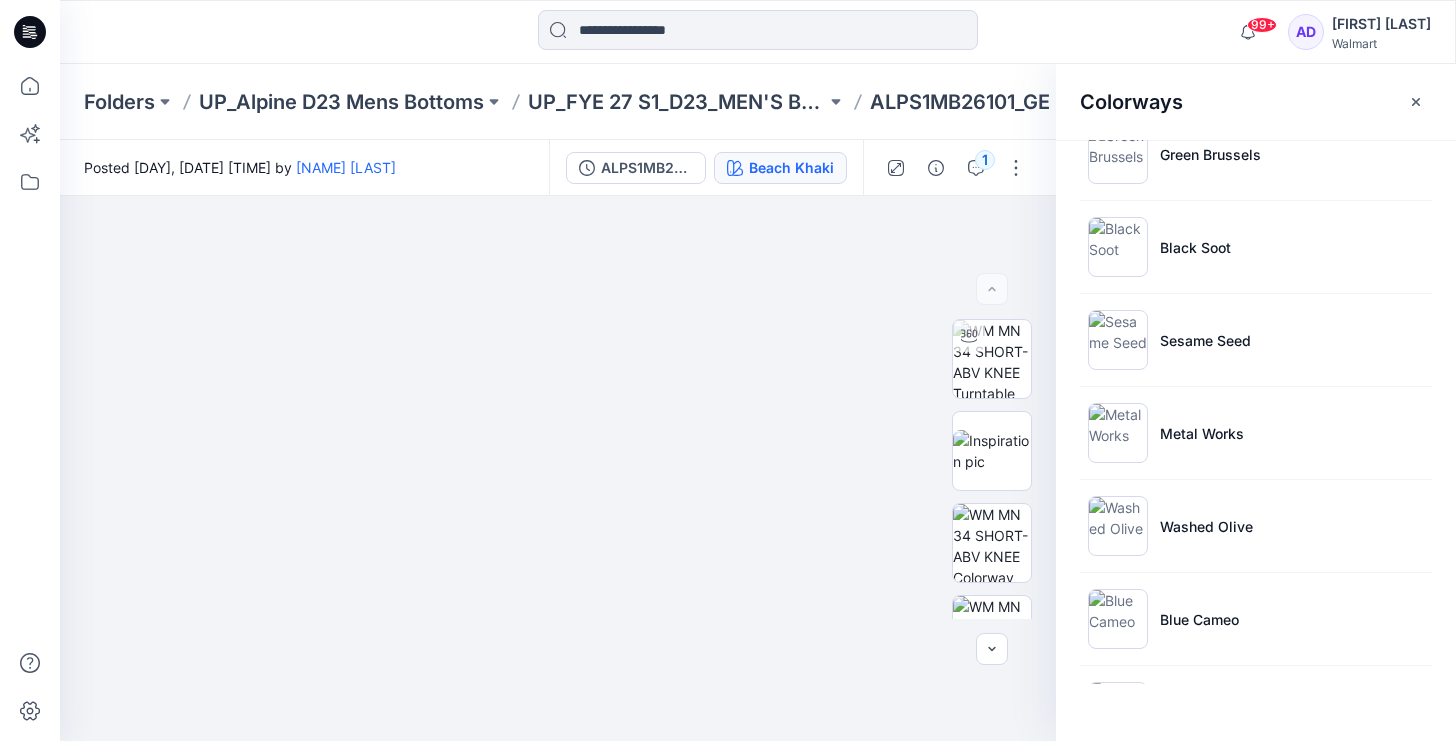 scroll, scrollTop: 417, scrollLeft: 0, axis: vertical 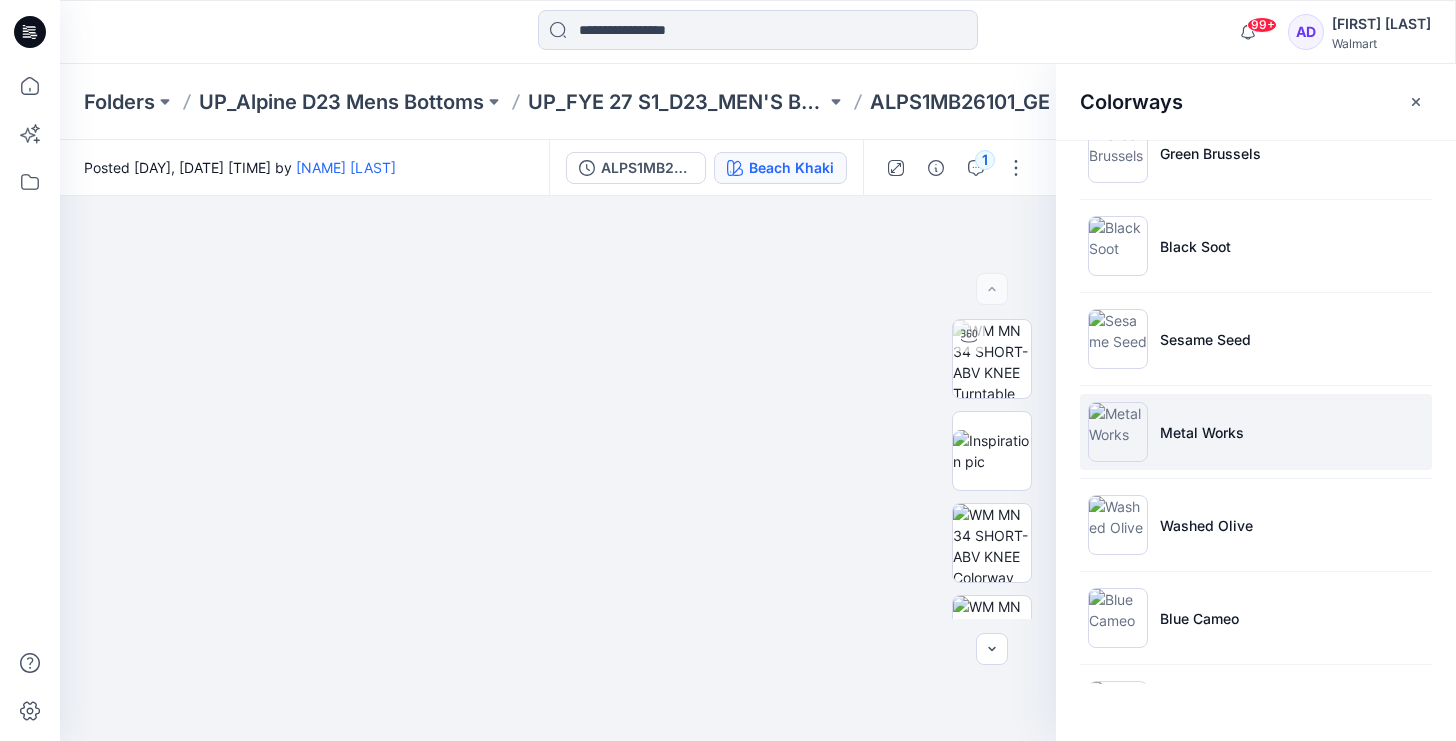 click on "Metal Works" at bounding box center [1202, 432] 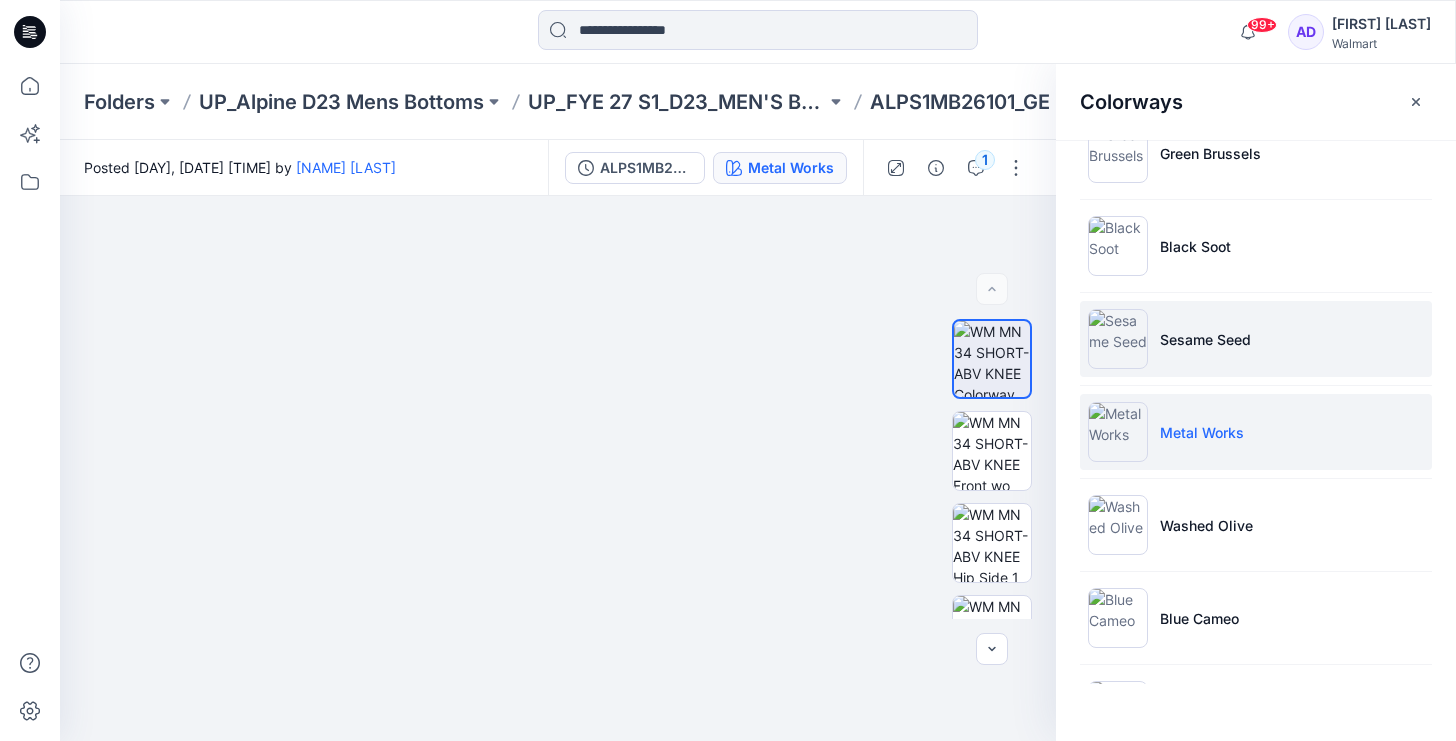 click at bounding box center (1118, 339) 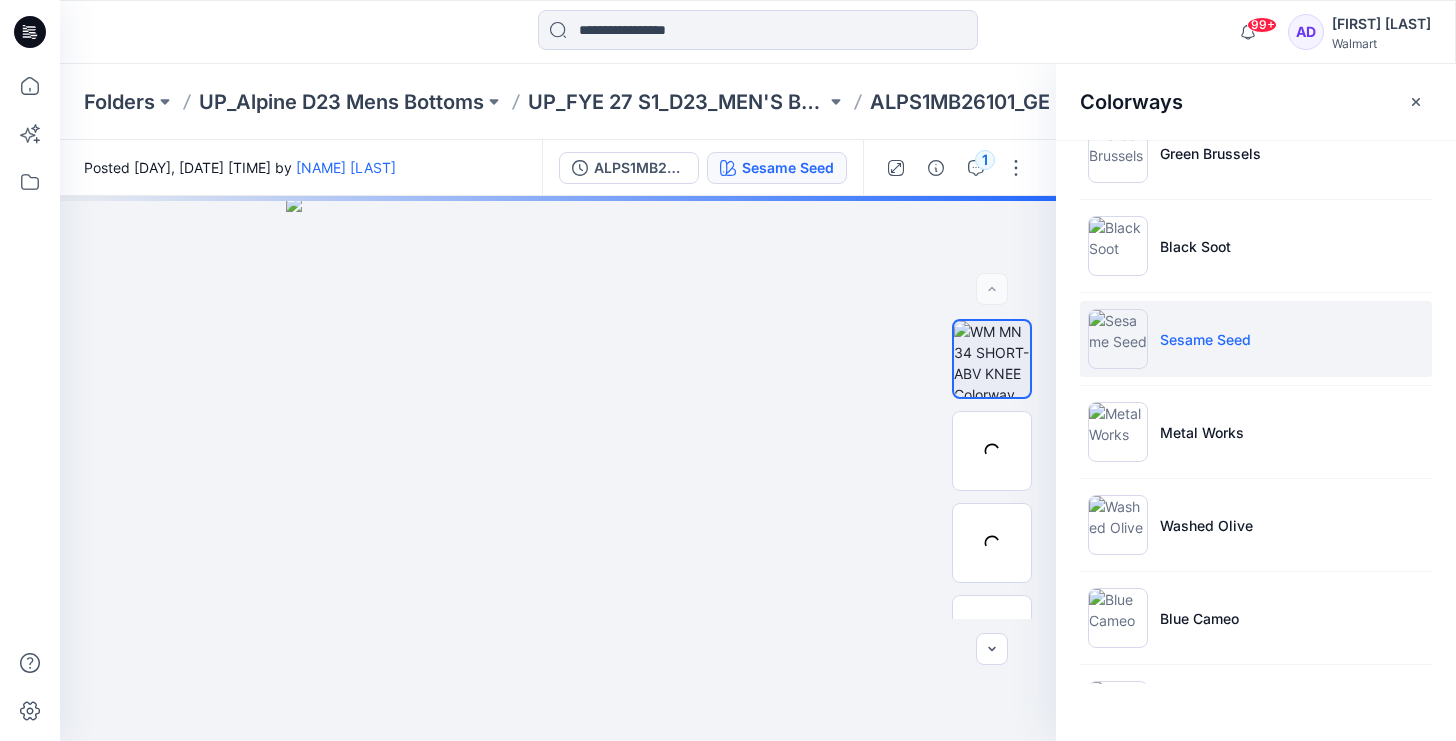 click at bounding box center [1118, 339] 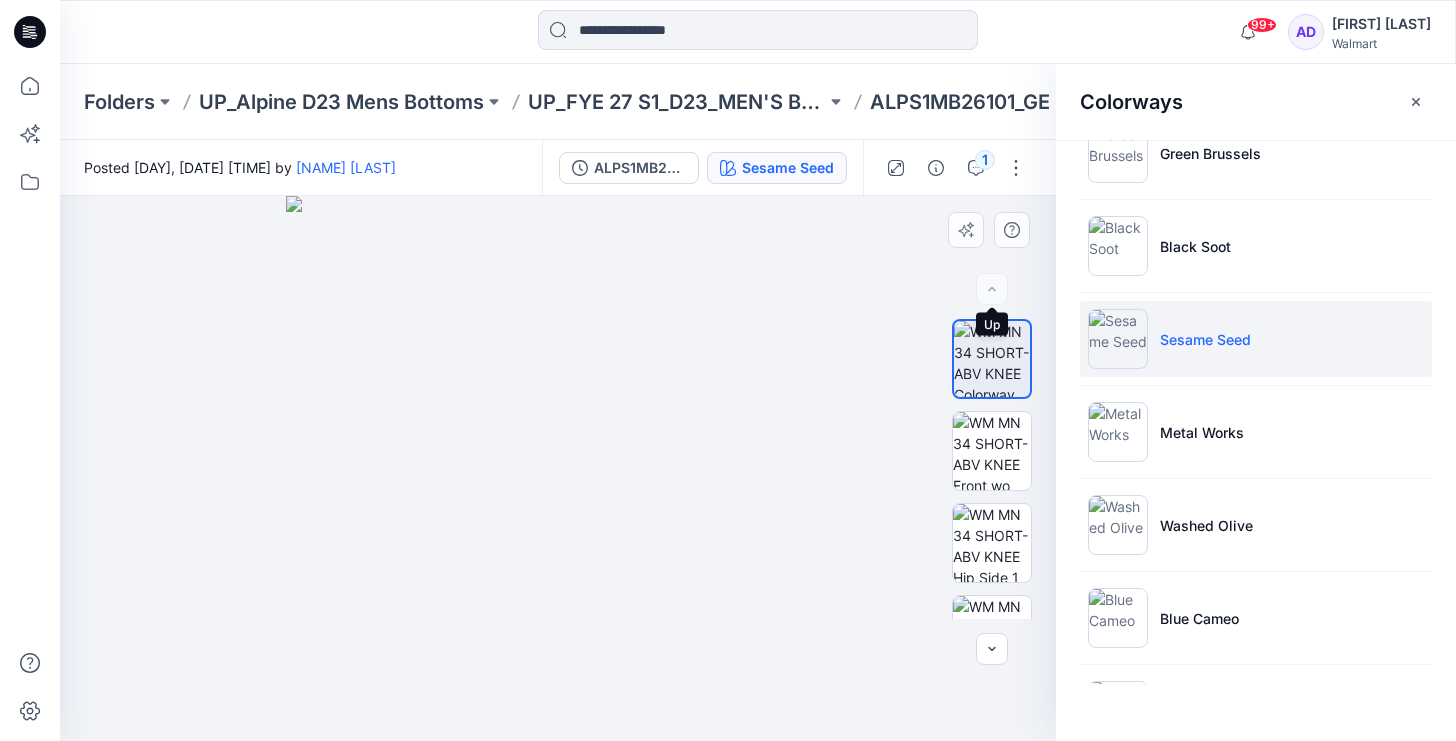 click at bounding box center (992, 289) 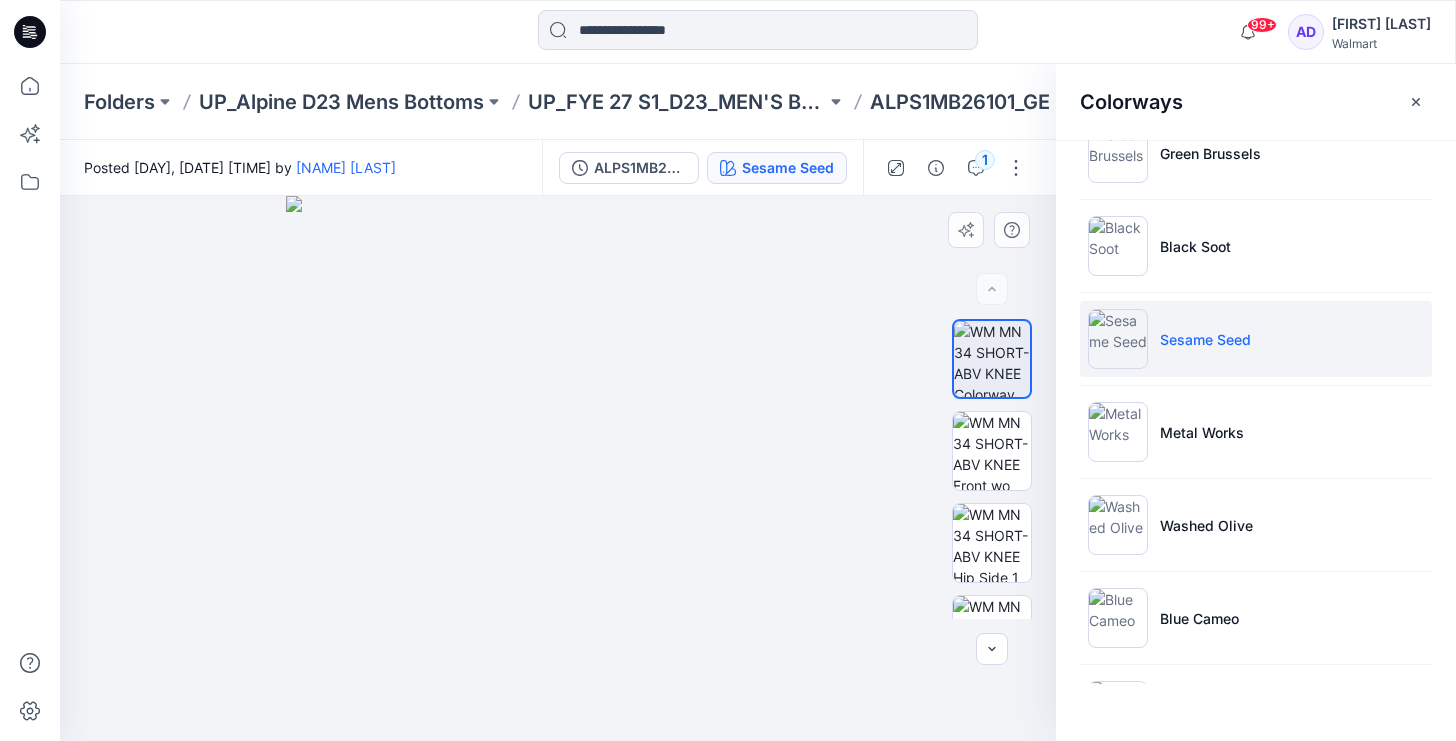 click at bounding box center [992, 289] 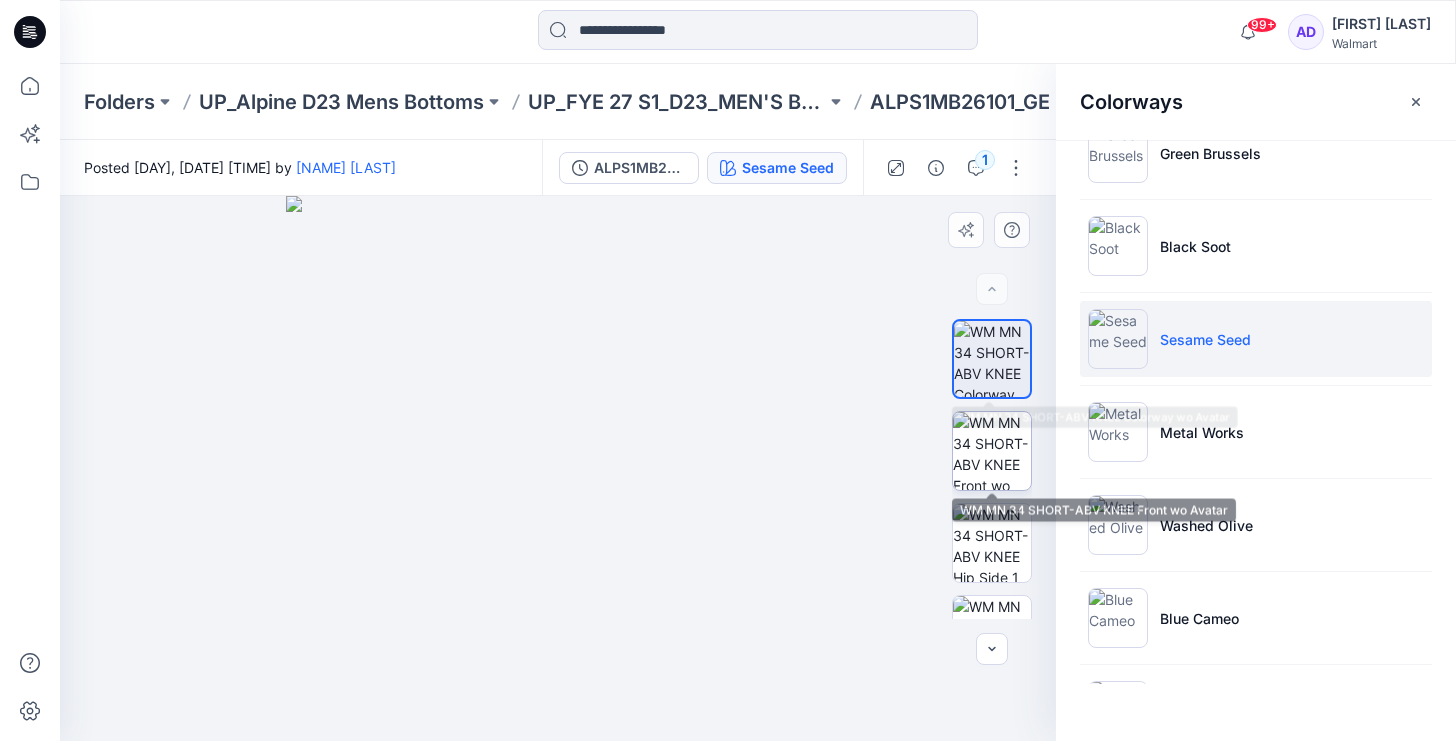 click at bounding box center [992, 451] 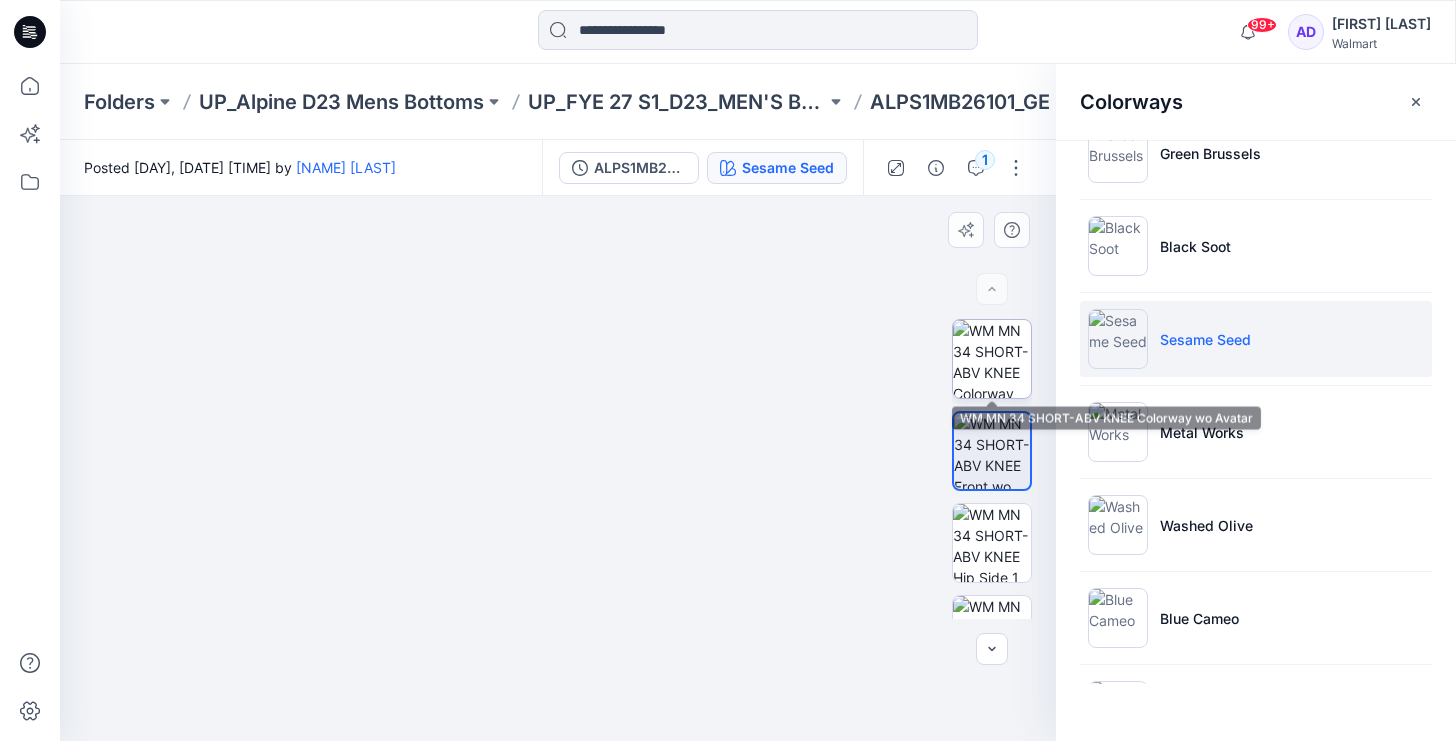 click at bounding box center [992, 359] 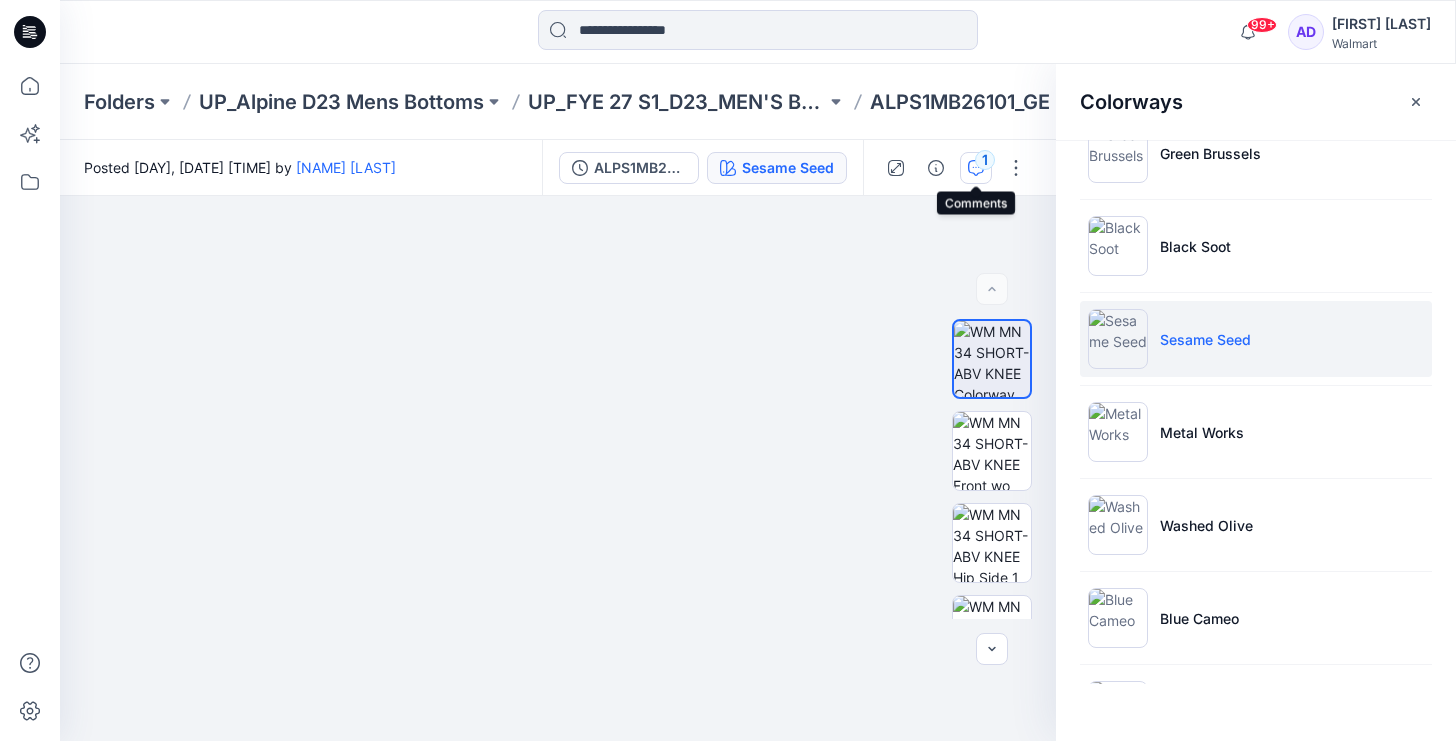 click on "1" at bounding box center (985, 160) 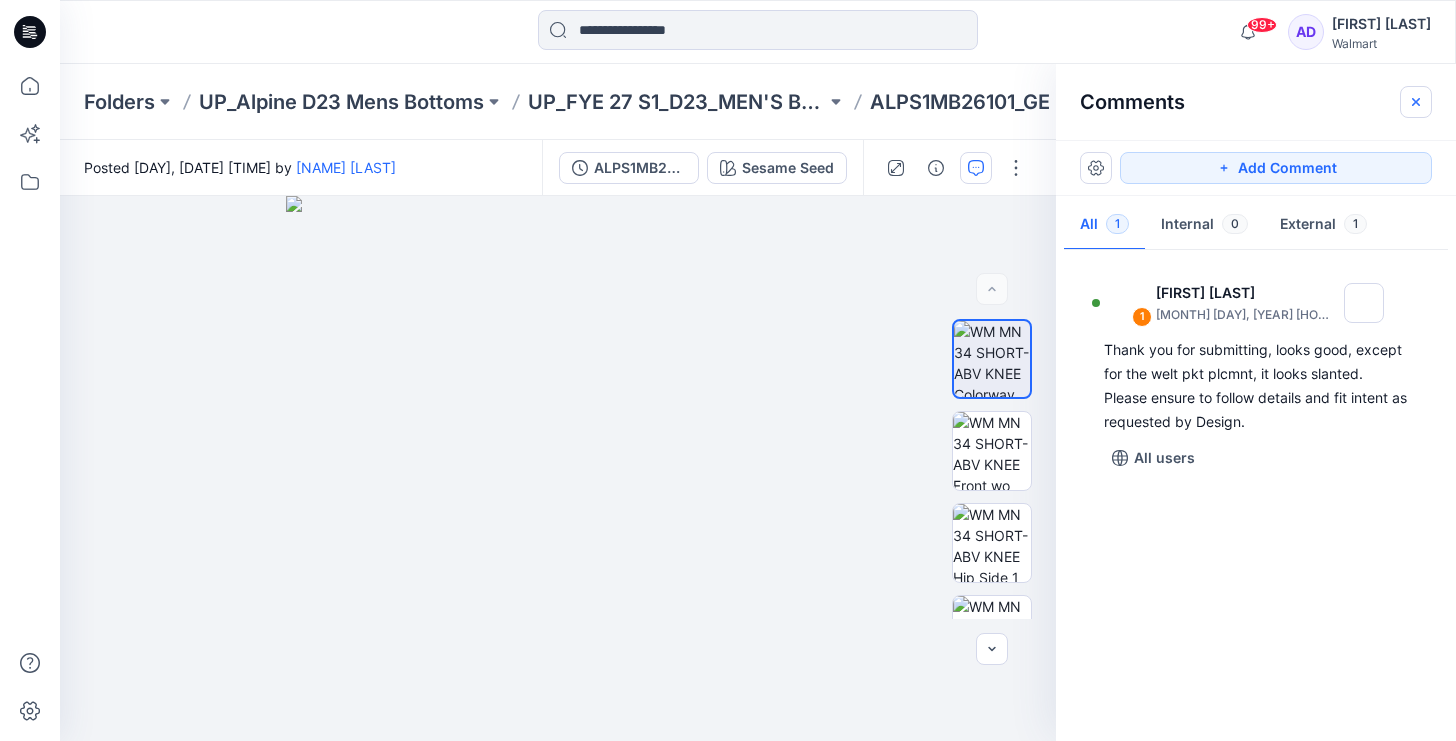click 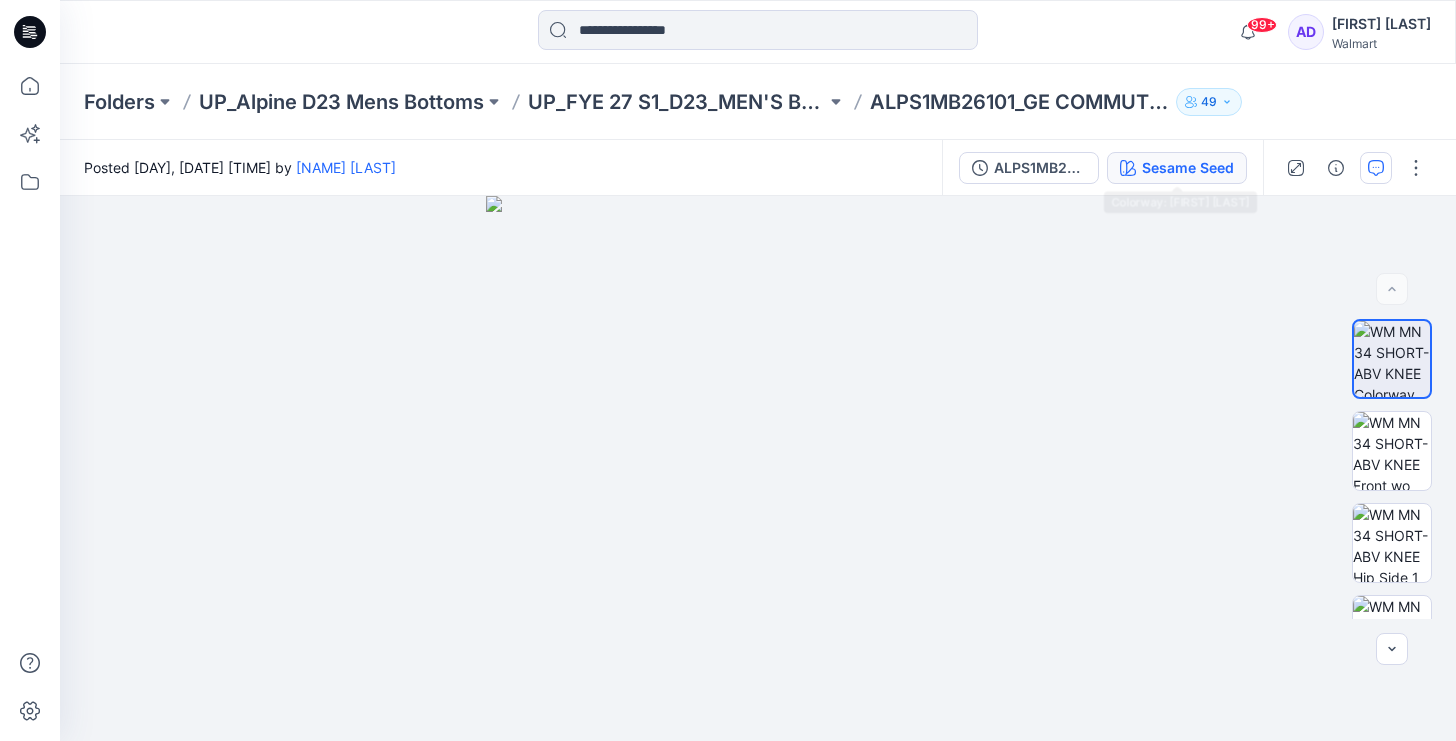 click on "Sesame Seed" at bounding box center [1188, 168] 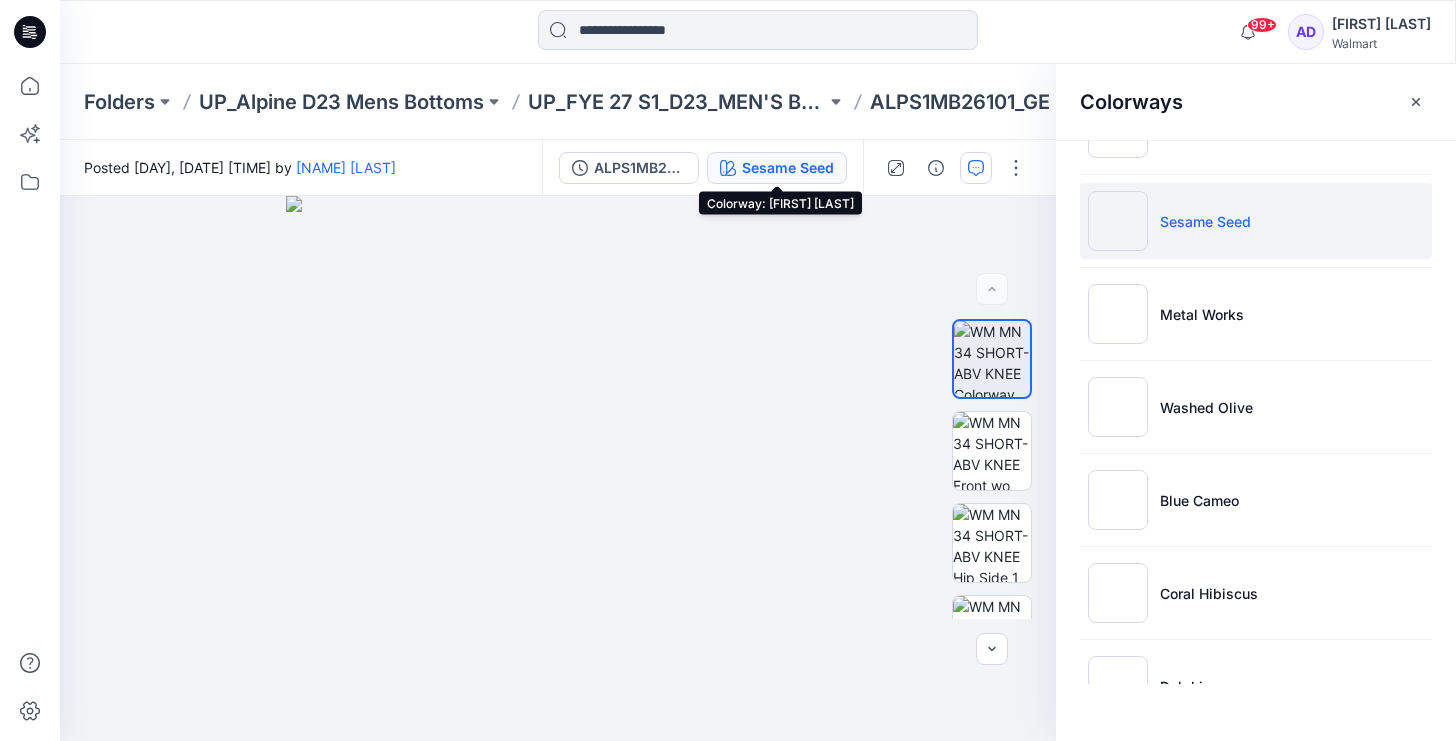 scroll, scrollTop: 547, scrollLeft: 0, axis: vertical 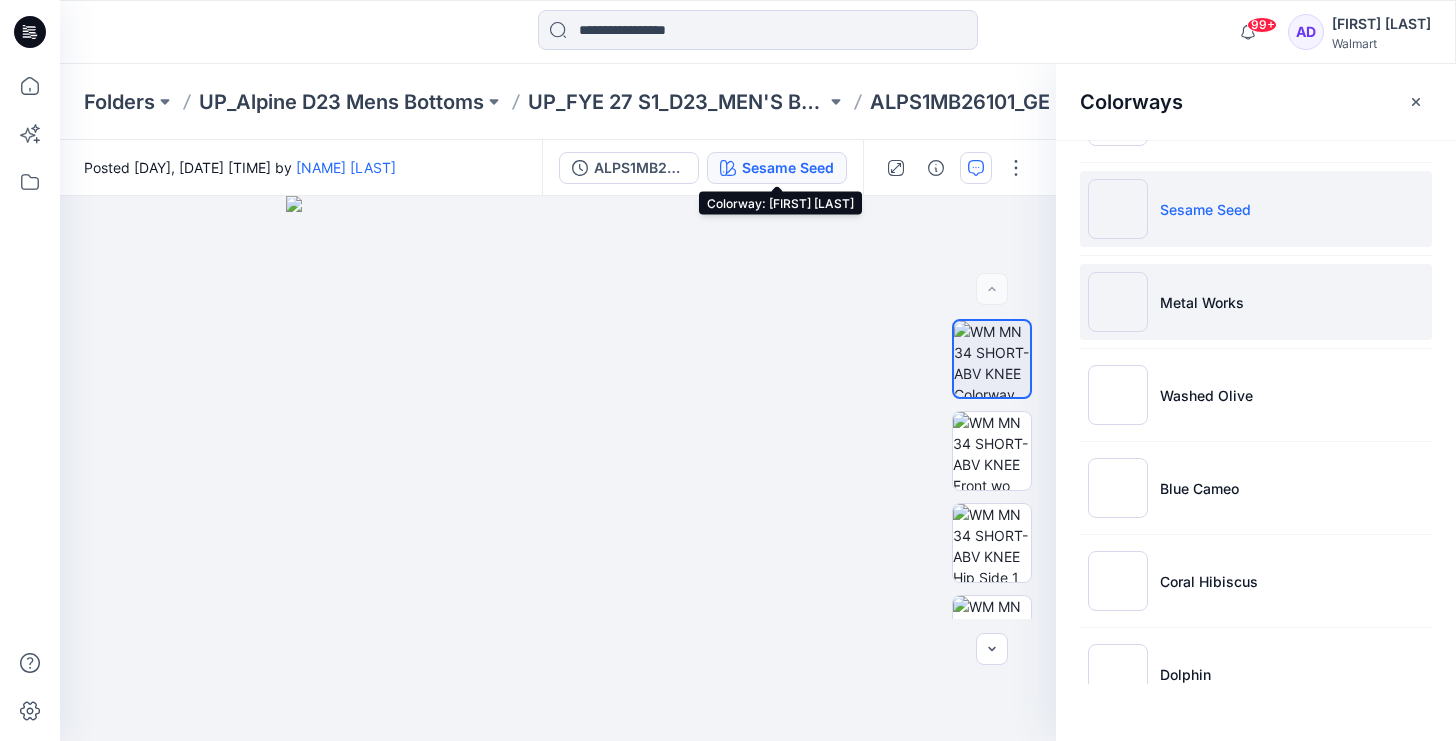 click on "Metal Works" at bounding box center (1256, 302) 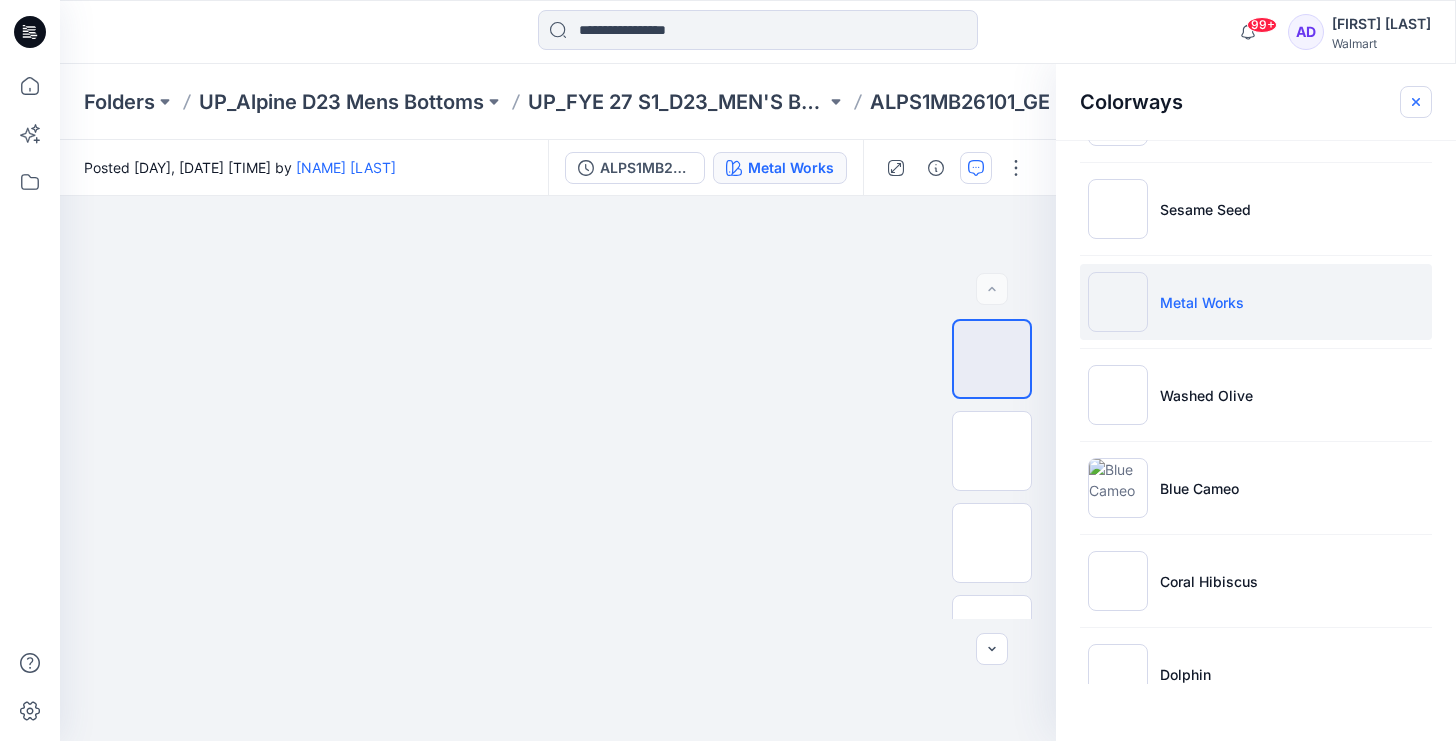 click 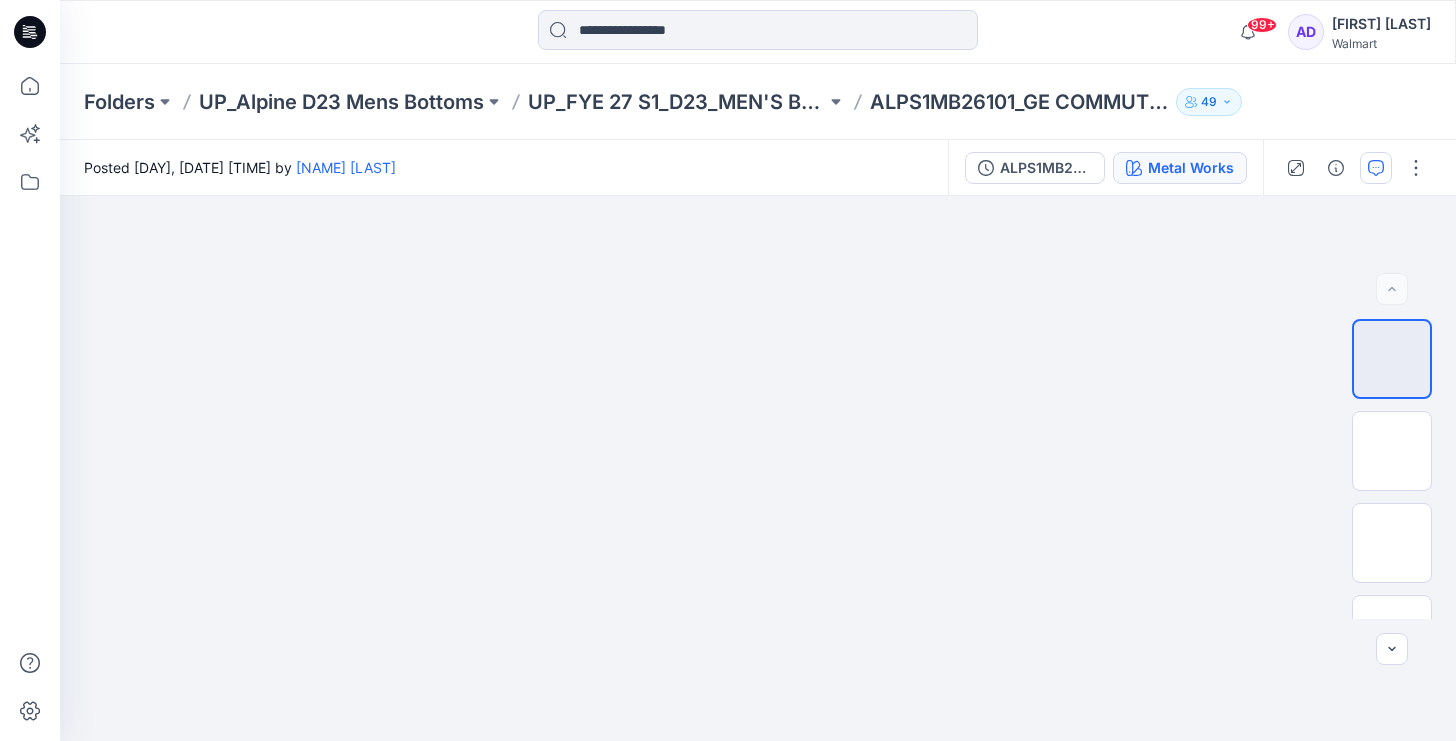 click on "Metal Works" at bounding box center (1191, 168) 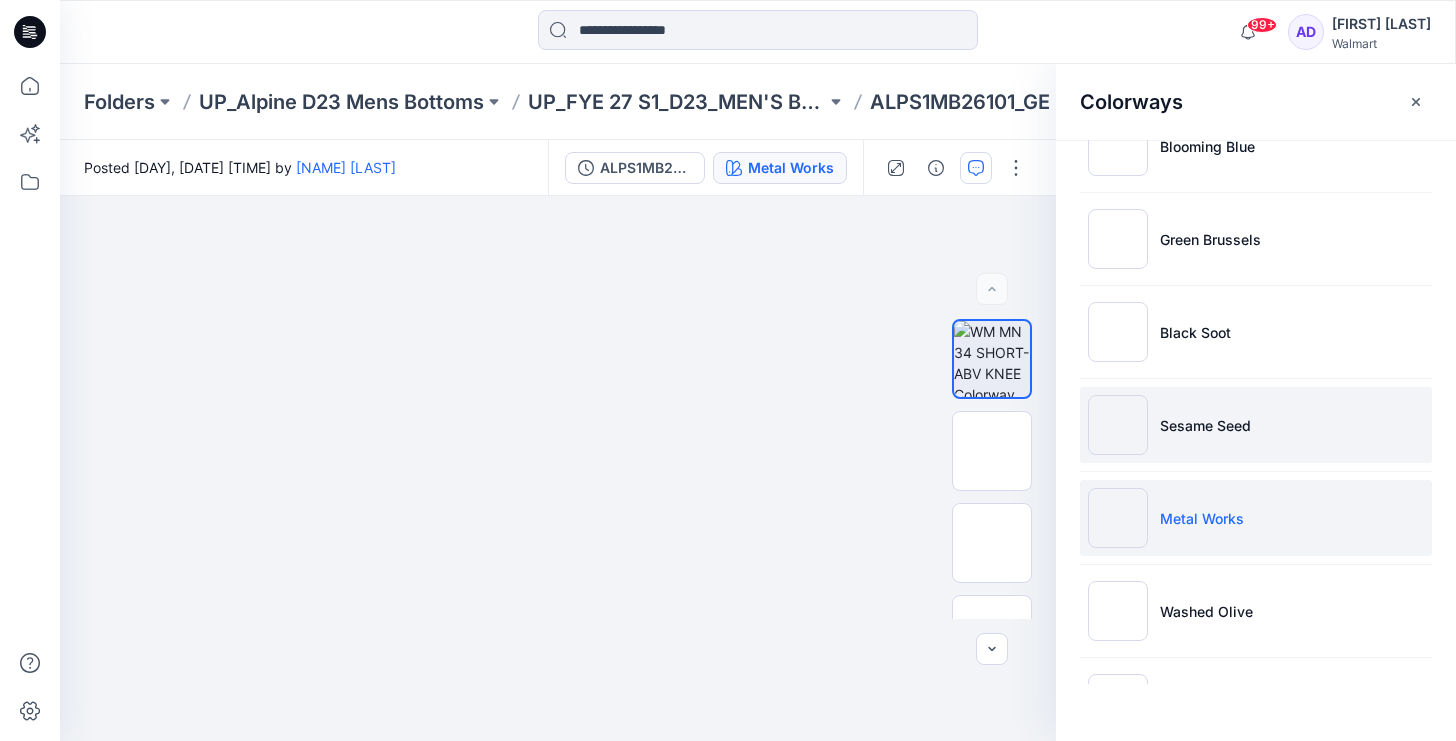scroll, scrollTop: 332, scrollLeft: 0, axis: vertical 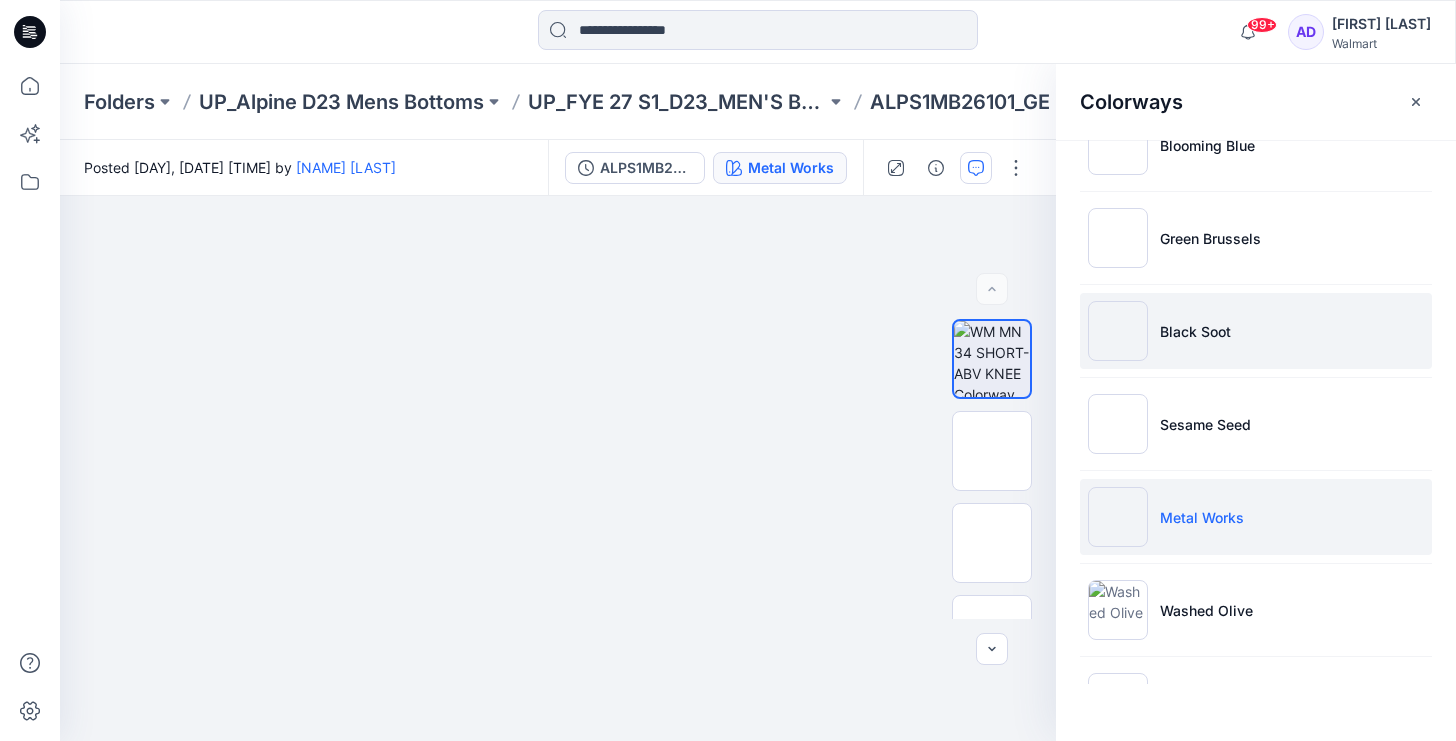click on "Black Soot" at bounding box center [1195, 331] 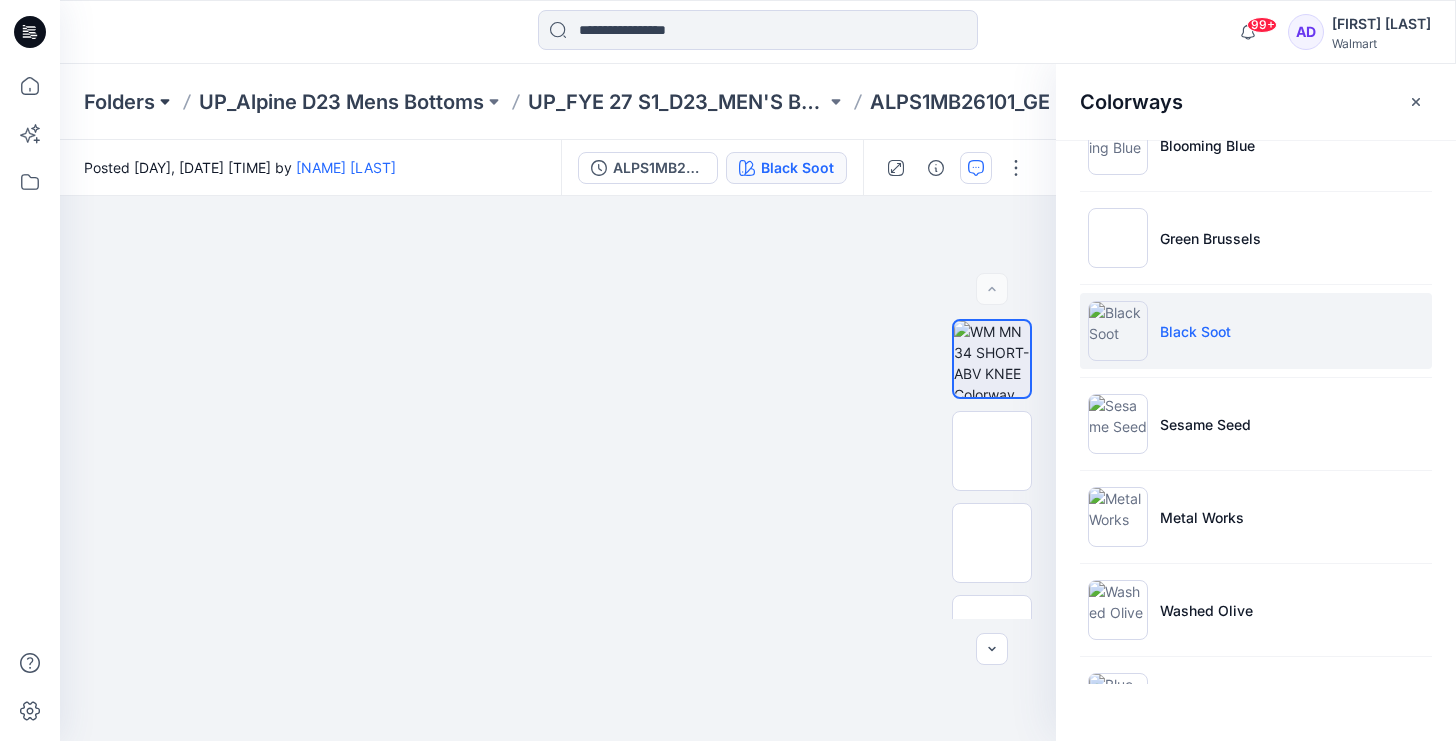 click at bounding box center [165, 102] 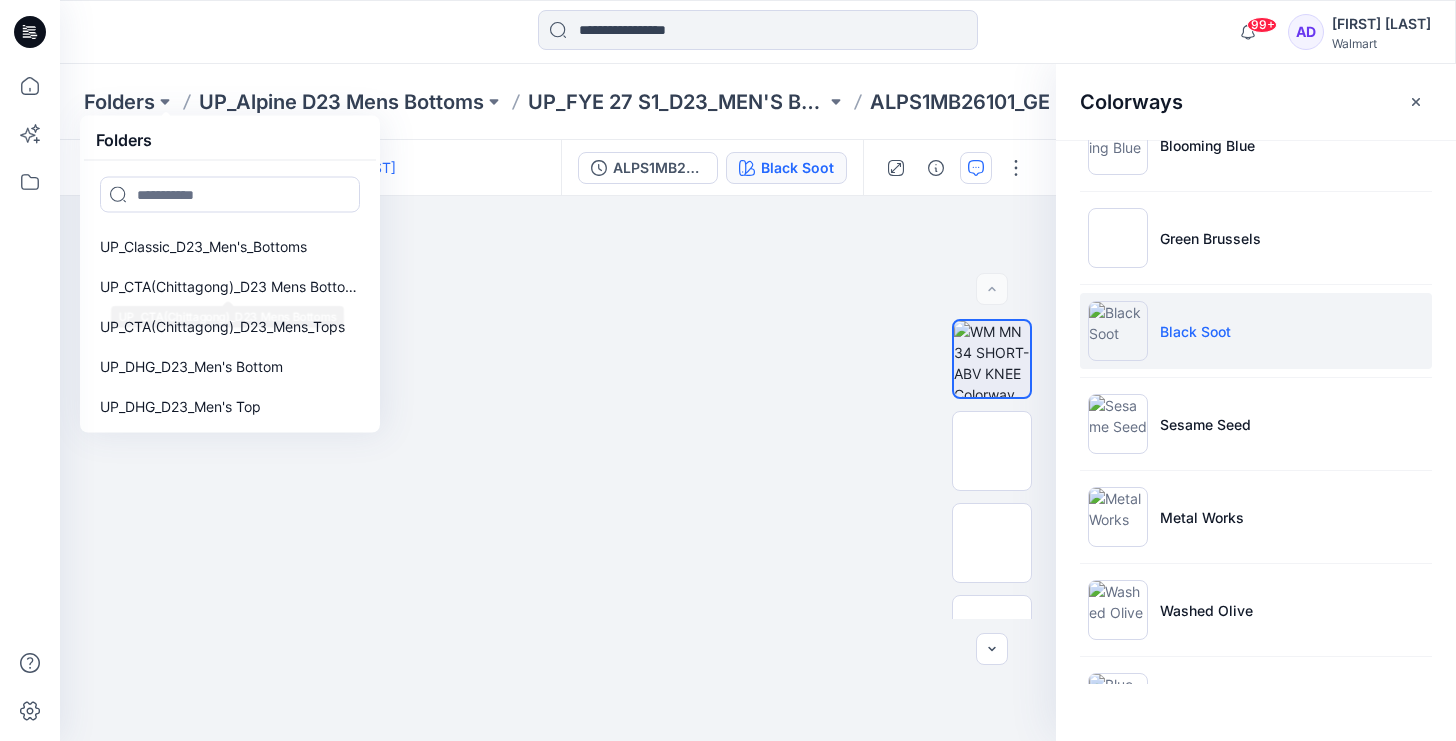 scroll, scrollTop: 923, scrollLeft: 0, axis: vertical 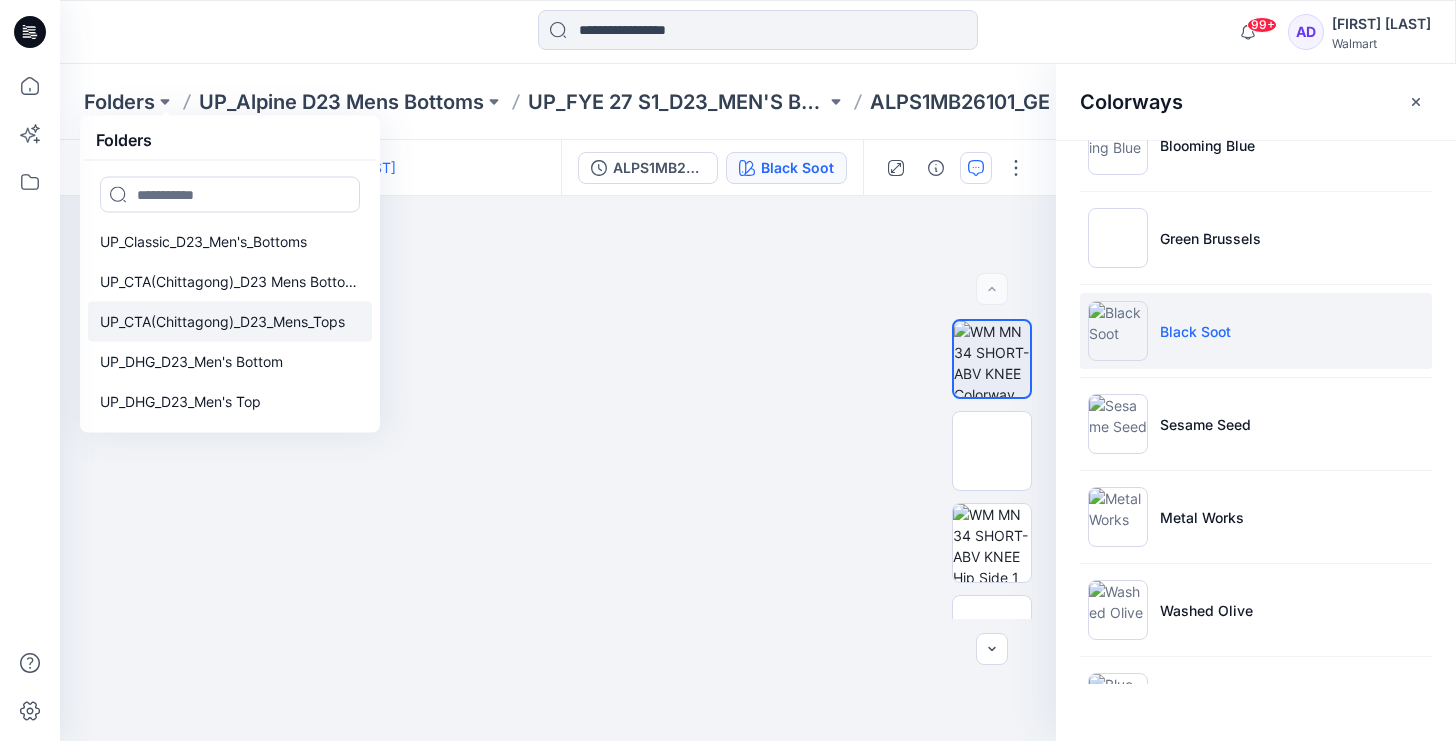 click on "UP_CTA(Chittagong)_D23_Mens_Tops" at bounding box center [222, 322] 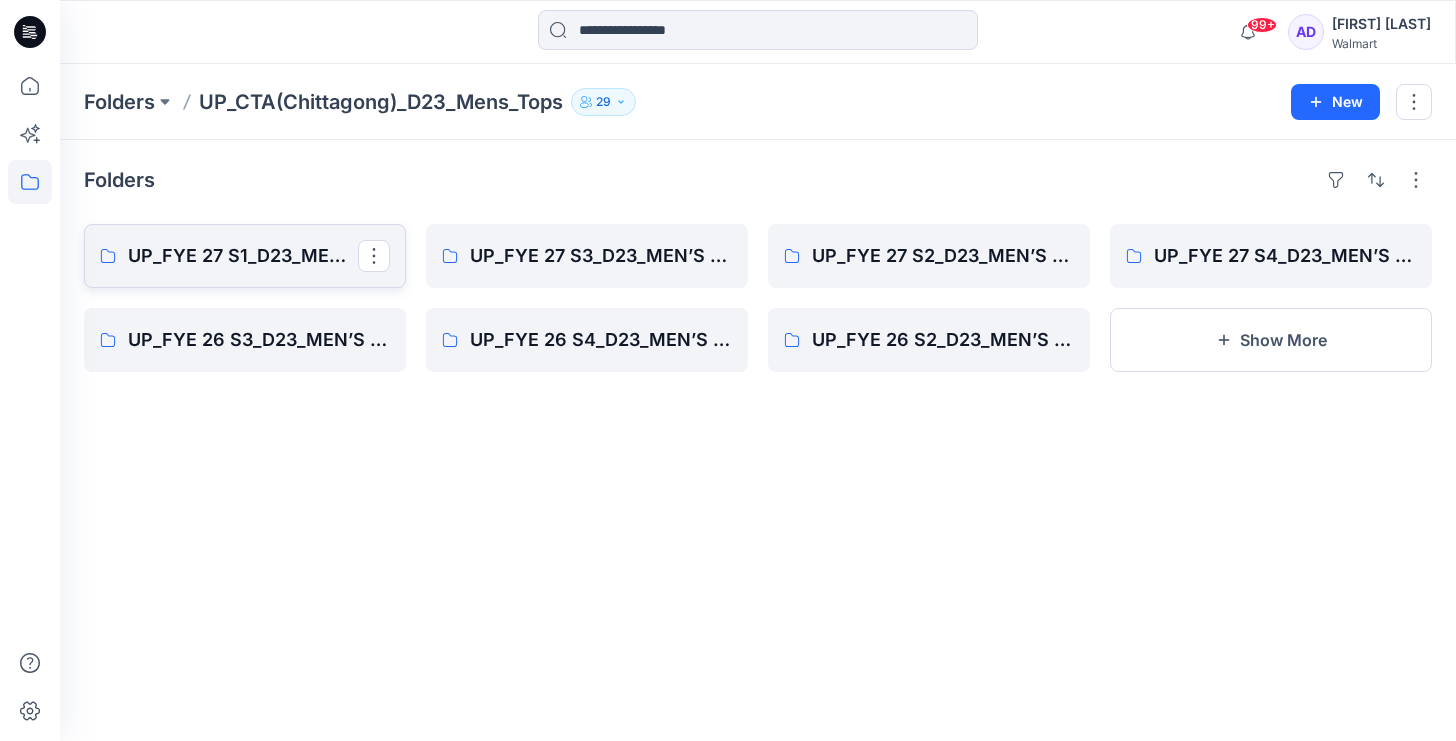click on "UP_FYE 27 S1_D23_MEN’S TOP CTA/CHITTAGONG" at bounding box center [243, 256] 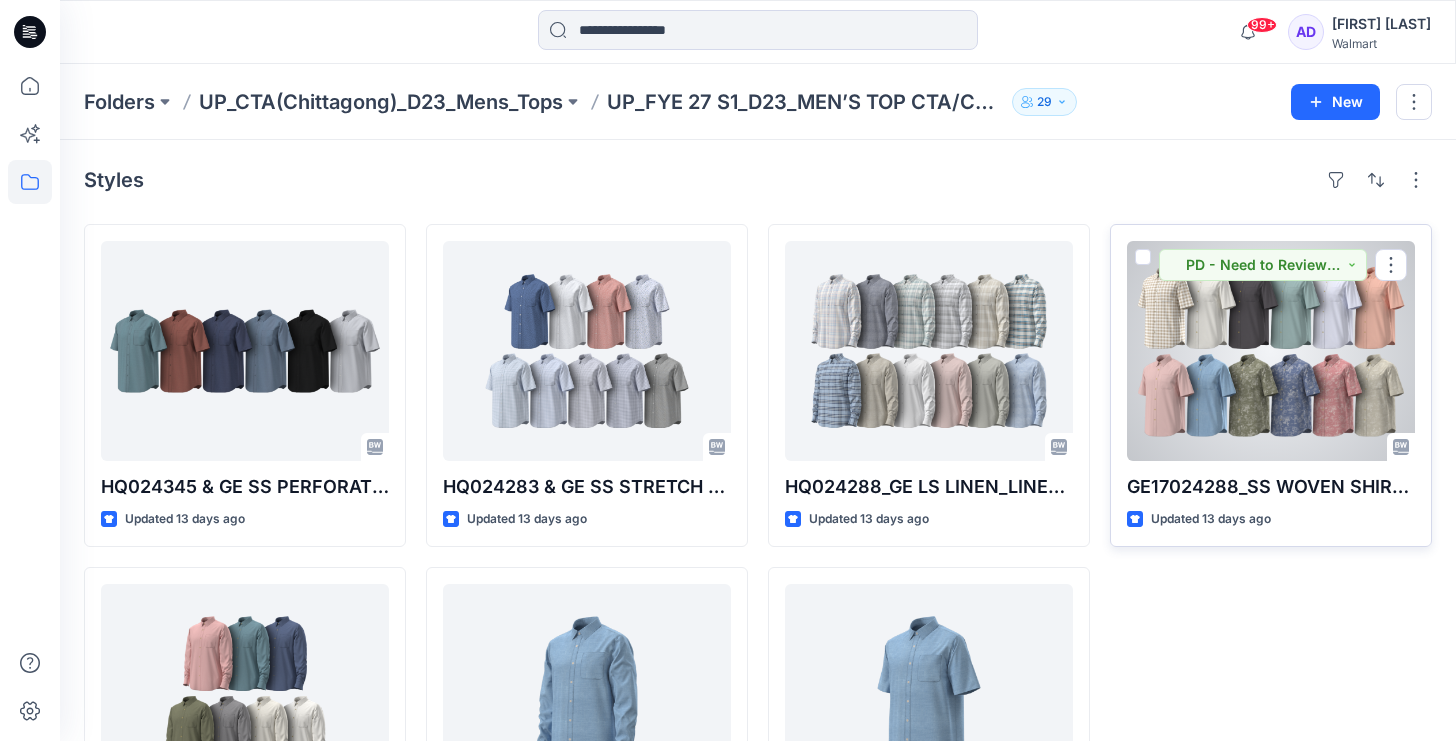 click at bounding box center [1271, 351] 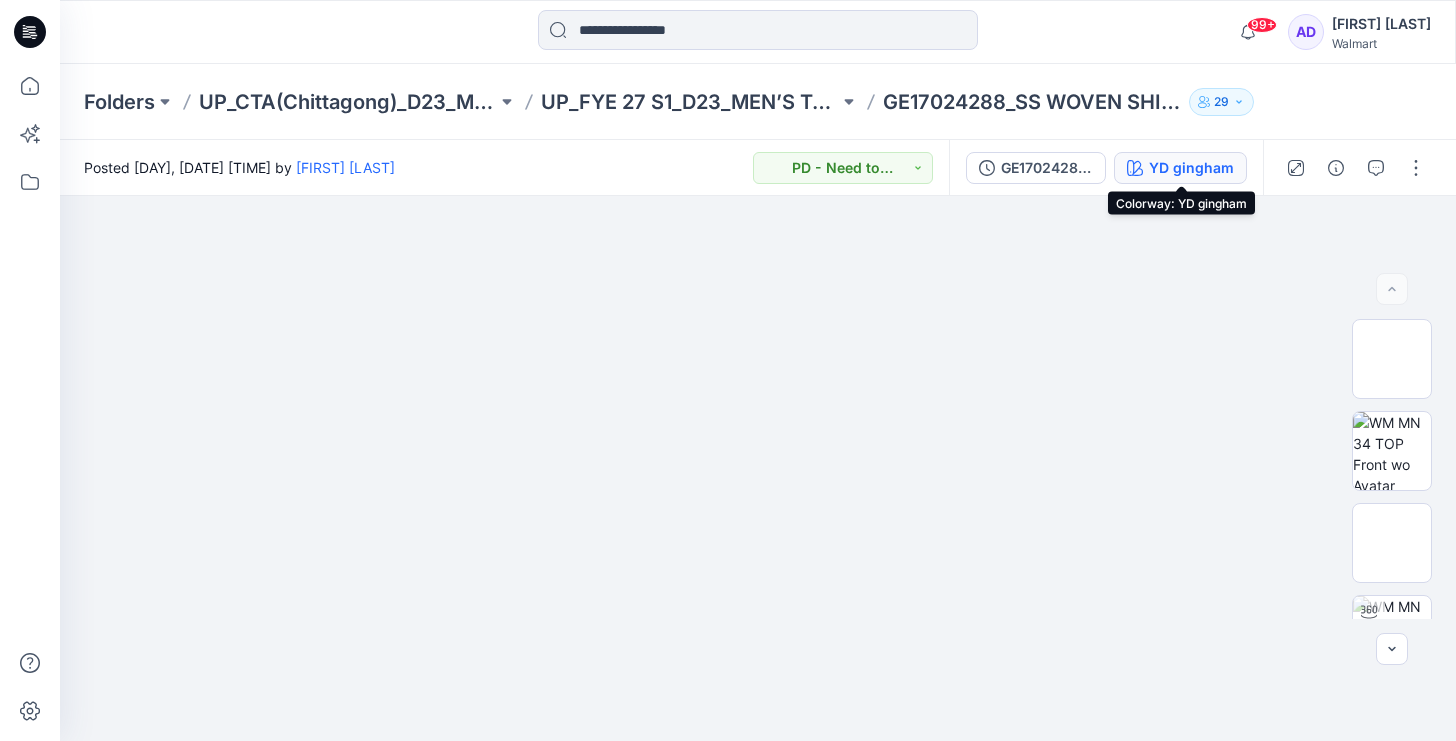 click on "YD gingham" at bounding box center (1191, 168) 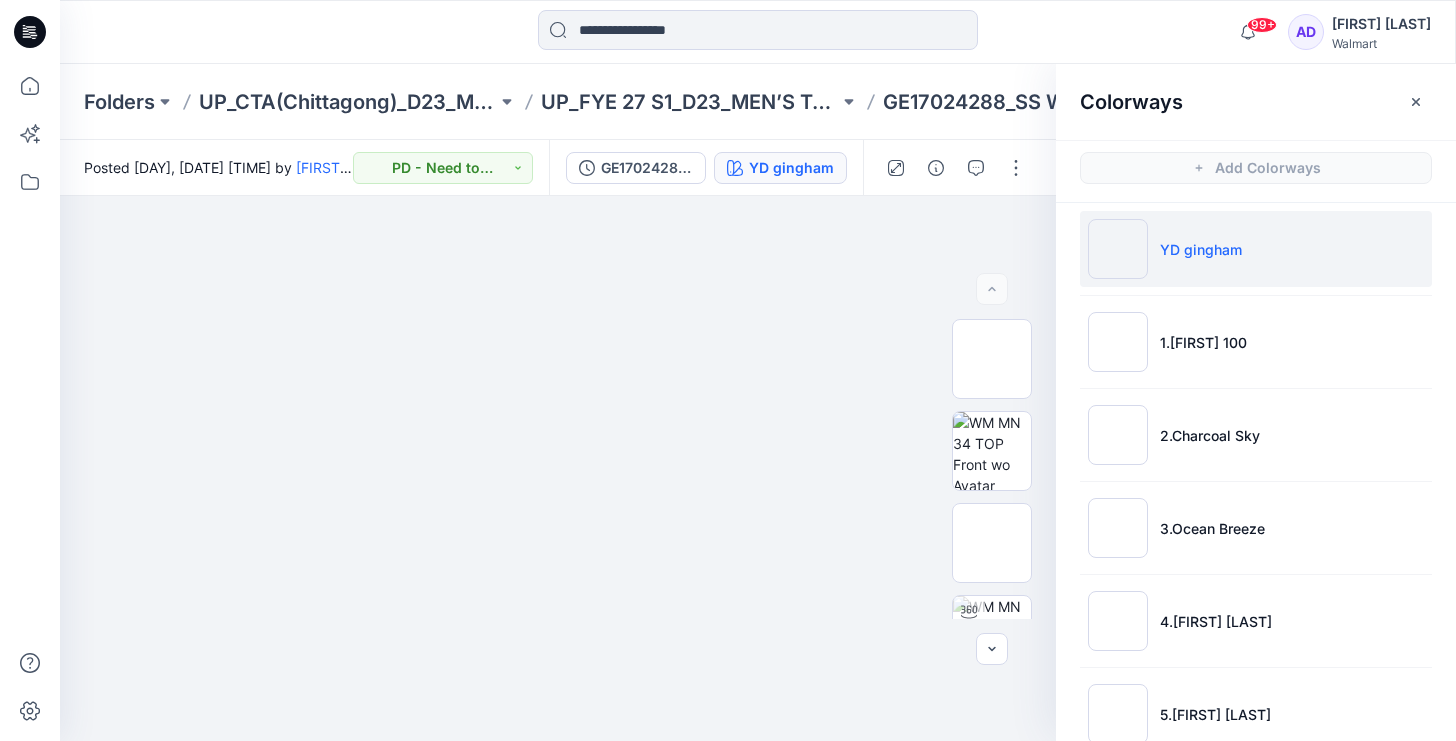 scroll, scrollTop: 0, scrollLeft: 0, axis: both 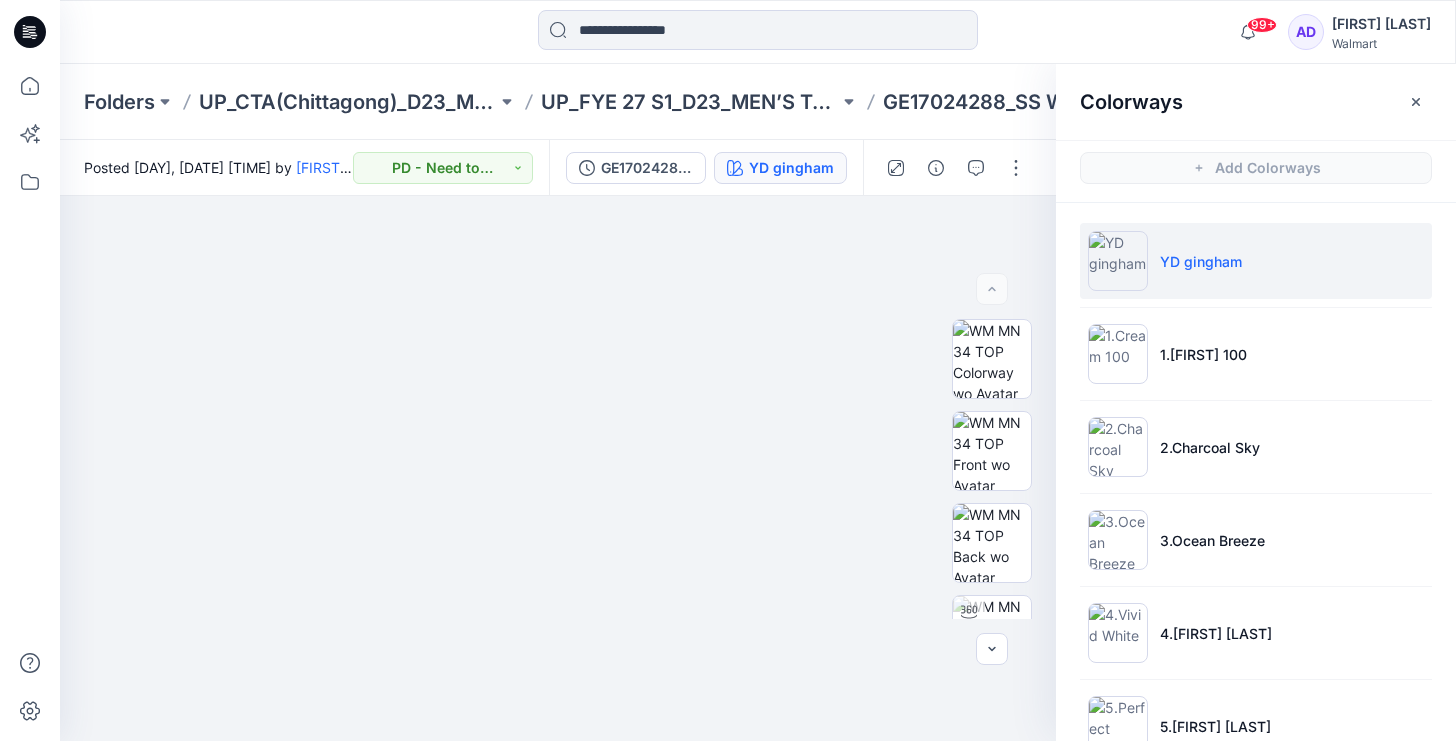 click on "YD gingham" at bounding box center (1256, 261) 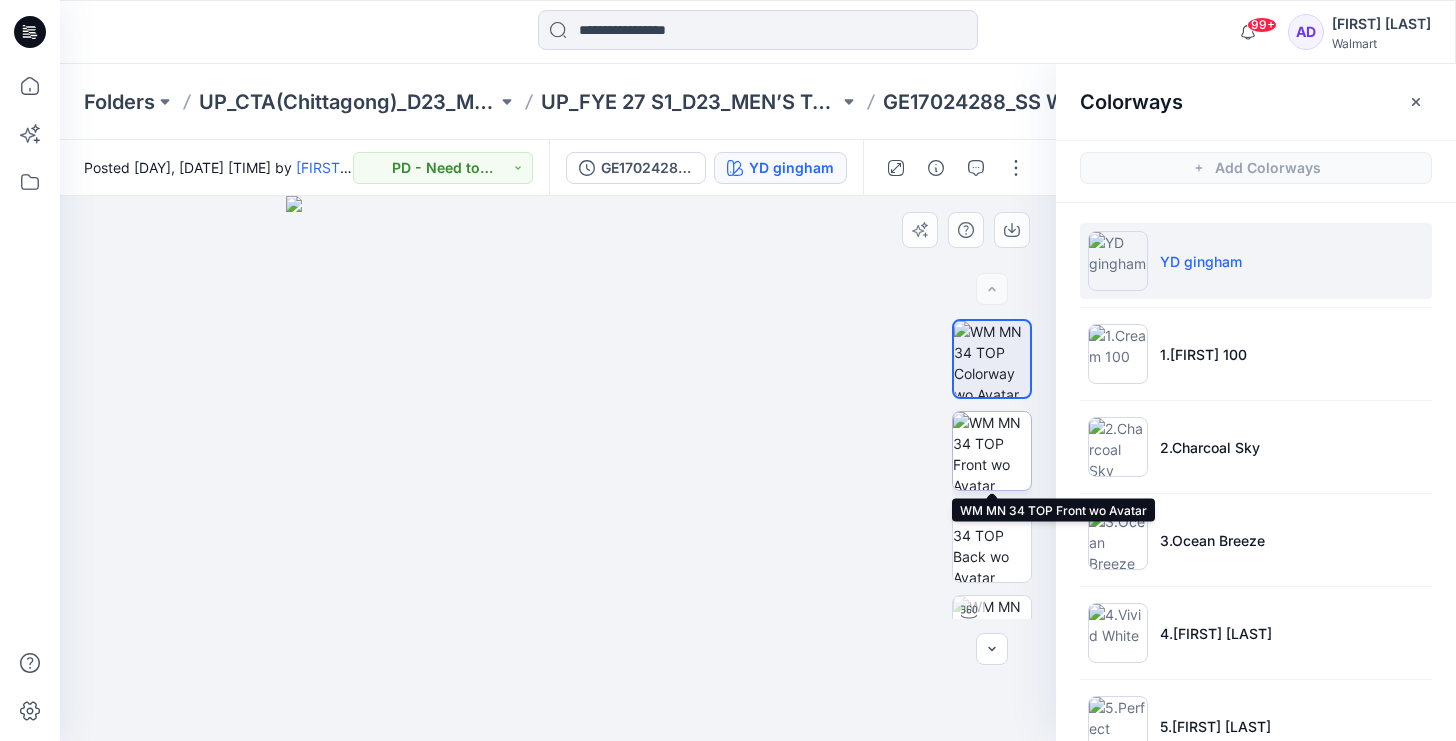 click at bounding box center (992, 451) 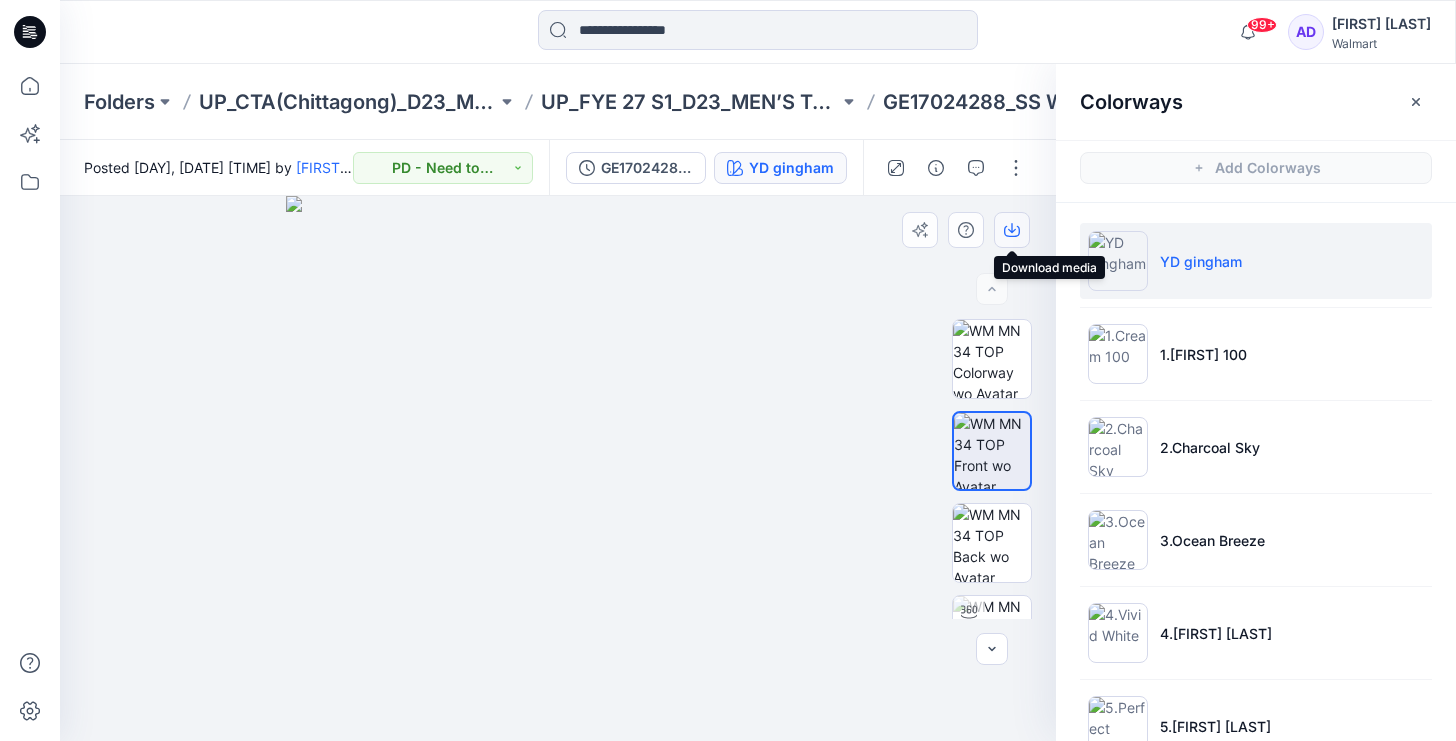 click 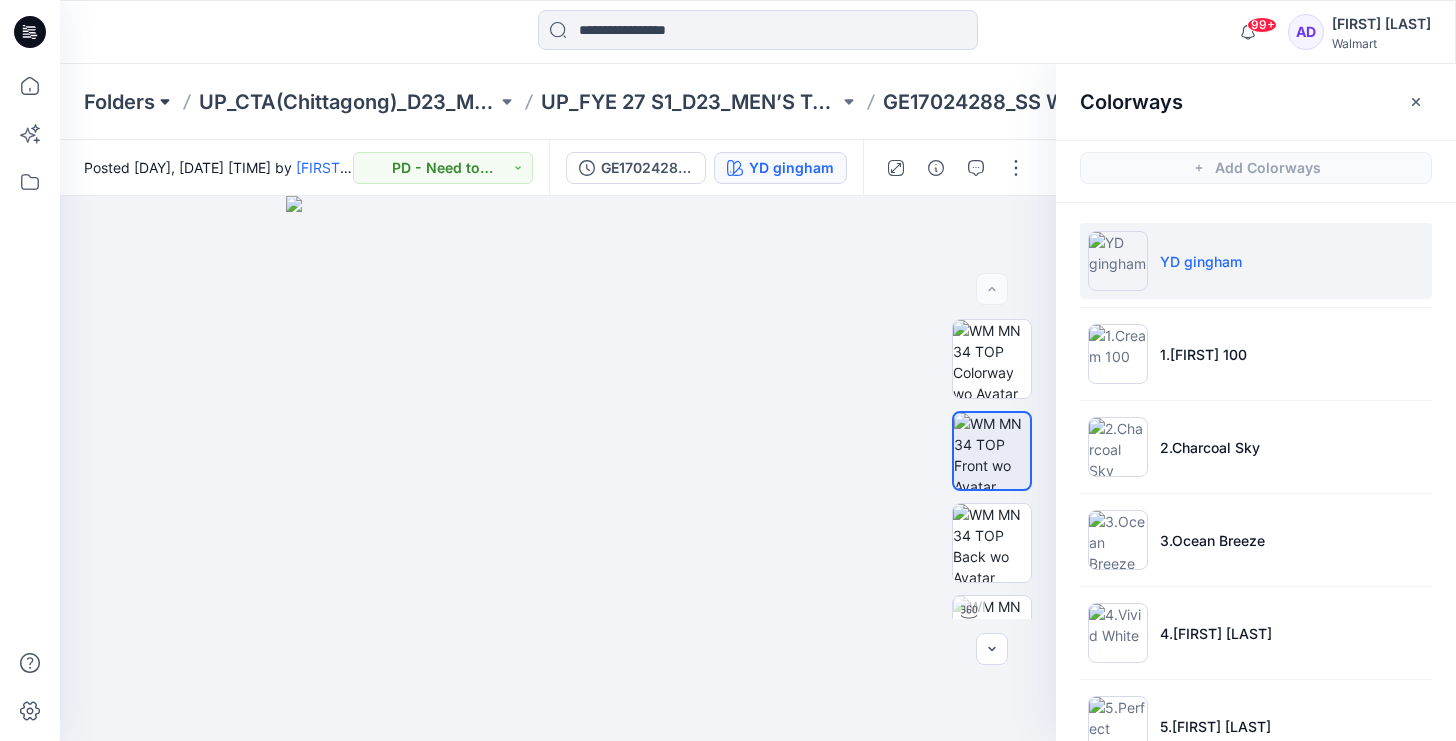 click at bounding box center (165, 102) 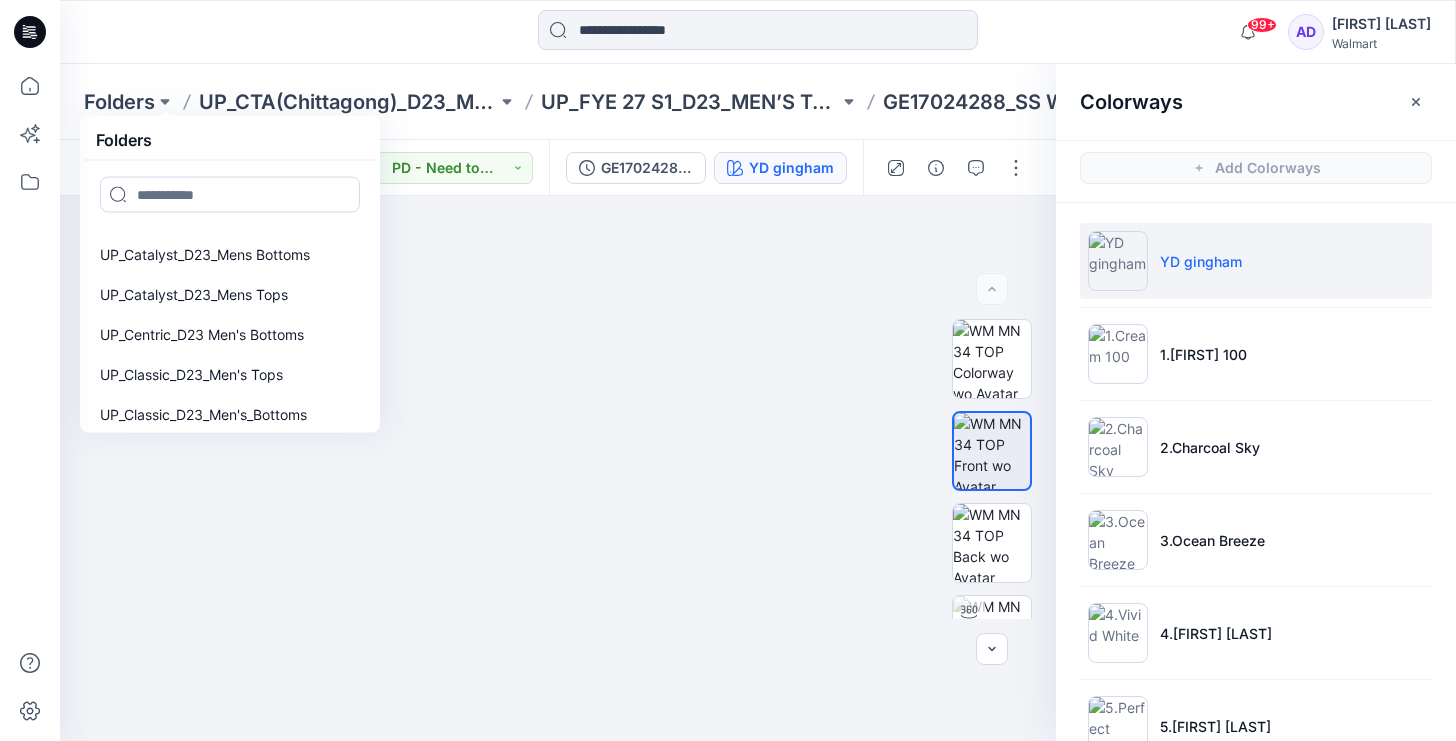 scroll, scrollTop: 764, scrollLeft: 0, axis: vertical 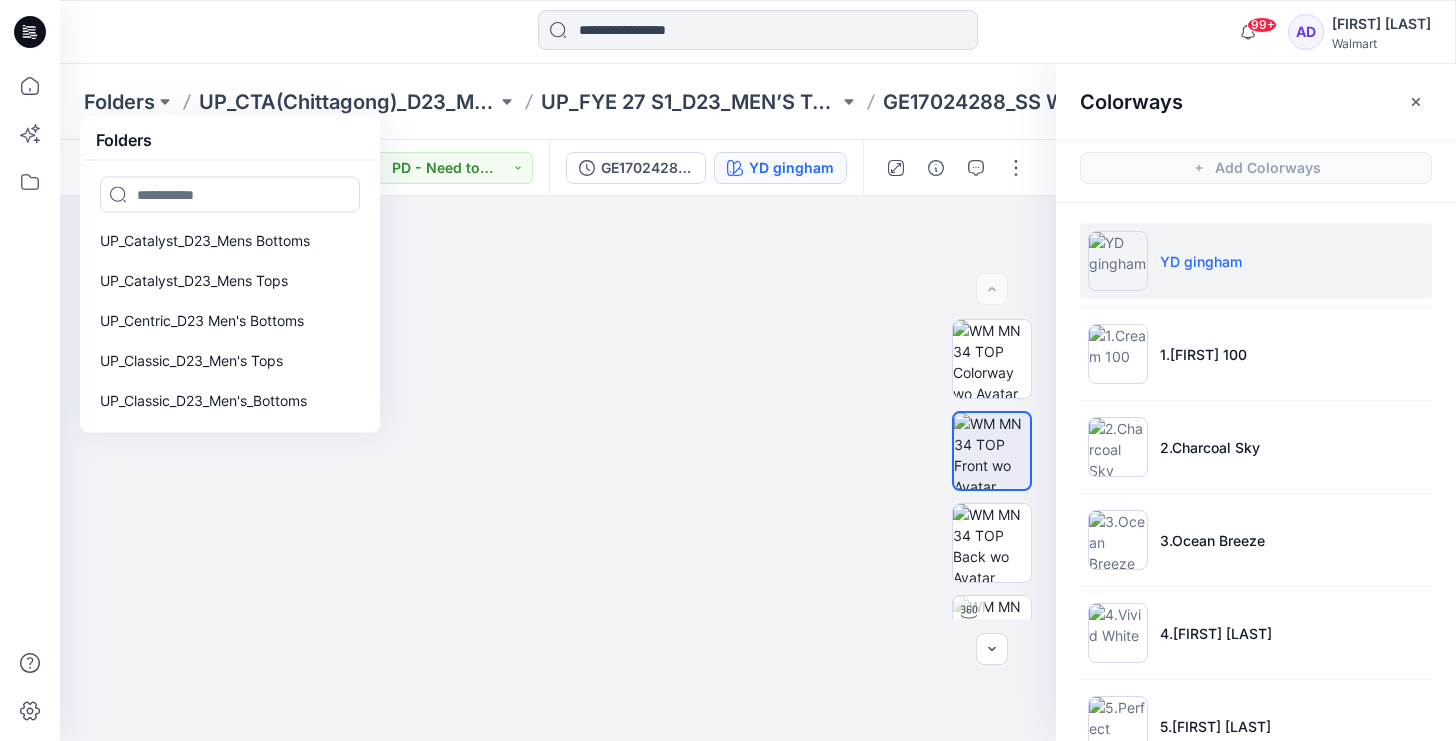click on "UP_Classic_D23_Men's Tops" at bounding box center [230, 361] 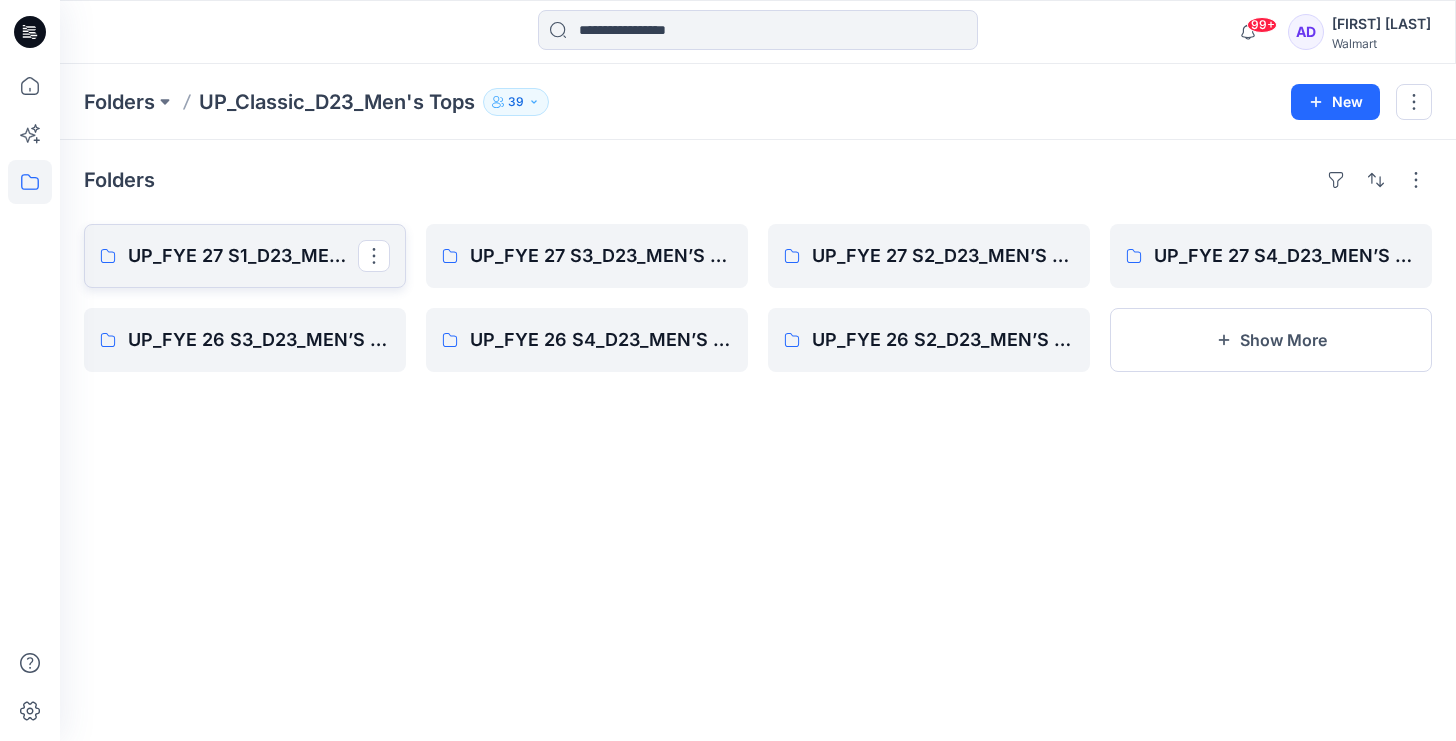 click on "UP_FYE 27 S1_D23_MEN’S TOP CLASSIC" at bounding box center (243, 256) 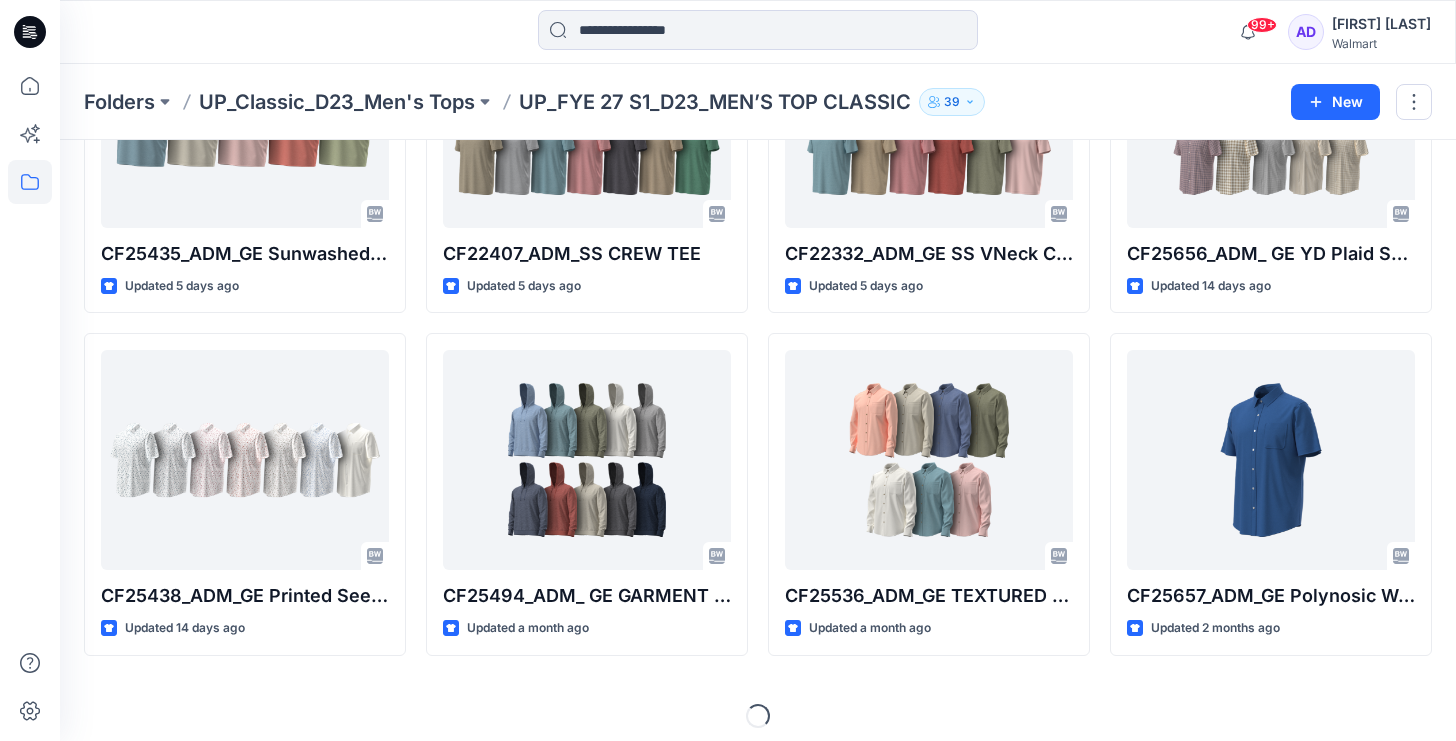 scroll, scrollTop: 578, scrollLeft: 0, axis: vertical 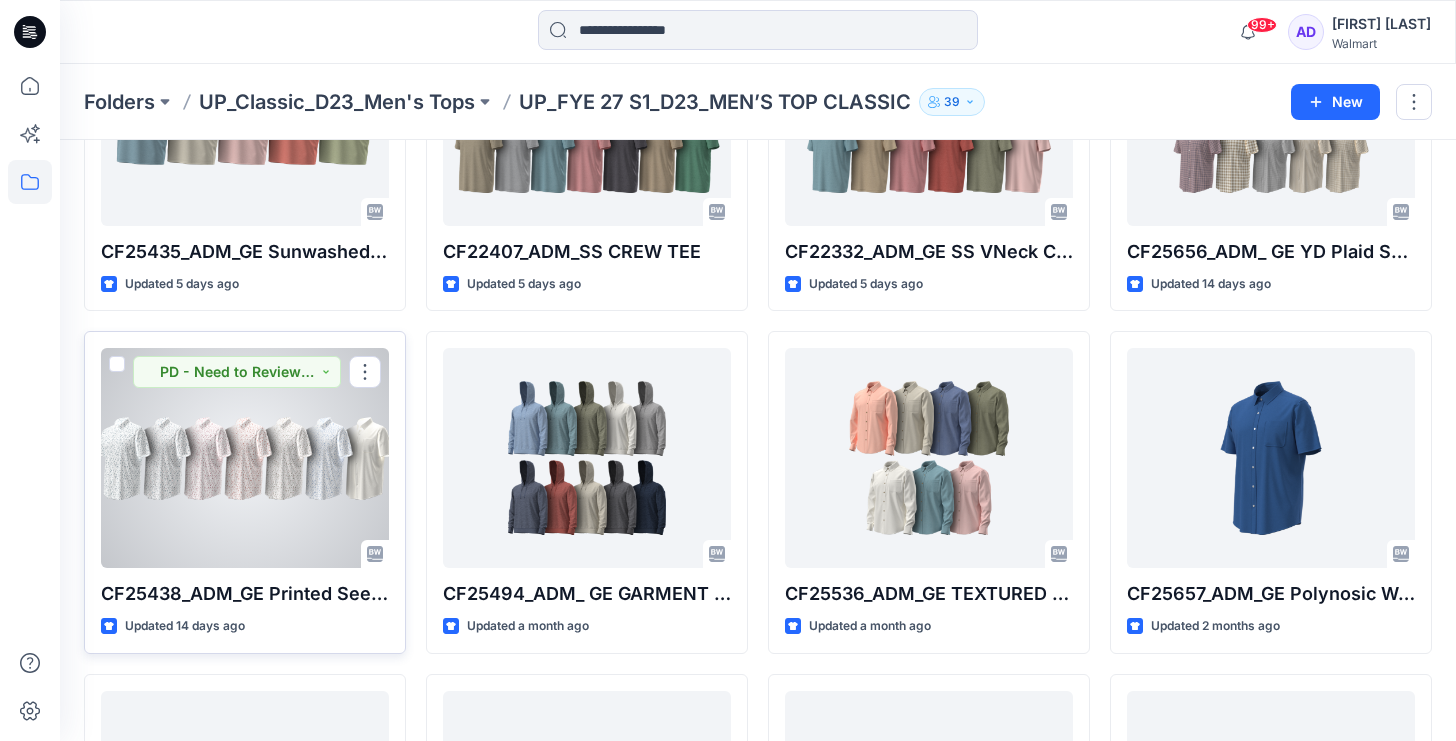 click at bounding box center [245, 458] 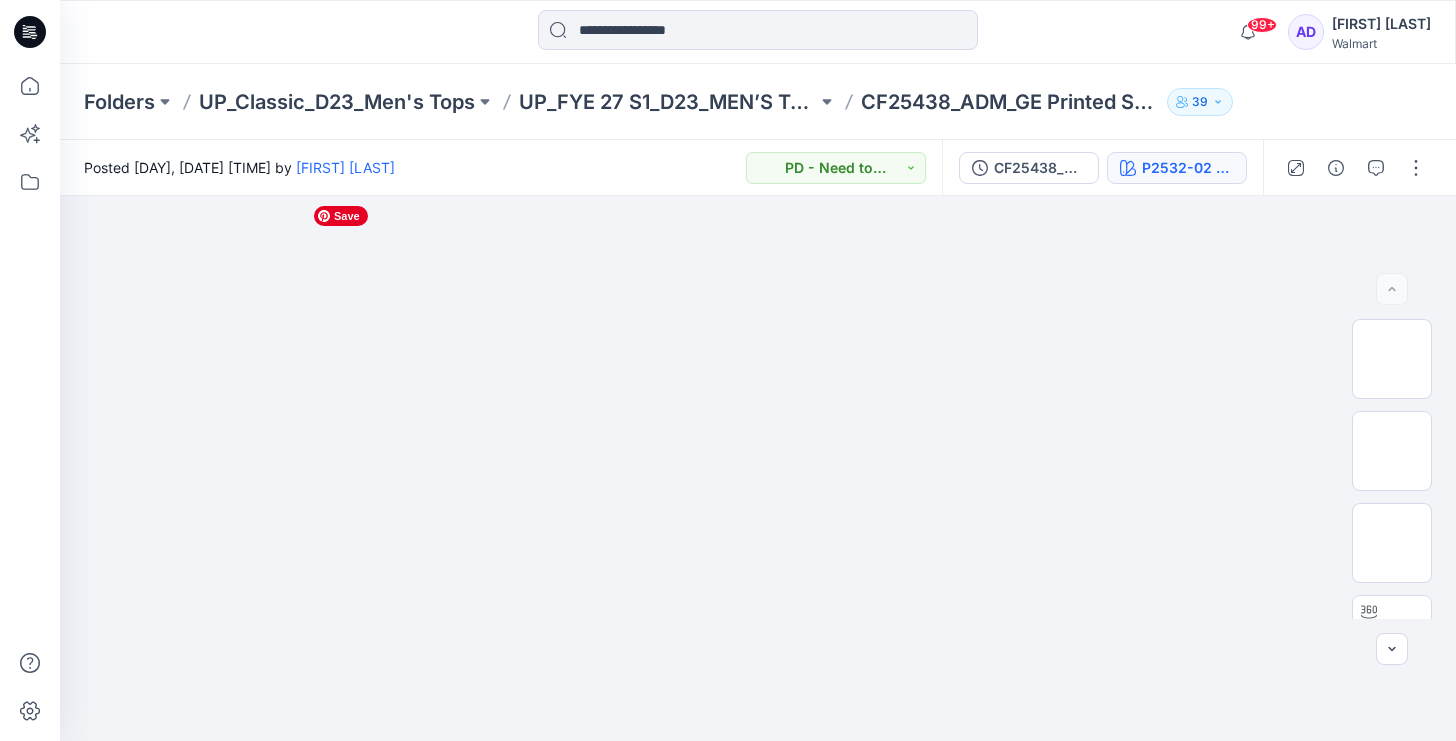 click on "P2532-02 New Spring Field" at bounding box center (1188, 168) 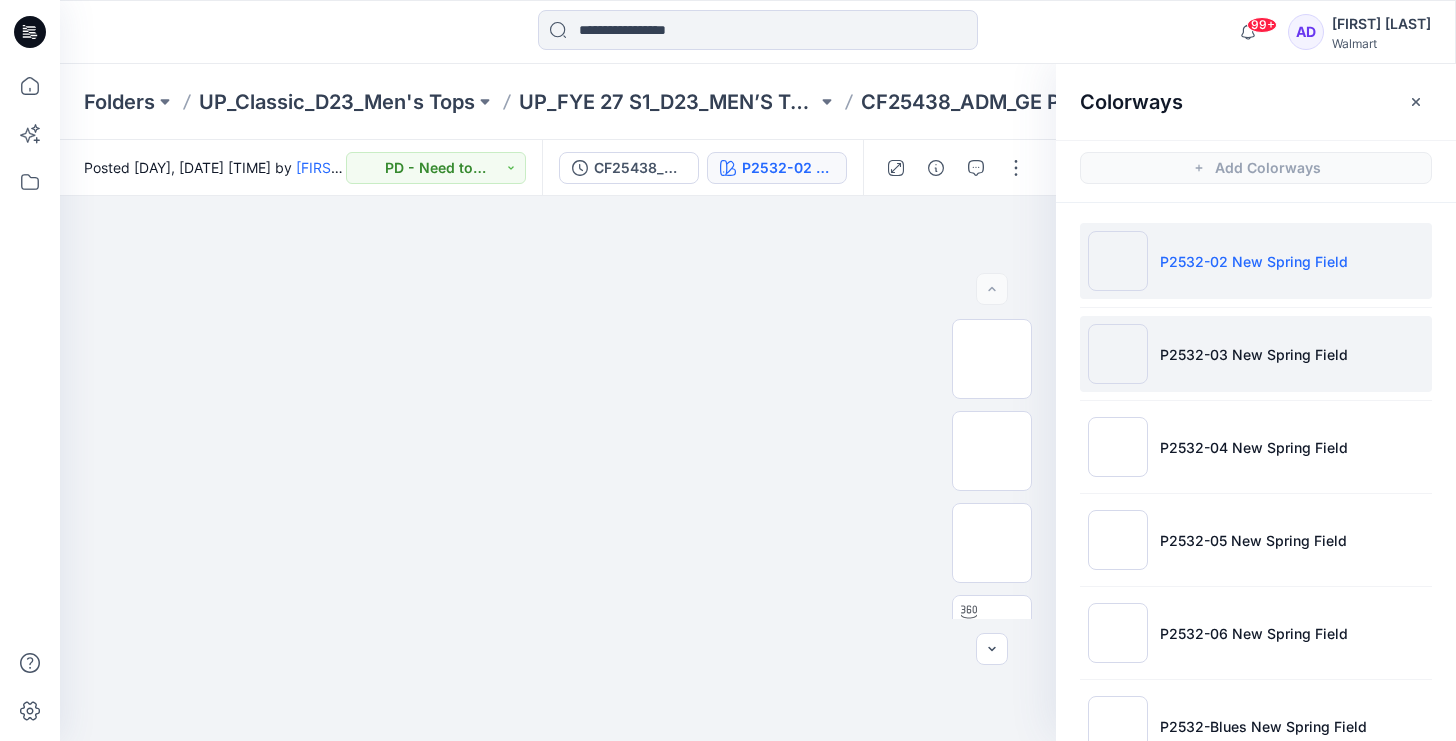 scroll, scrollTop: 6, scrollLeft: 0, axis: vertical 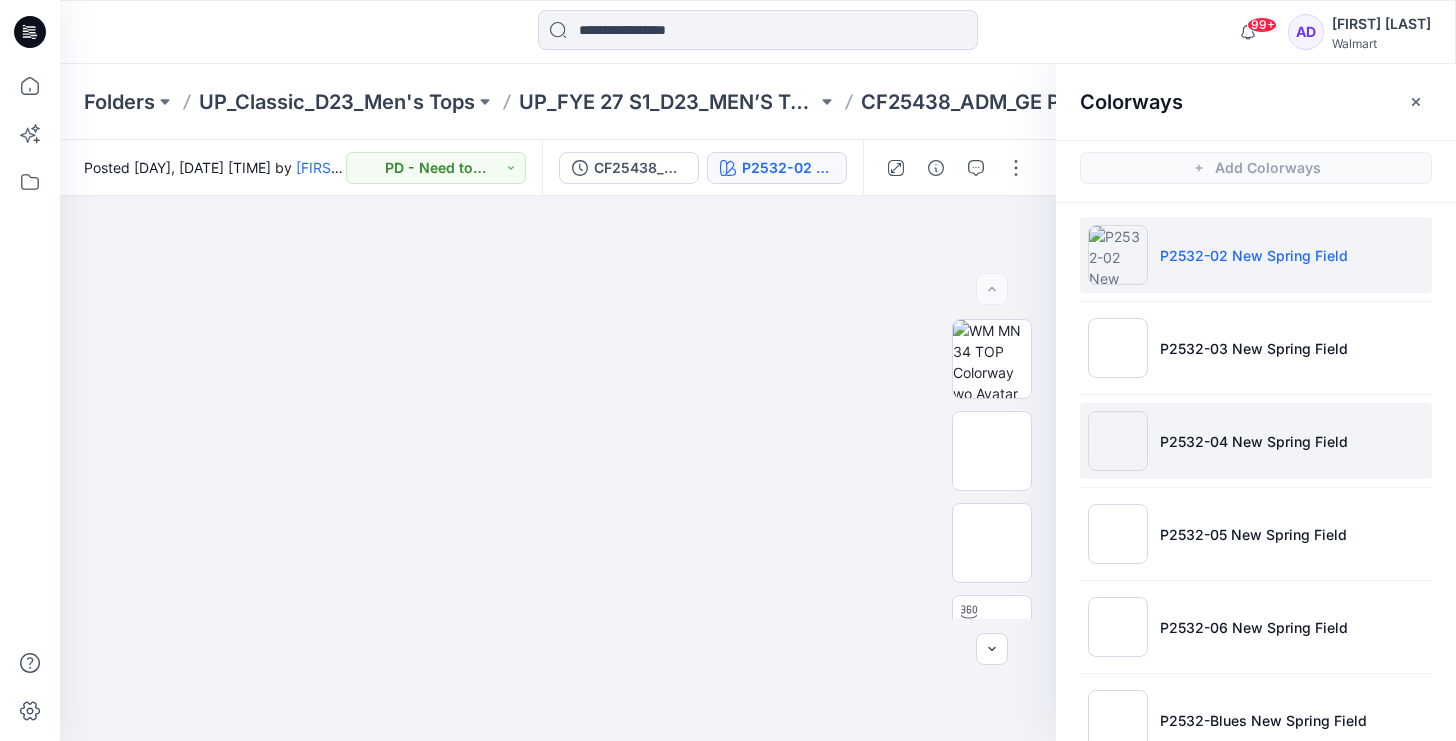 click on "P2532-04 New Spring Field" at bounding box center [1254, 441] 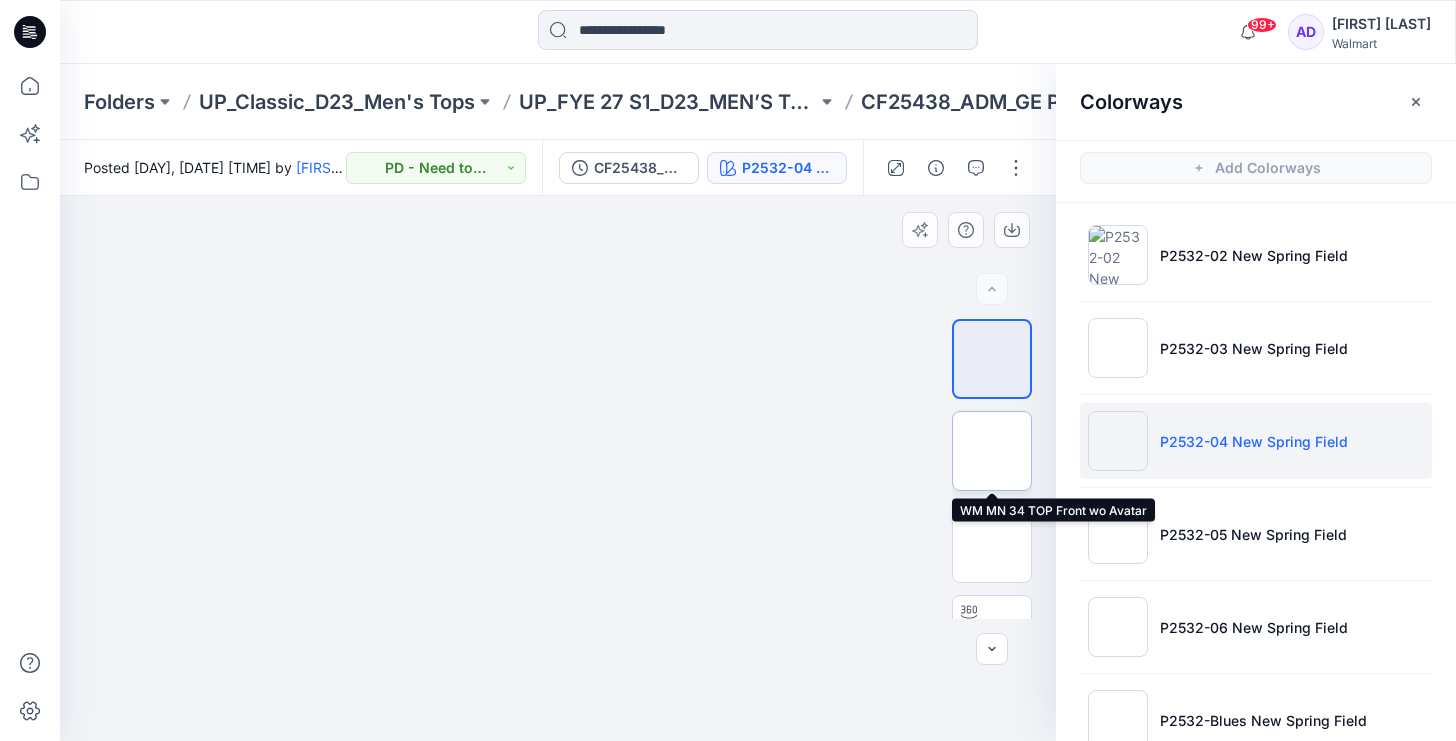 click at bounding box center [992, 451] 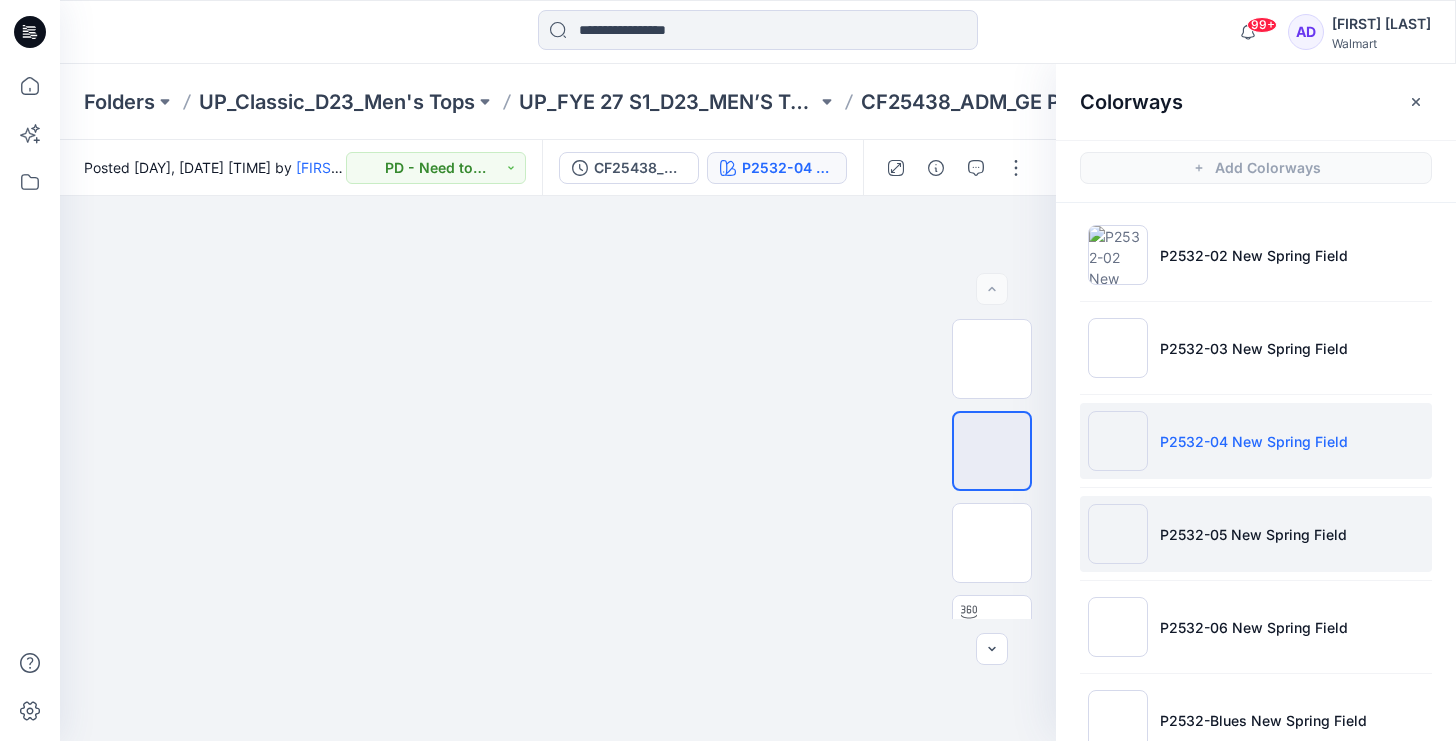 scroll, scrollTop: 133, scrollLeft: 0, axis: vertical 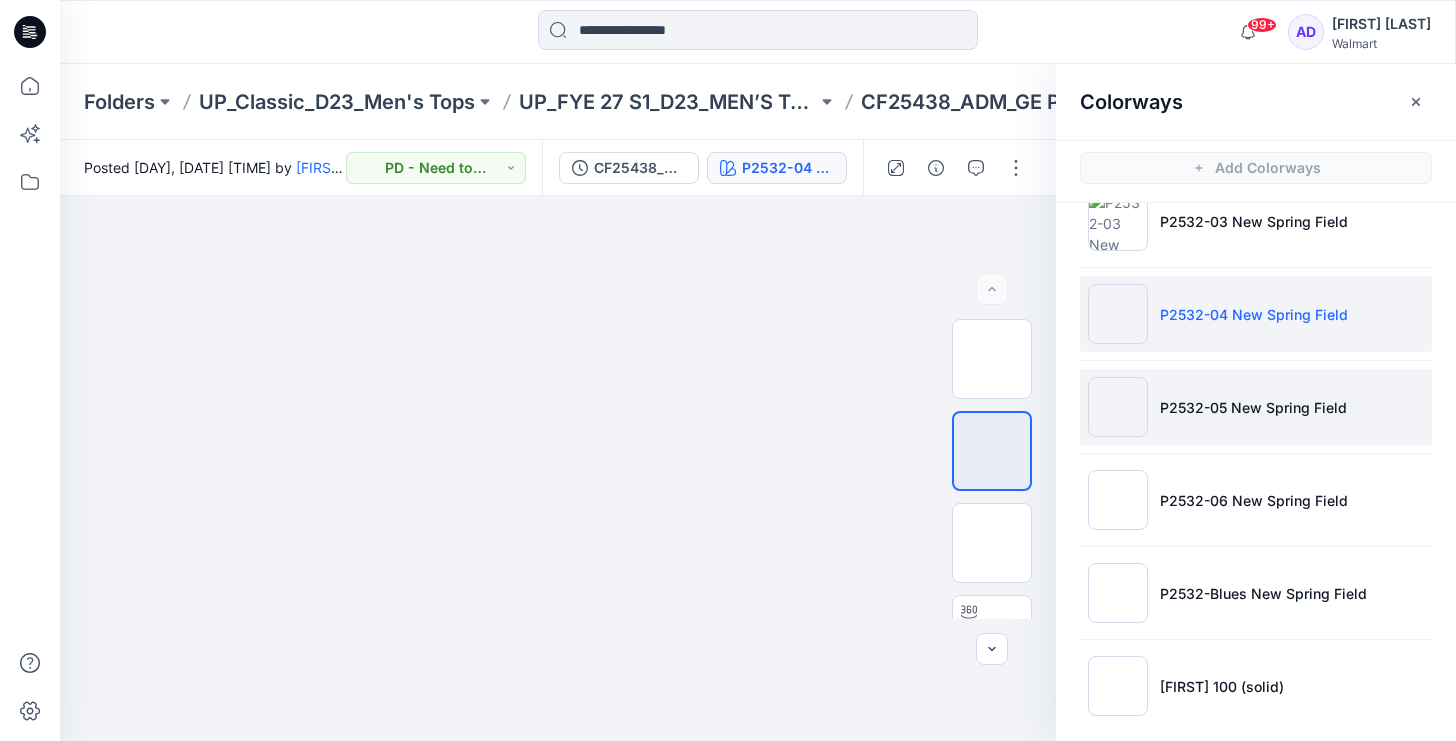 click on "P2532-05 New Spring Field" at bounding box center (1256, 407) 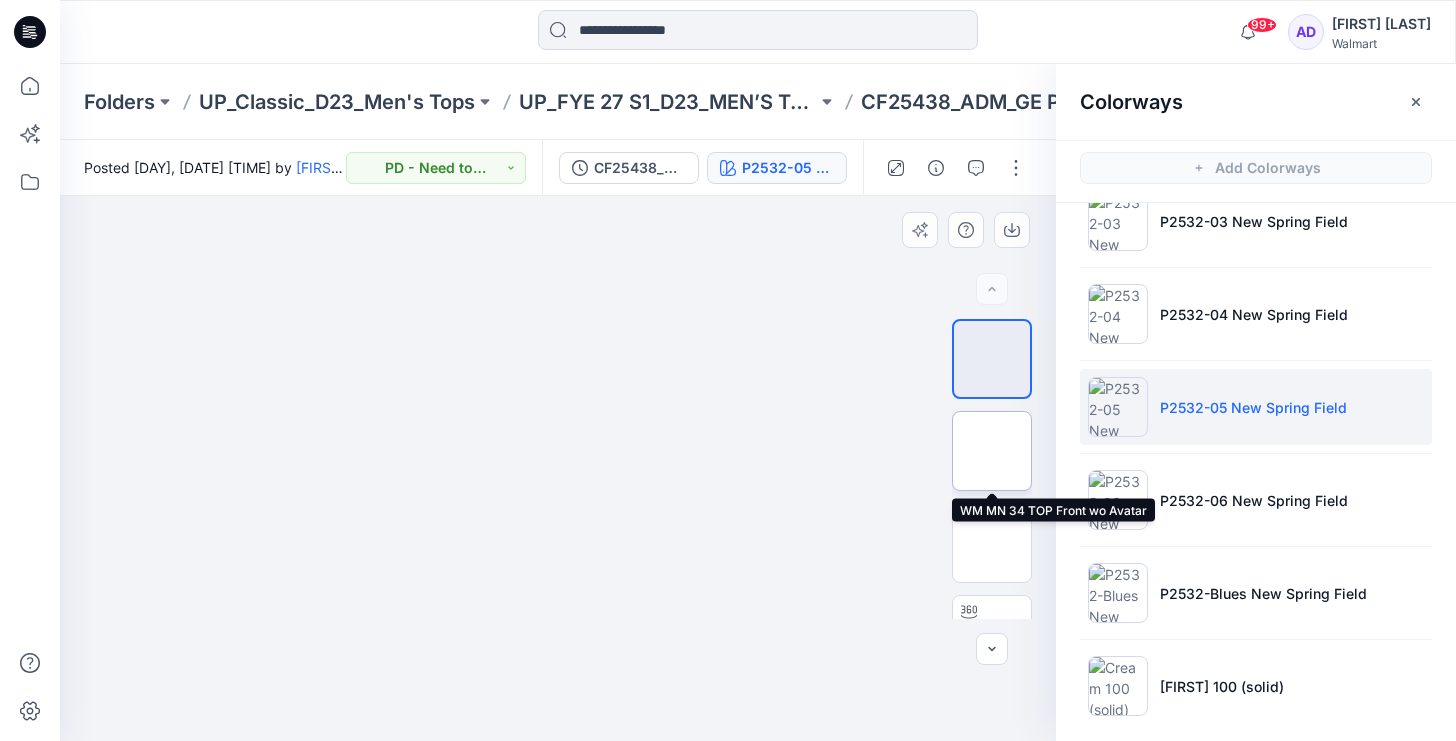 click at bounding box center (992, 451) 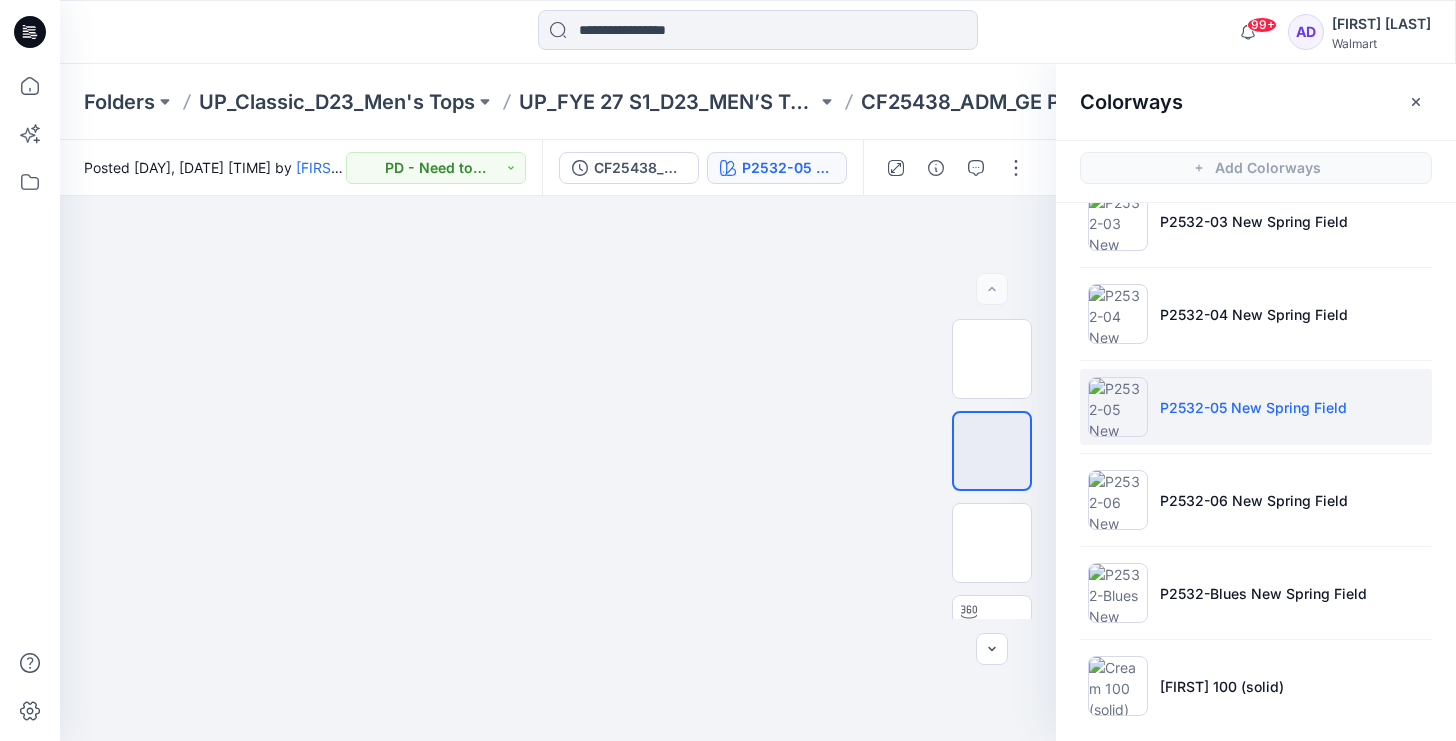 scroll, scrollTop: 146, scrollLeft: 0, axis: vertical 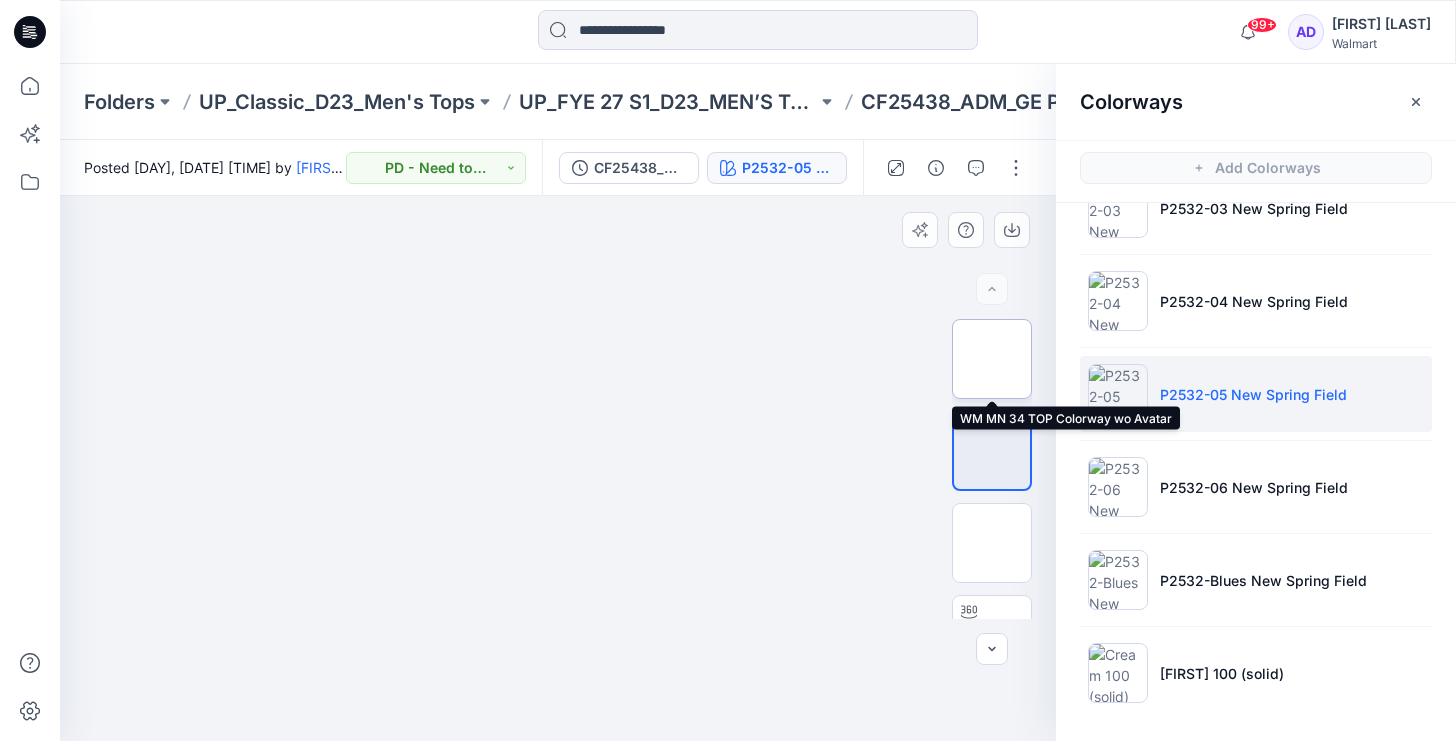 click at bounding box center (992, 359) 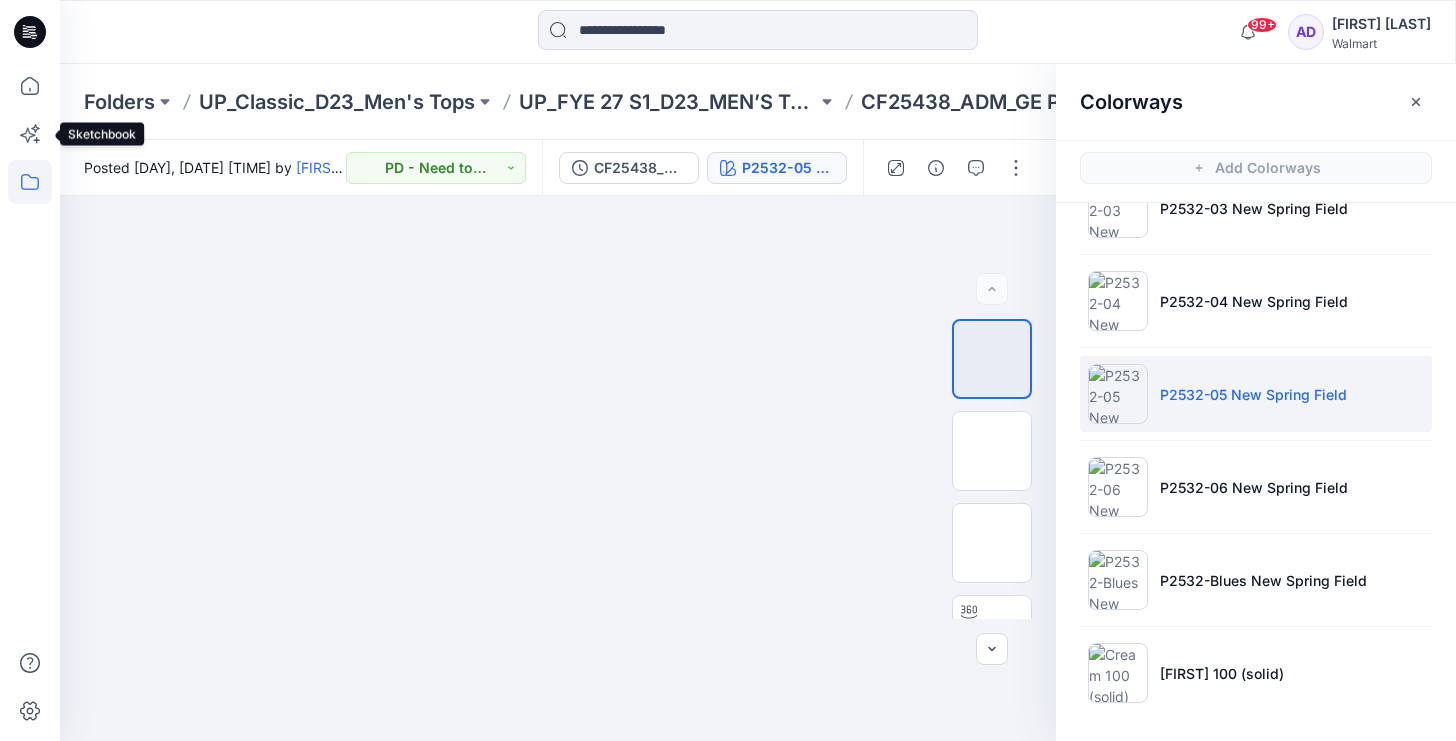 click 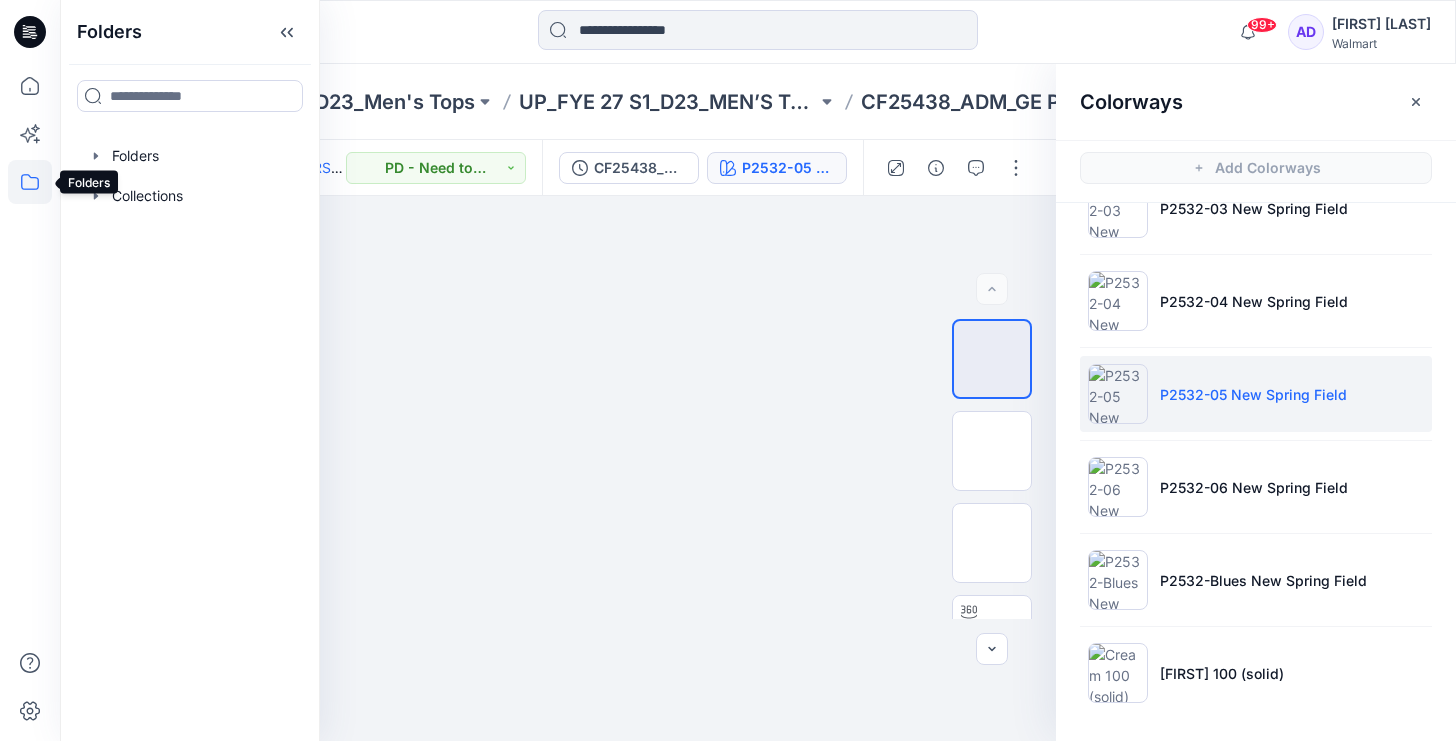 click 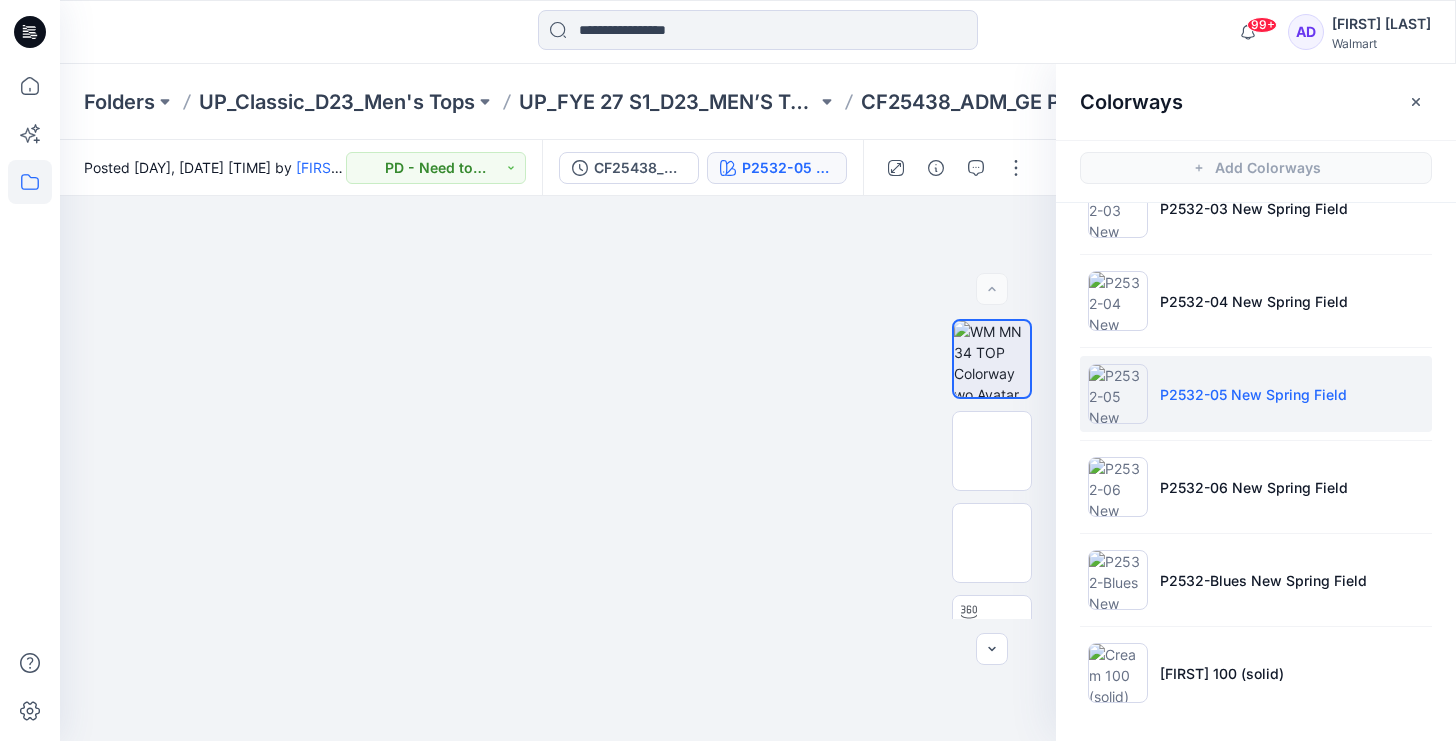 click 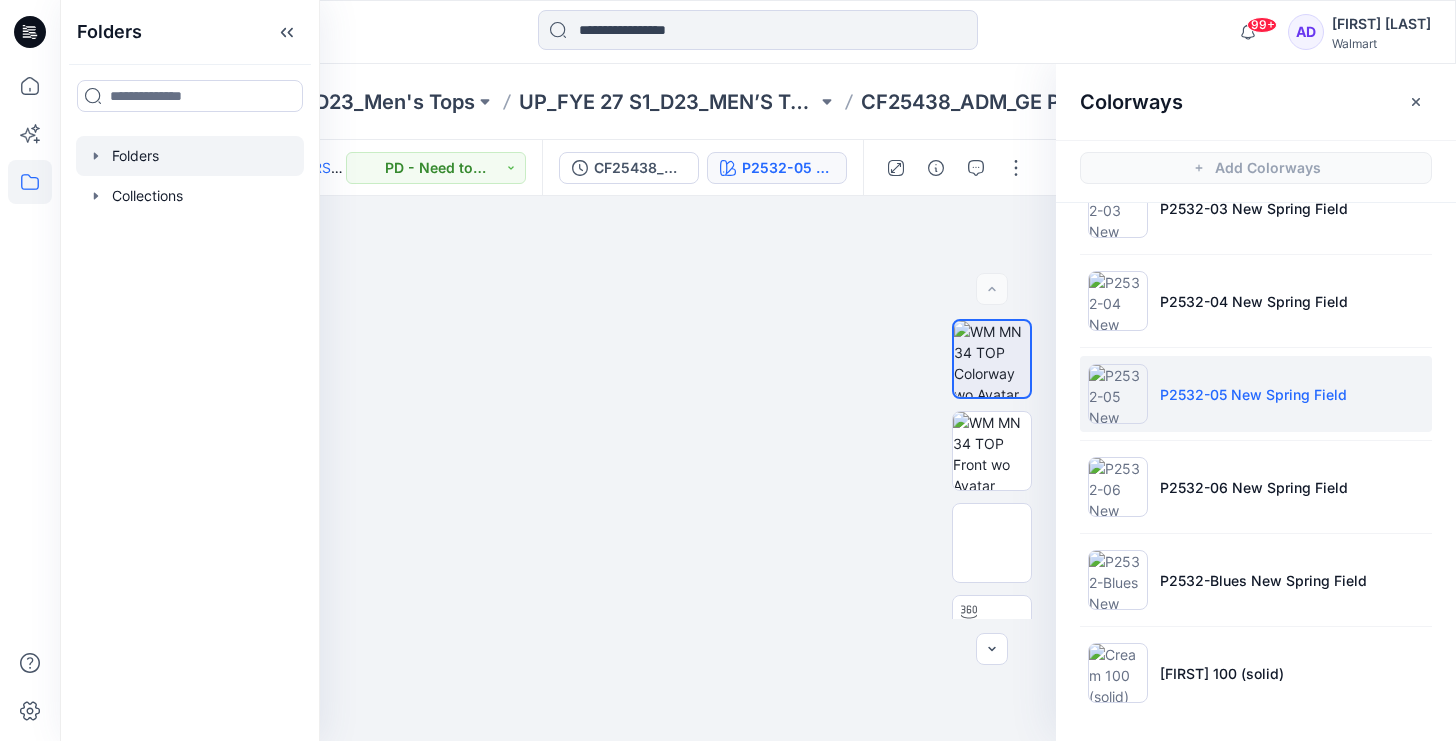 click at bounding box center [190, 156] 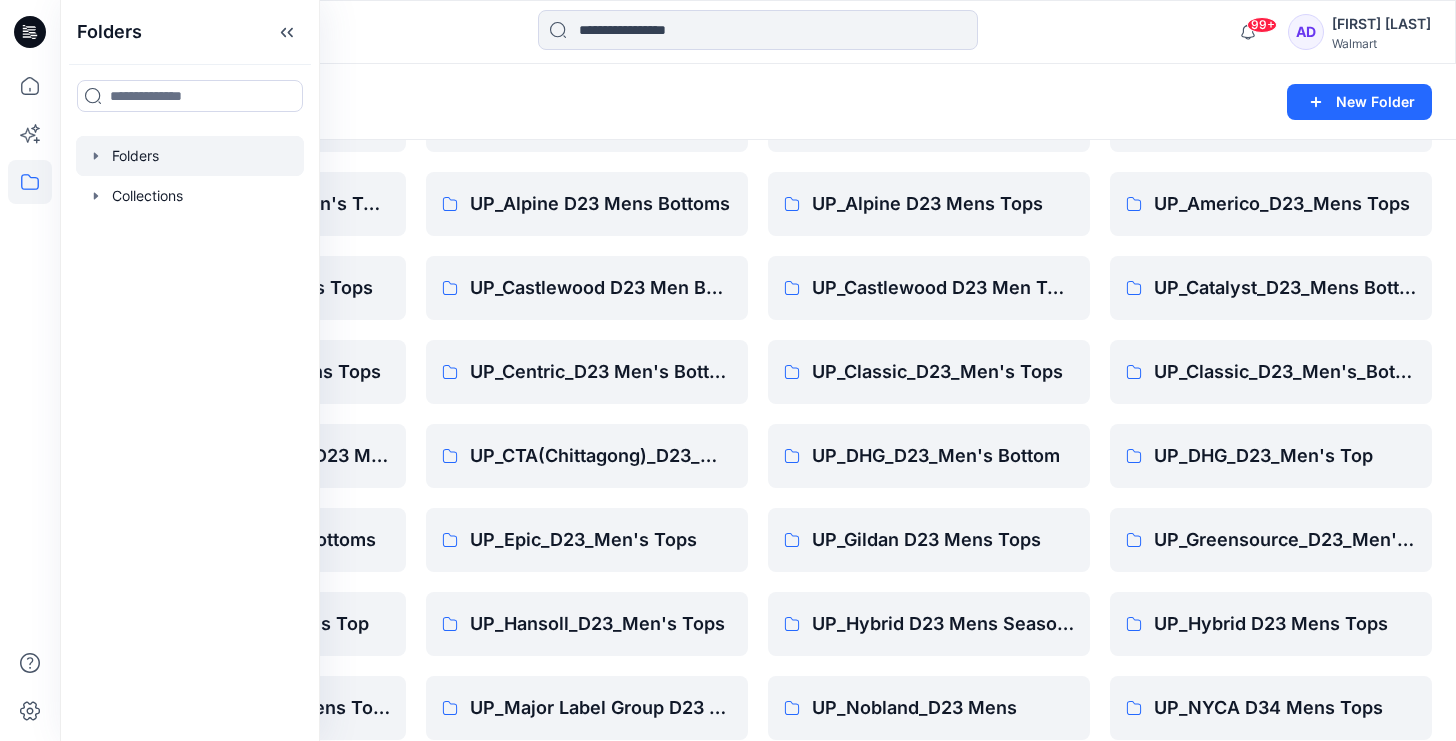 scroll, scrollTop: 299, scrollLeft: 0, axis: vertical 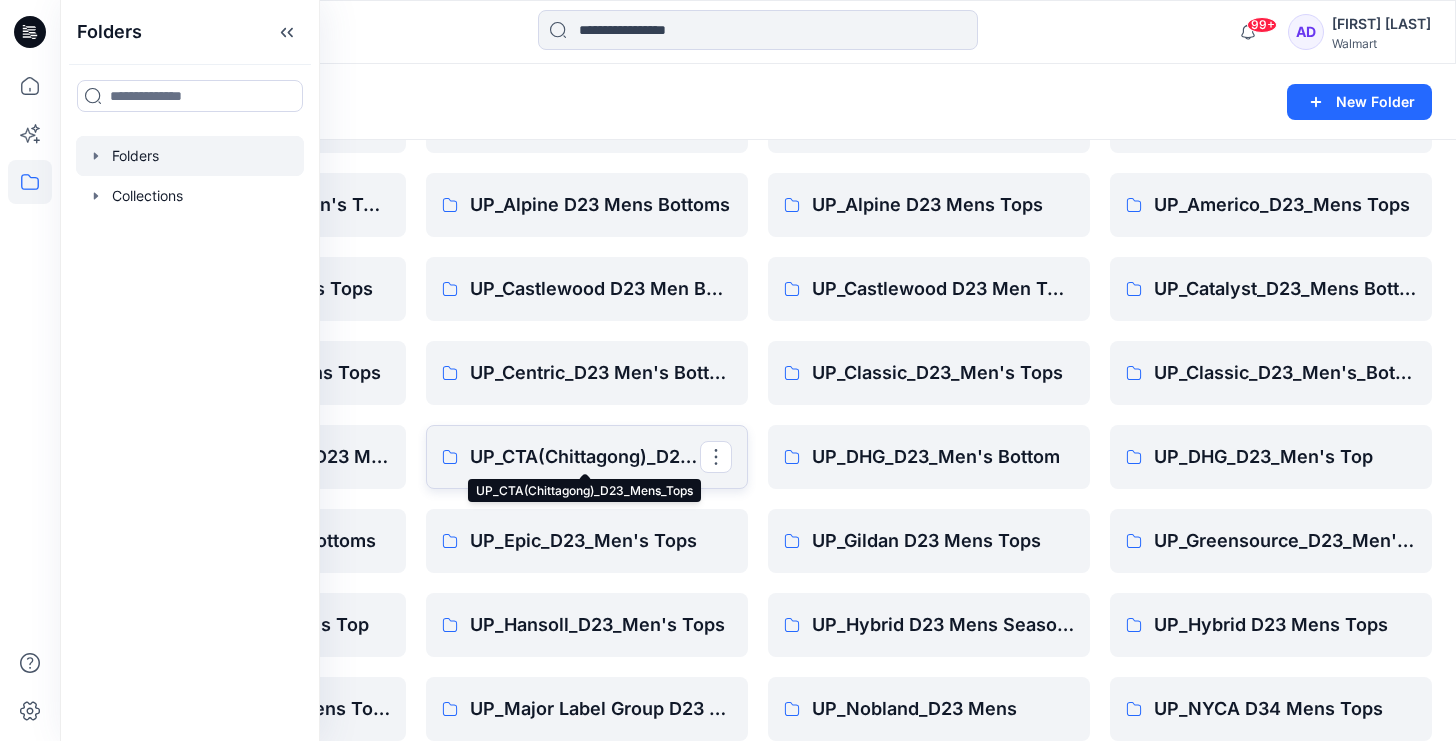 click on "UP_CTA(Chittagong)_D23_Mens_Tops" at bounding box center [585, 457] 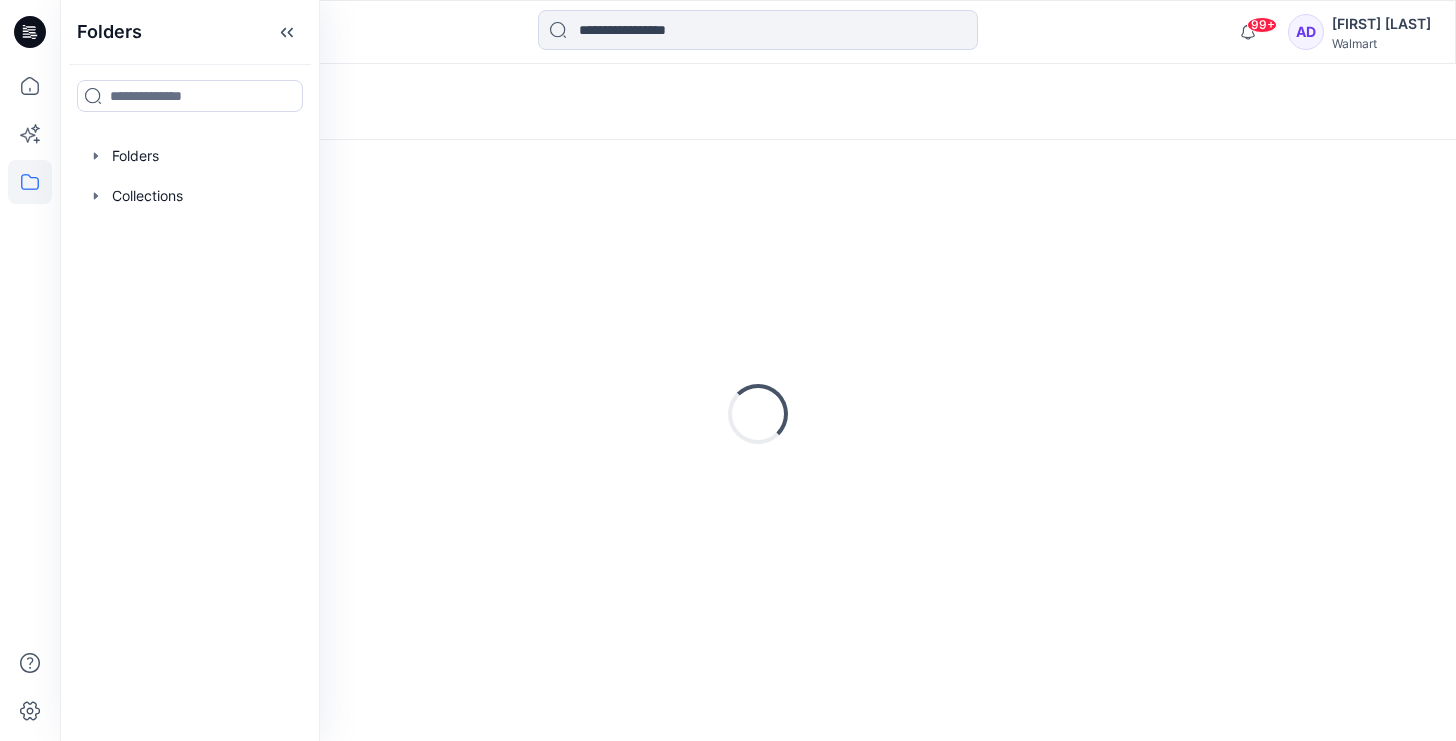 scroll, scrollTop: 0, scrollLeft: 0, axis: both 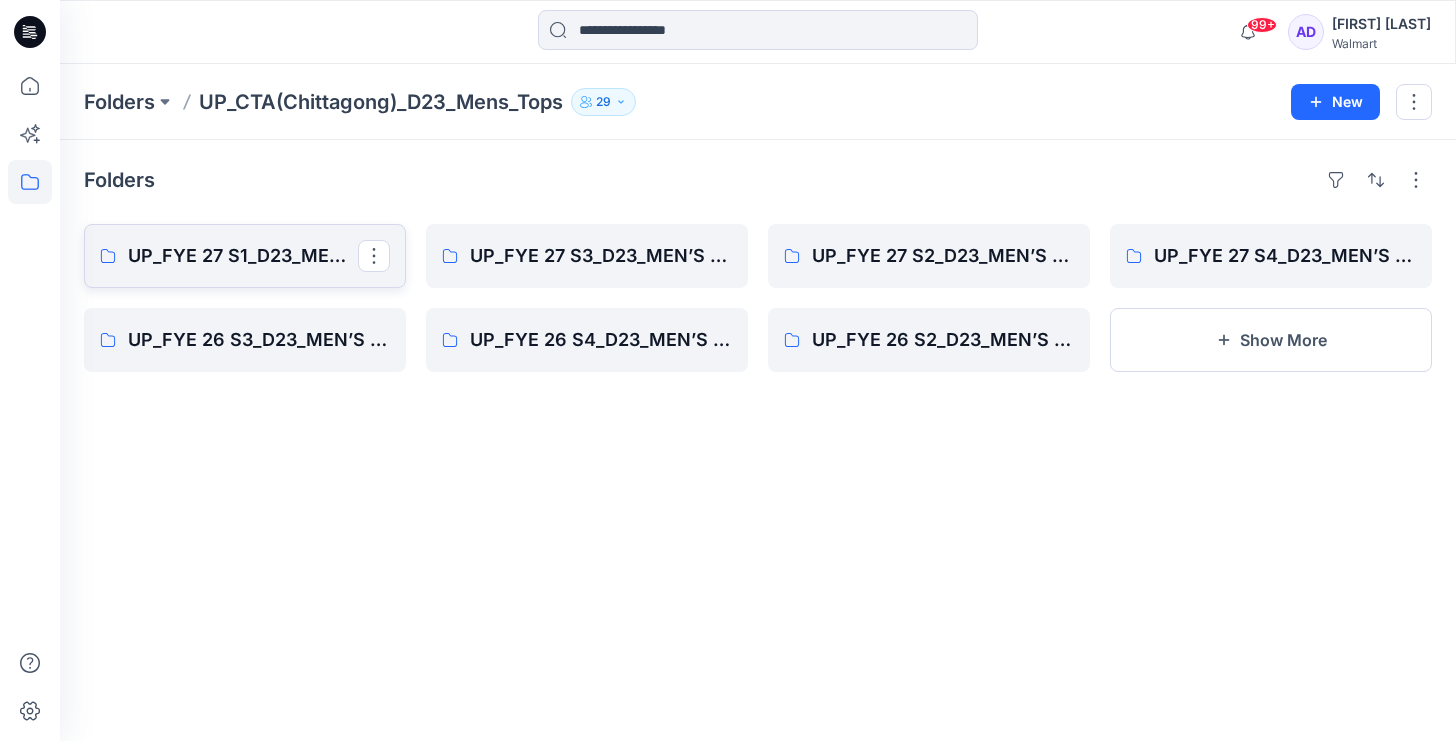 click on "UP_FYE 27 S1_D23_MEN’S TOP CTA/CHITTAGONG" at bounding box center [243, 256] 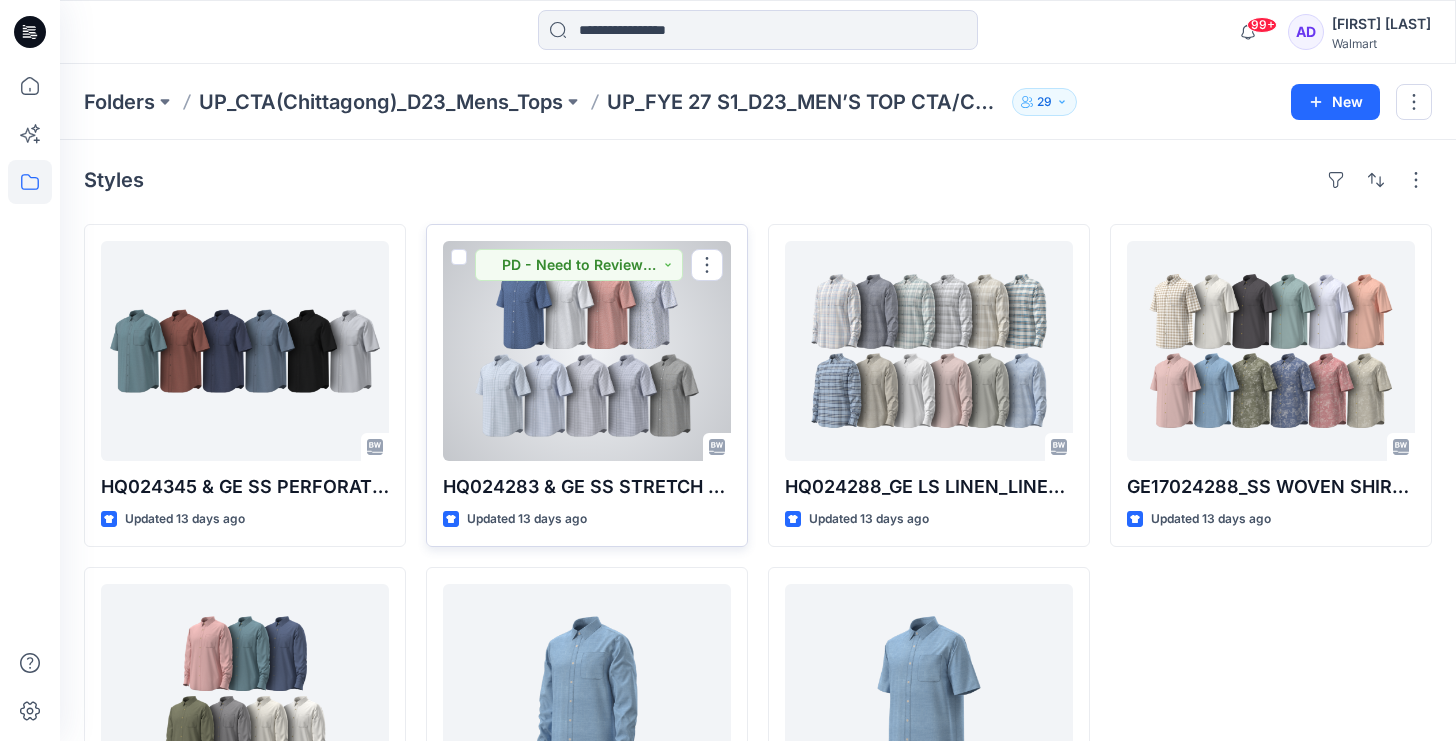 click at bounding box center [587, 351] 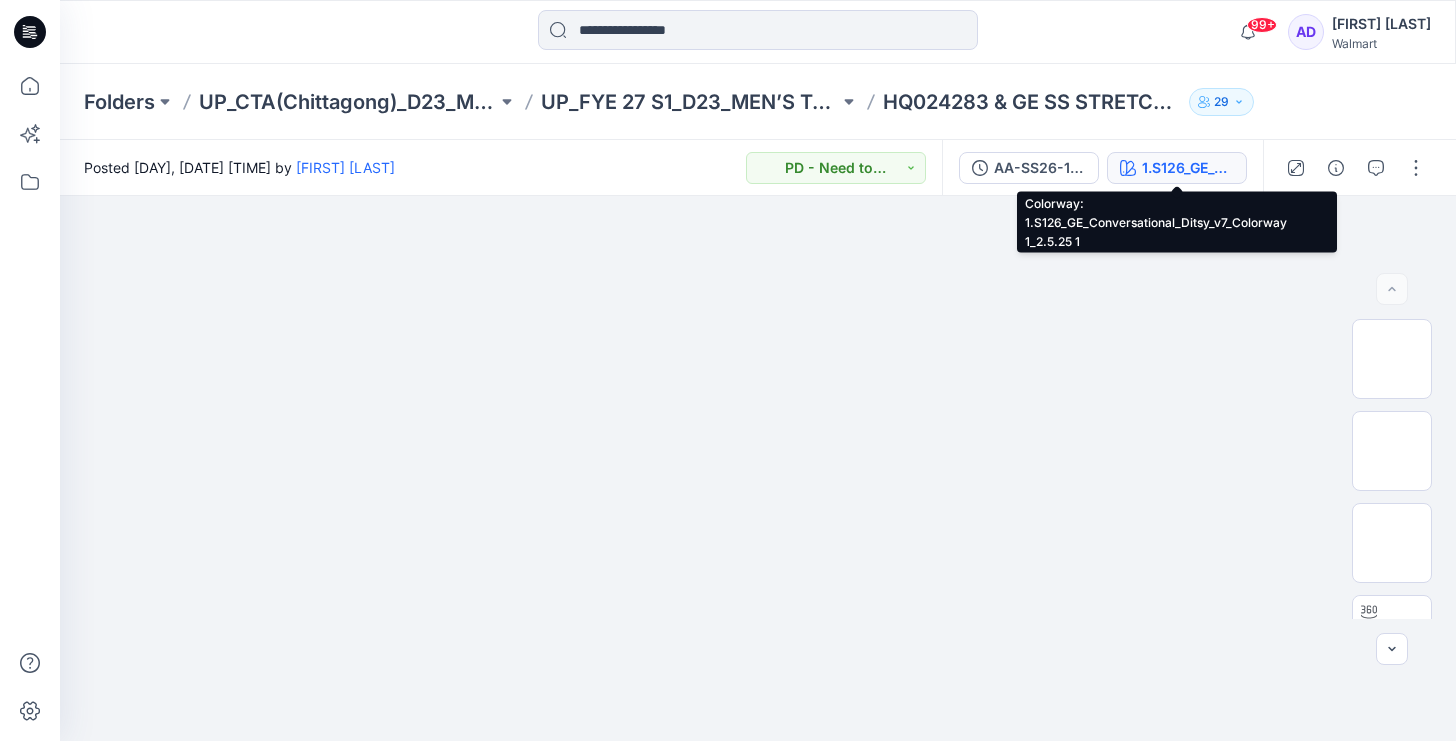 click on "1.S126_GE_Conversational_Ditsy_v7_Colorway 1_2.5.25 1" at bounding box center [1188, 168] 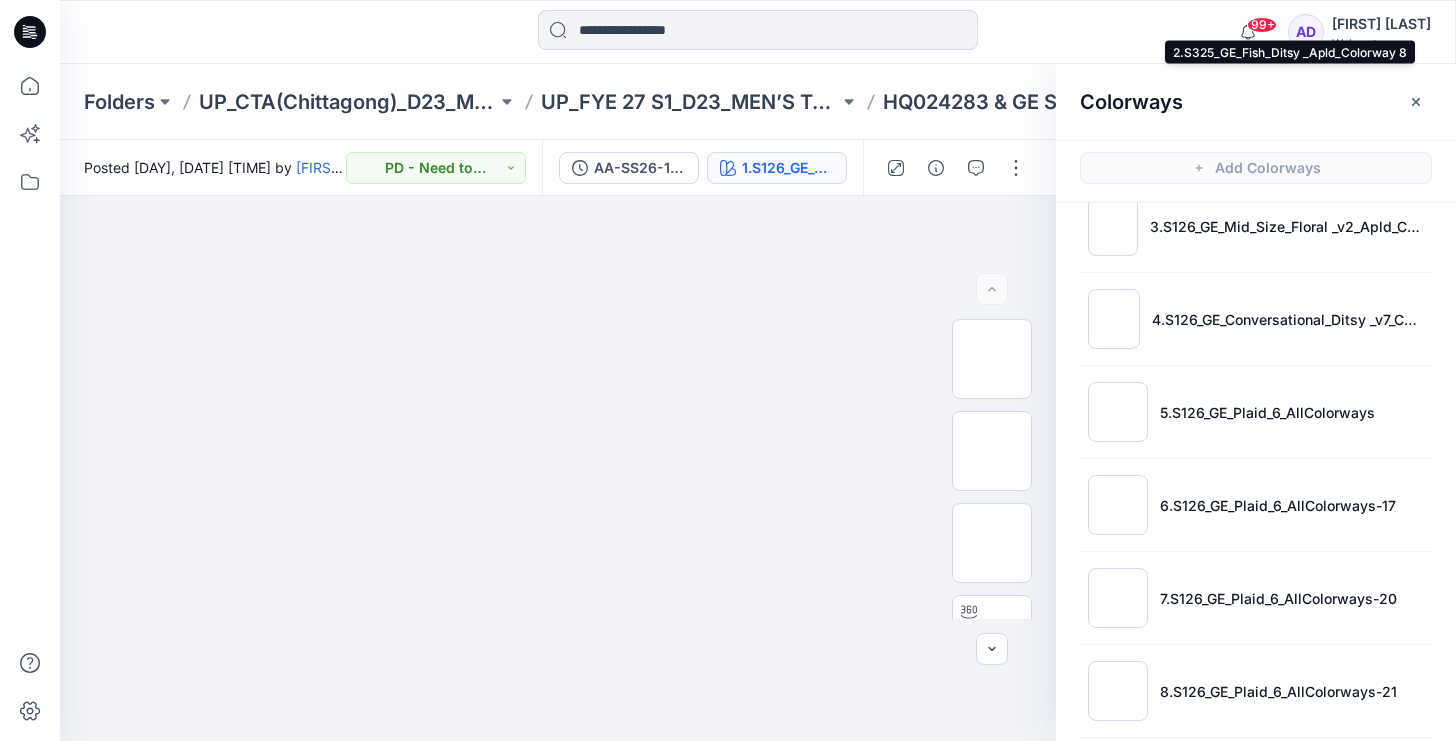 scroll, scrollTop: 332, scrollLeft: 0, axis: vertical 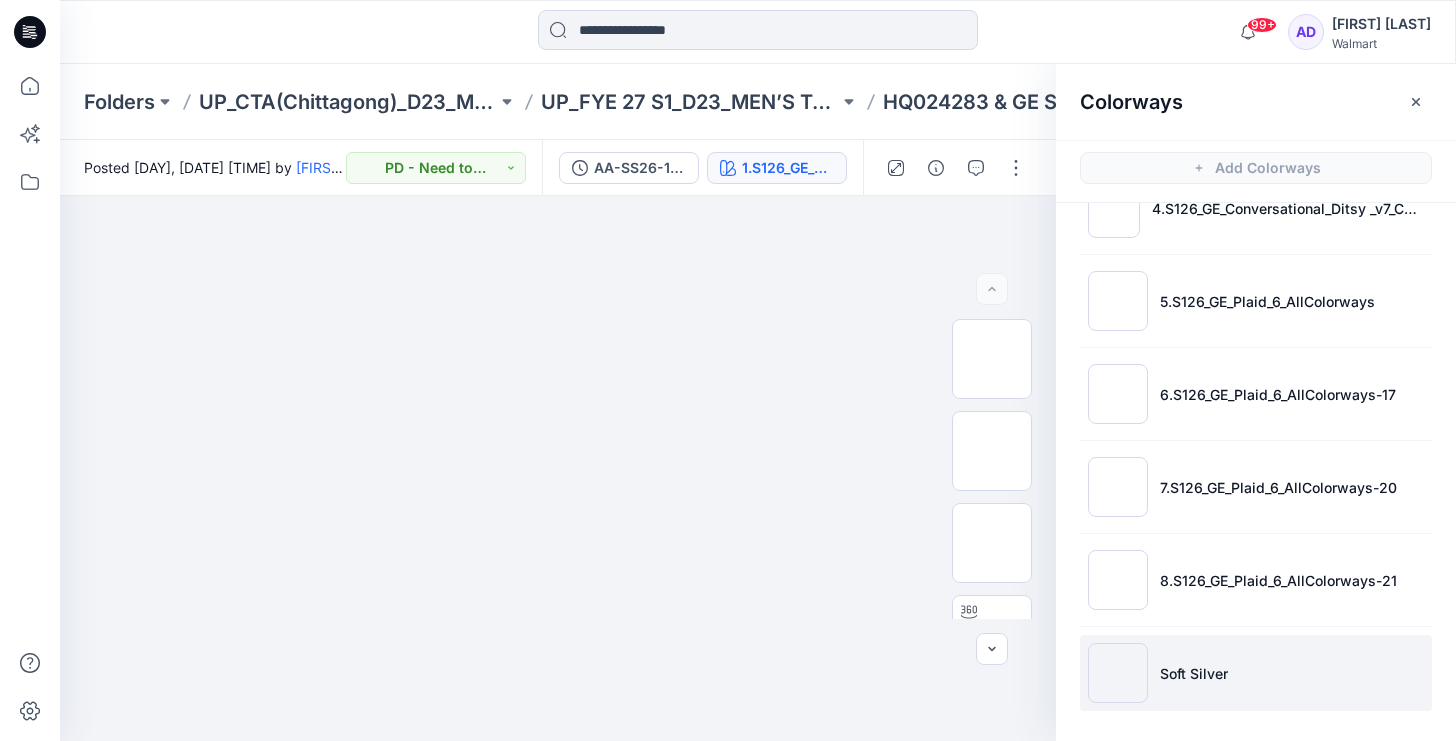 click on "Soft Silver" at bounding box center [1194, 673] 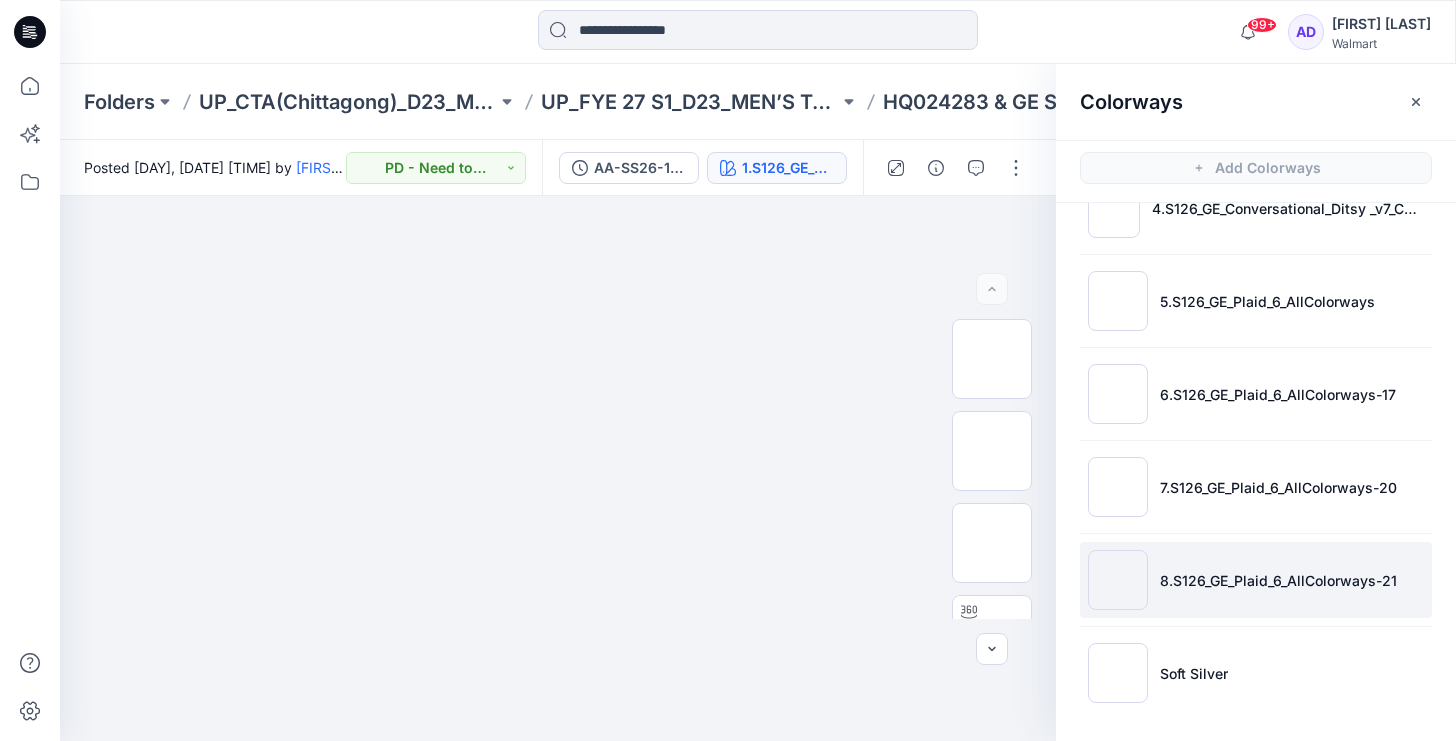 click on "8.S126_GE_Plaid_6_AllColorways-21" at bounding box center (1278, 580) 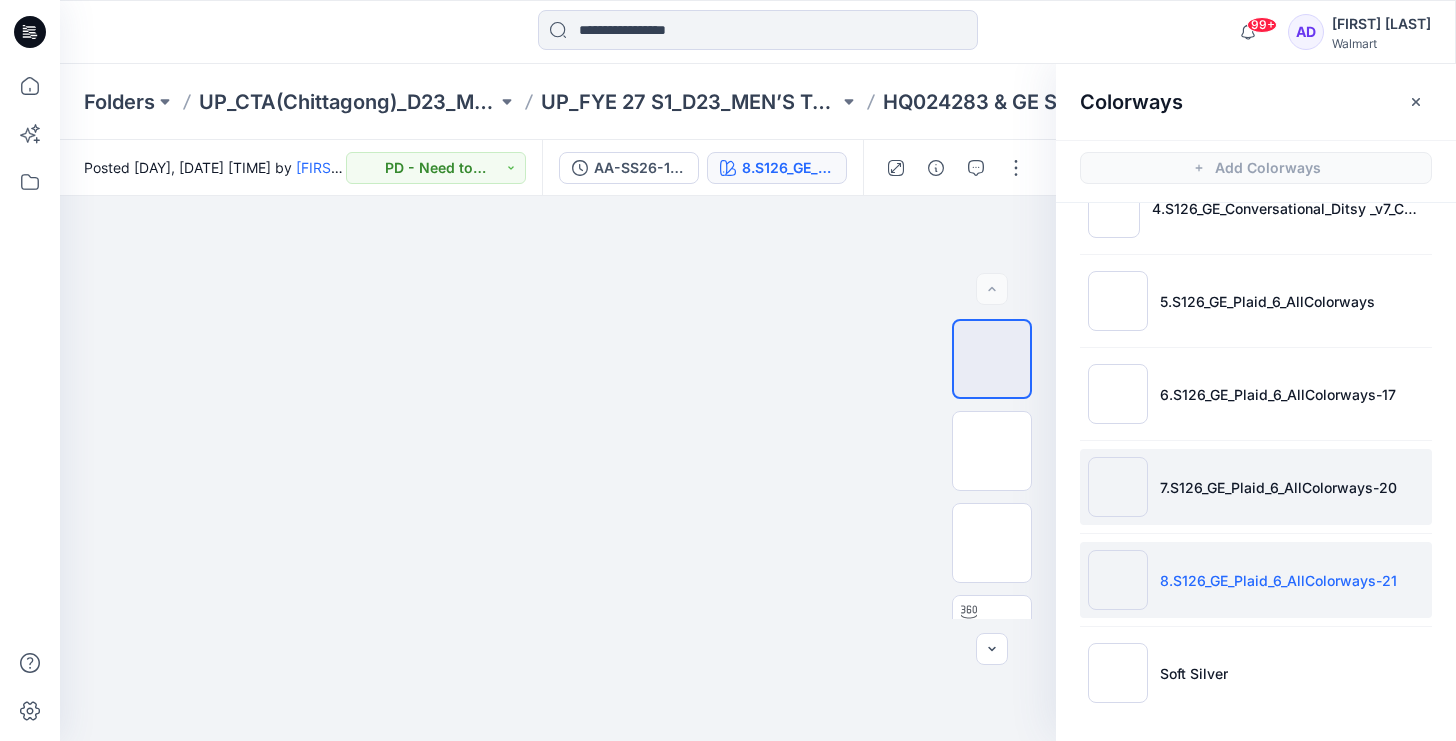 click on "7.S126_GE_Plaid_6_AllColorways-20" at bounding box center (1256, 487) 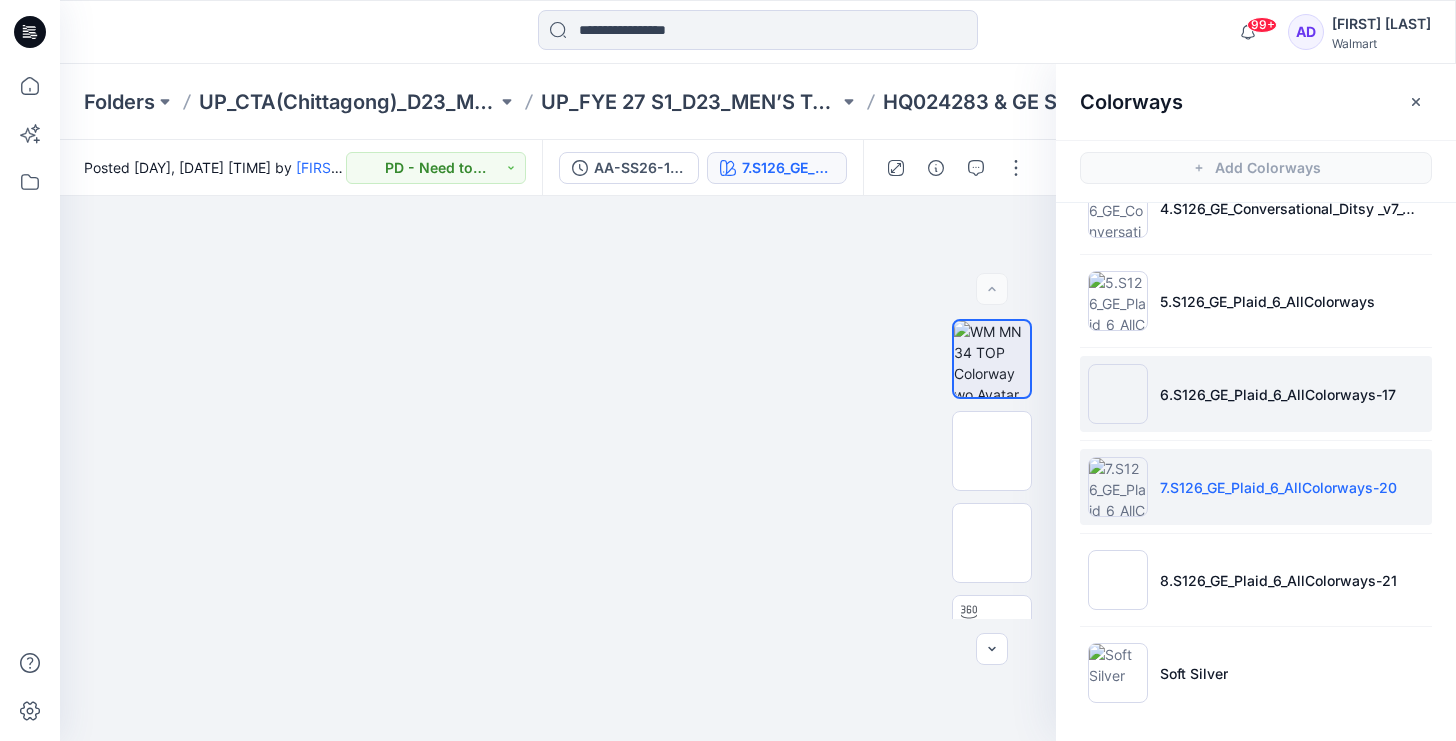 click on "6.S126_GE_Plaid_6_AllColorways-17" at bounding box center [1256, 394] 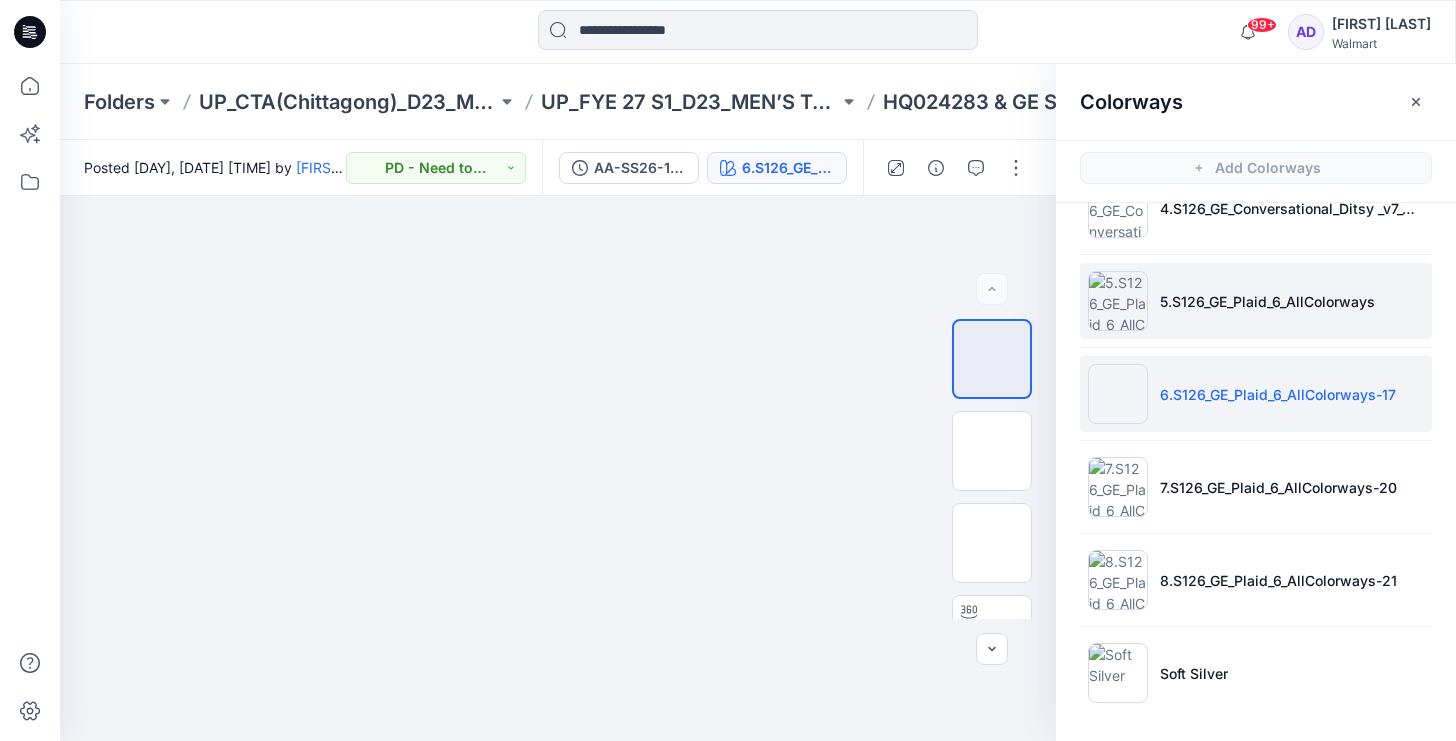 click on "5.S126_GE_Plaid_6_AllColorways" at bounding box center (1256, 301) 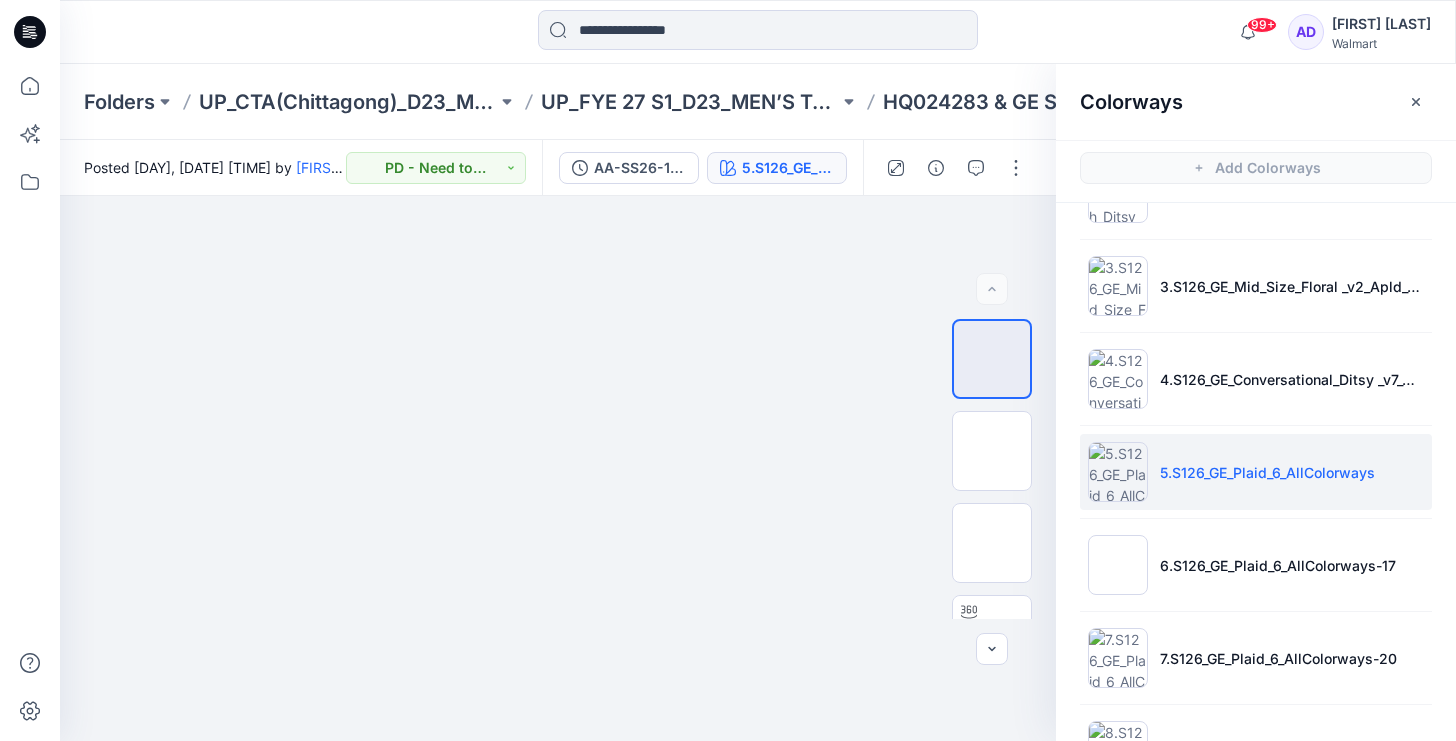 scroll, scrollTop: 156, scrollLeft: 0, axis: vertical 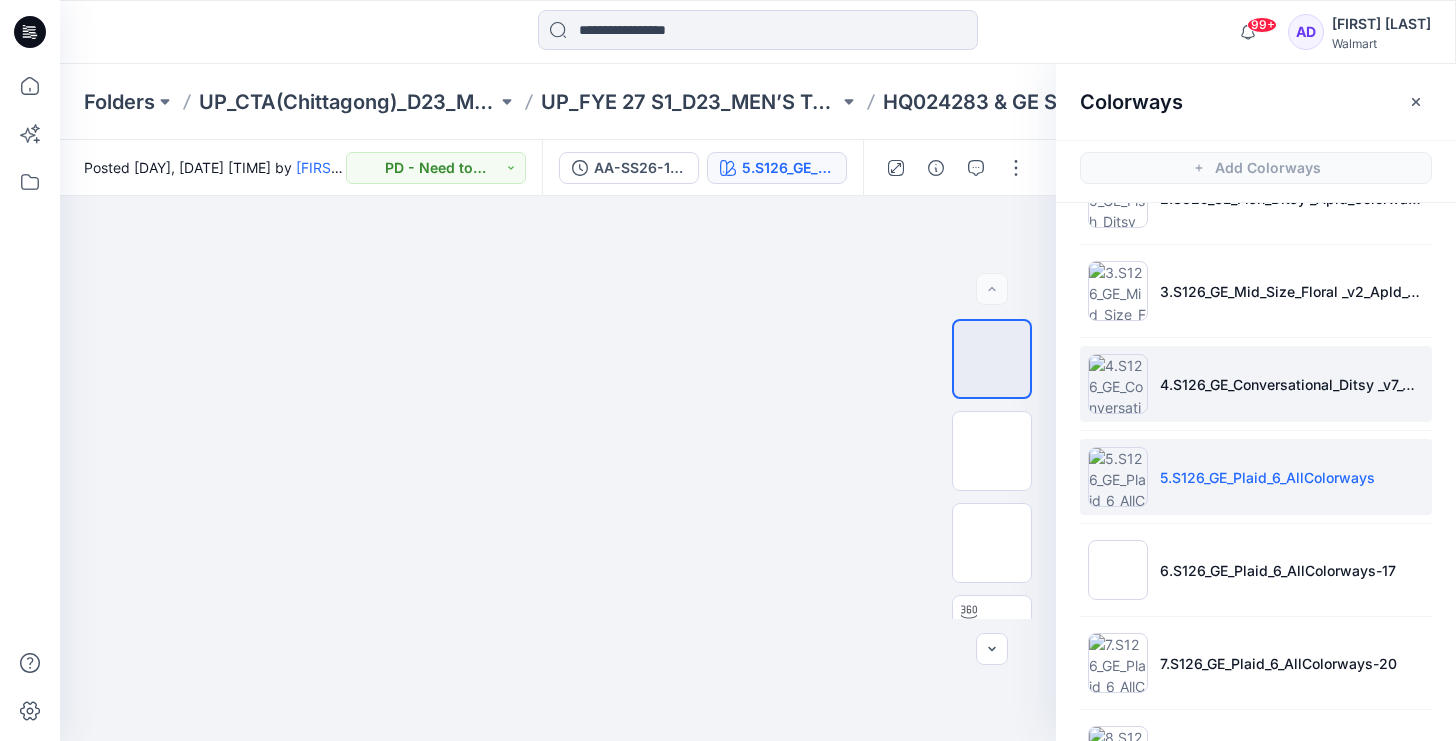 click on "4.S126_GE_Conversational_Ditsy _v7_Colorway 1" at bounding box center [1292, 384] 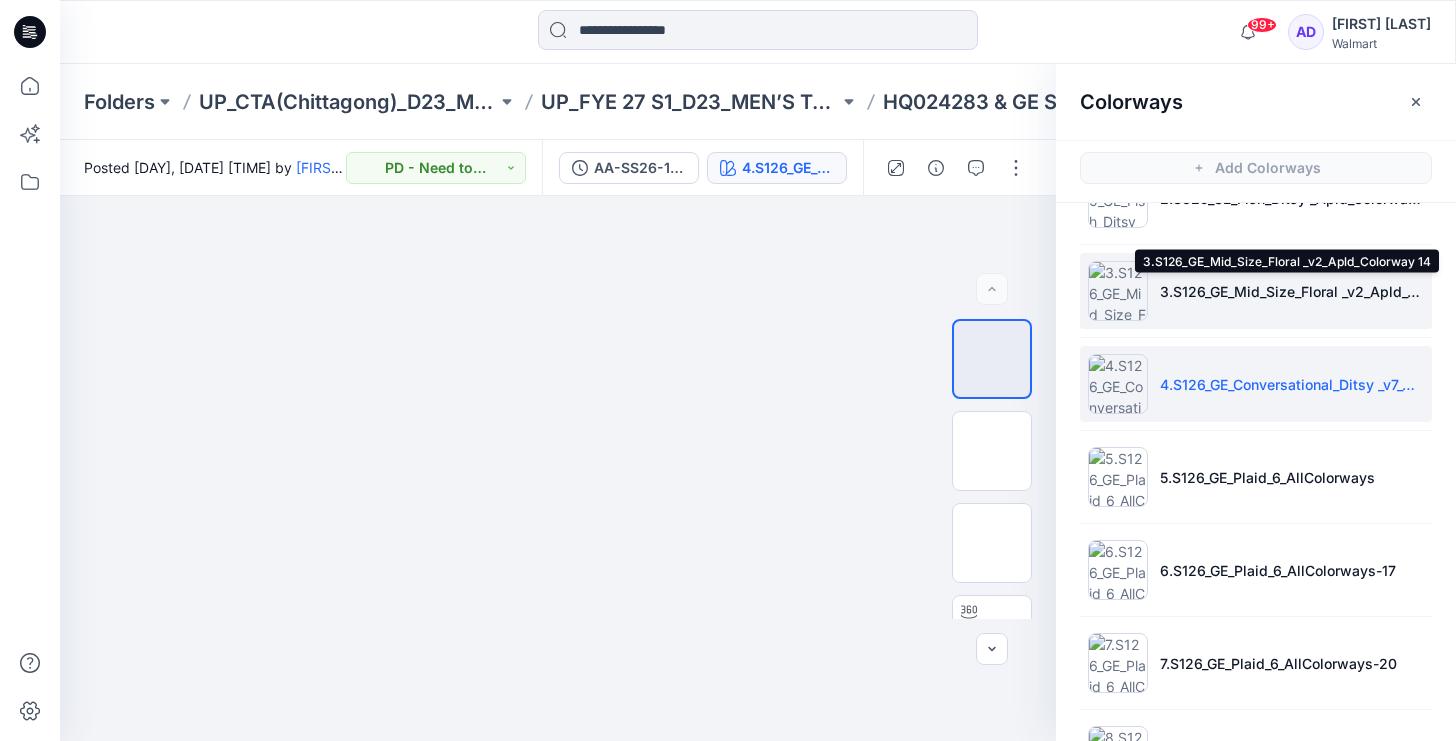 click on "3.S126_GE_Mid_Size_Floral _v2_Apld_Colorway 14" at bounding box center (1292, 291) 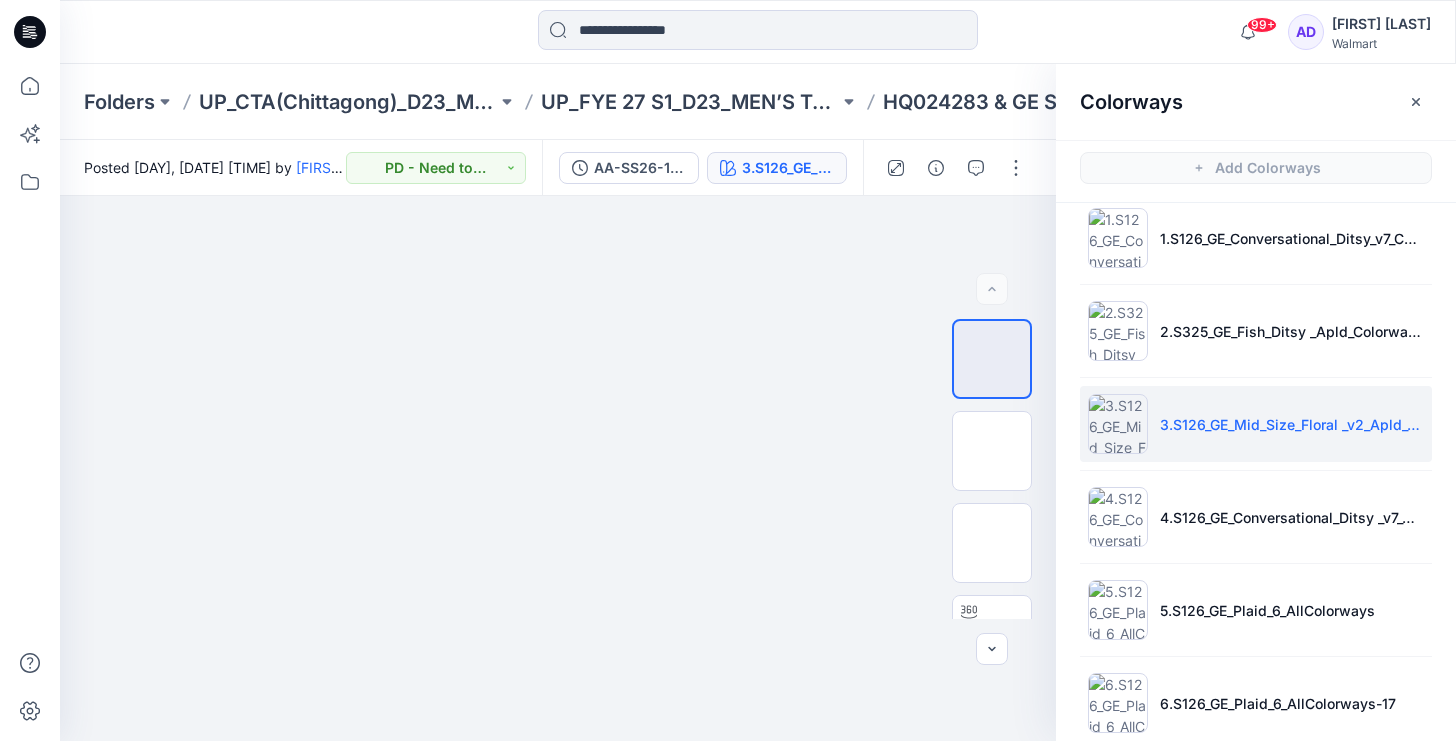 scroll, scrollTop: 0, scrollLeft: 0, axis: both 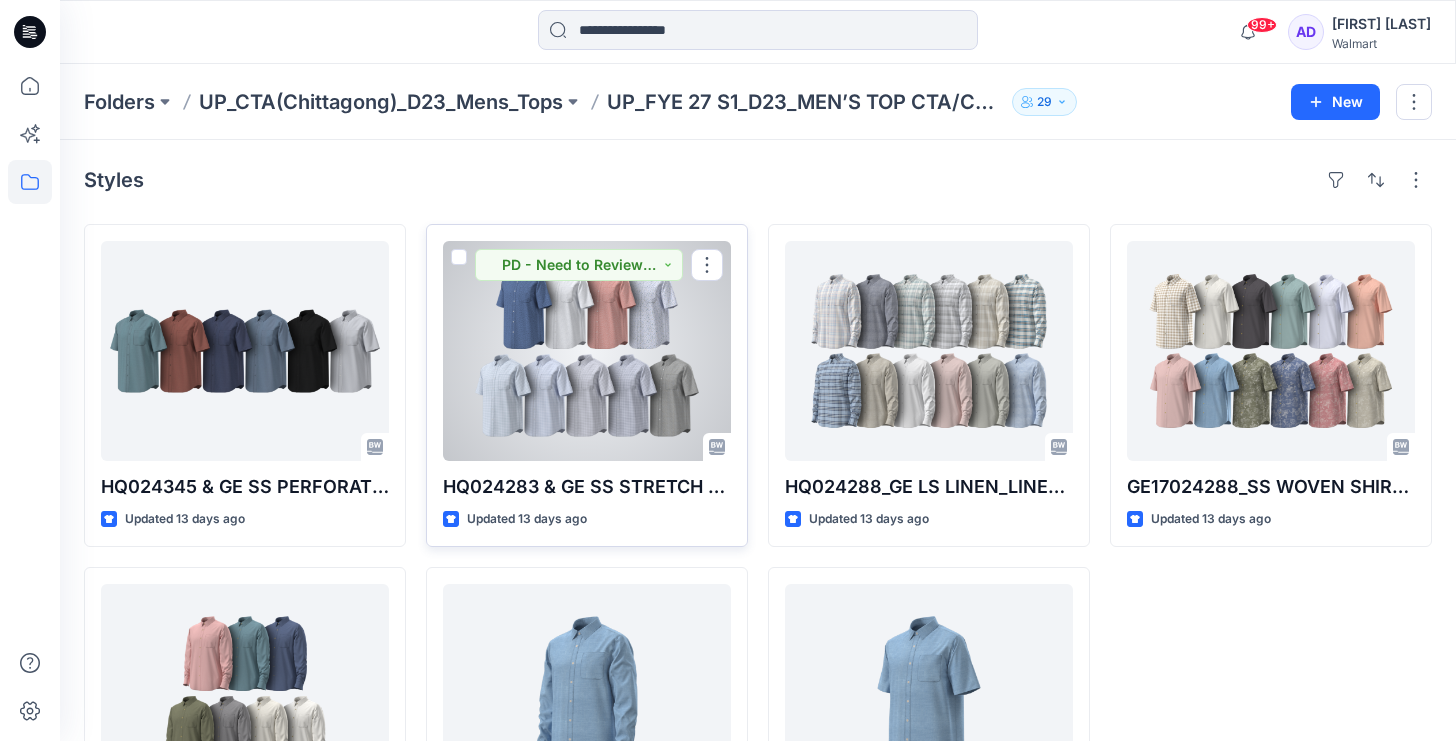 click at bounding box center [587, 351] 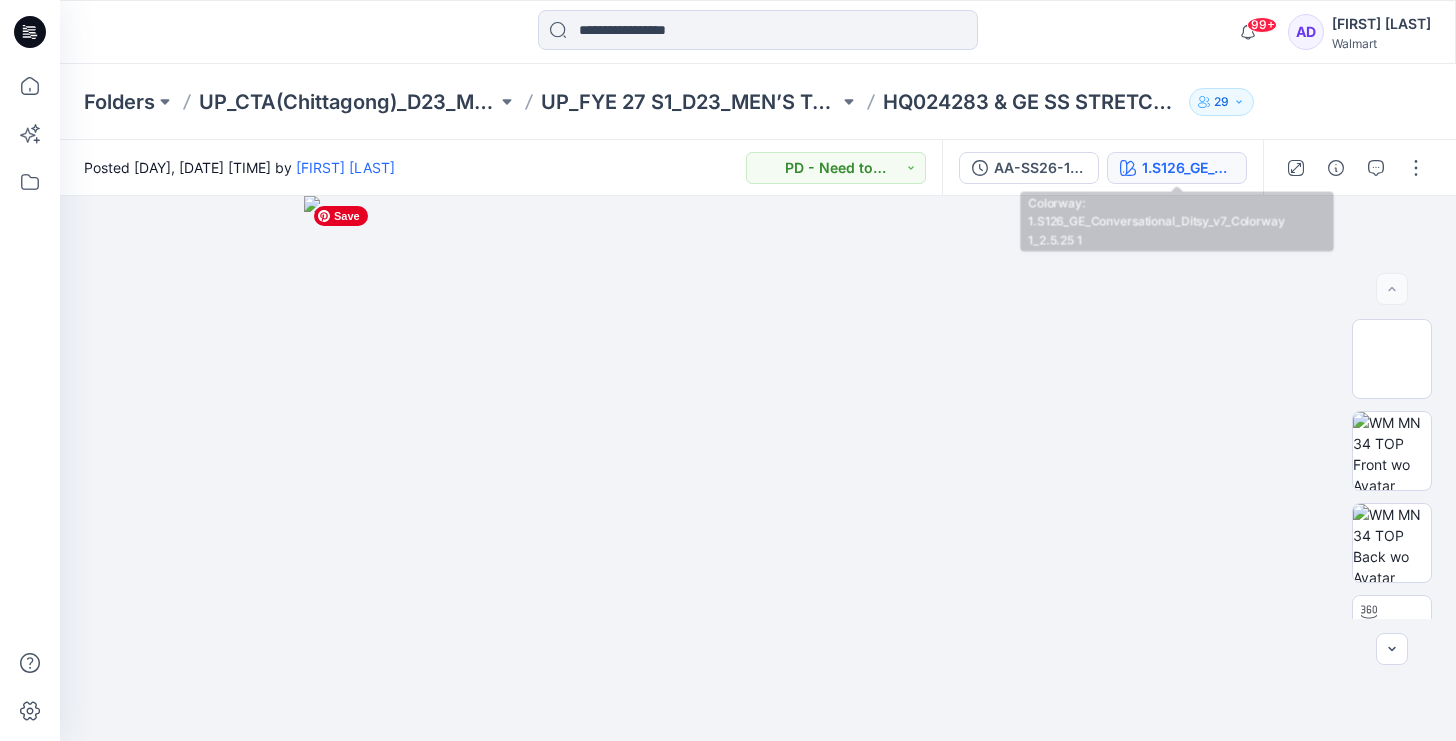 click on "1.S126_GE_Conversational_Ditsy_v7_Colorway 1_2.5.25 1" at bounding box center [1188, 168] 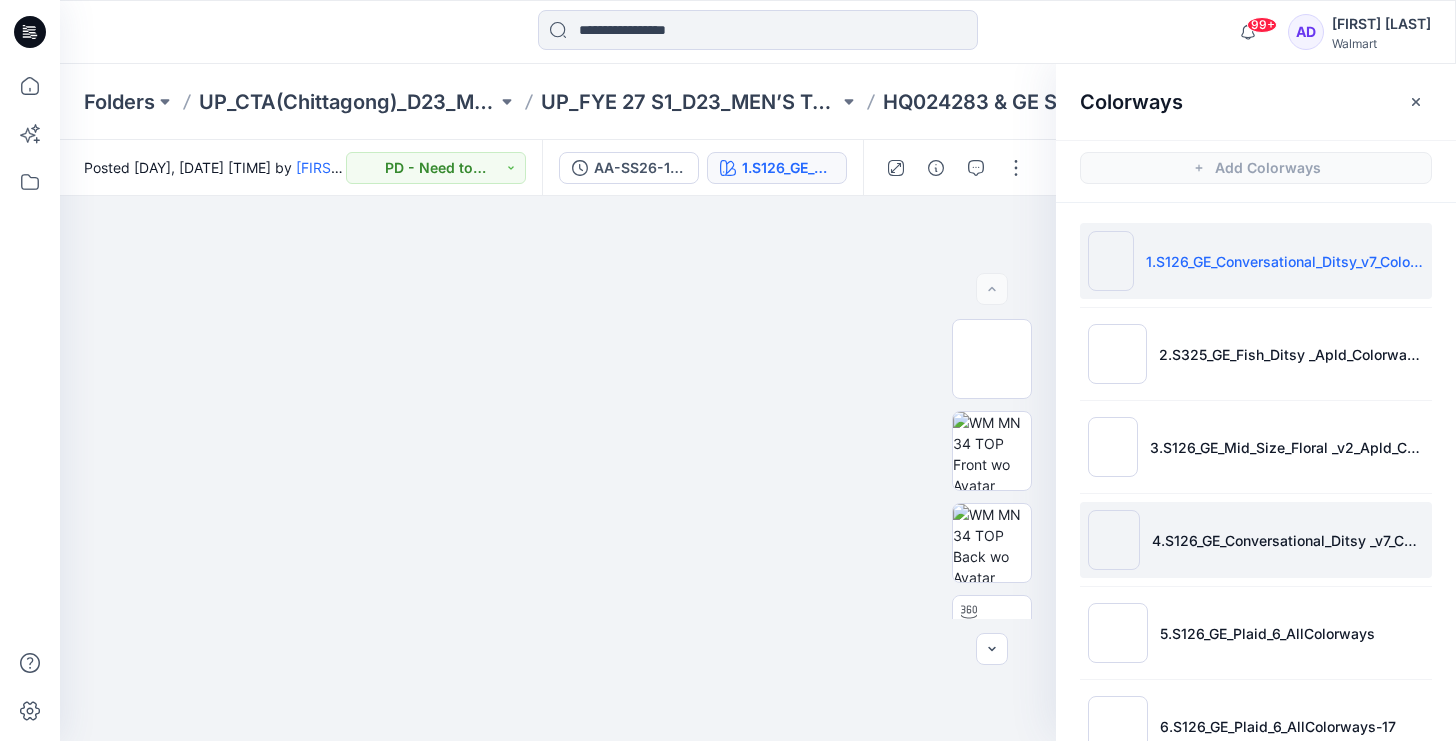 scroll, scrollTop: 332, scrollLeft: 0, axis: vertical 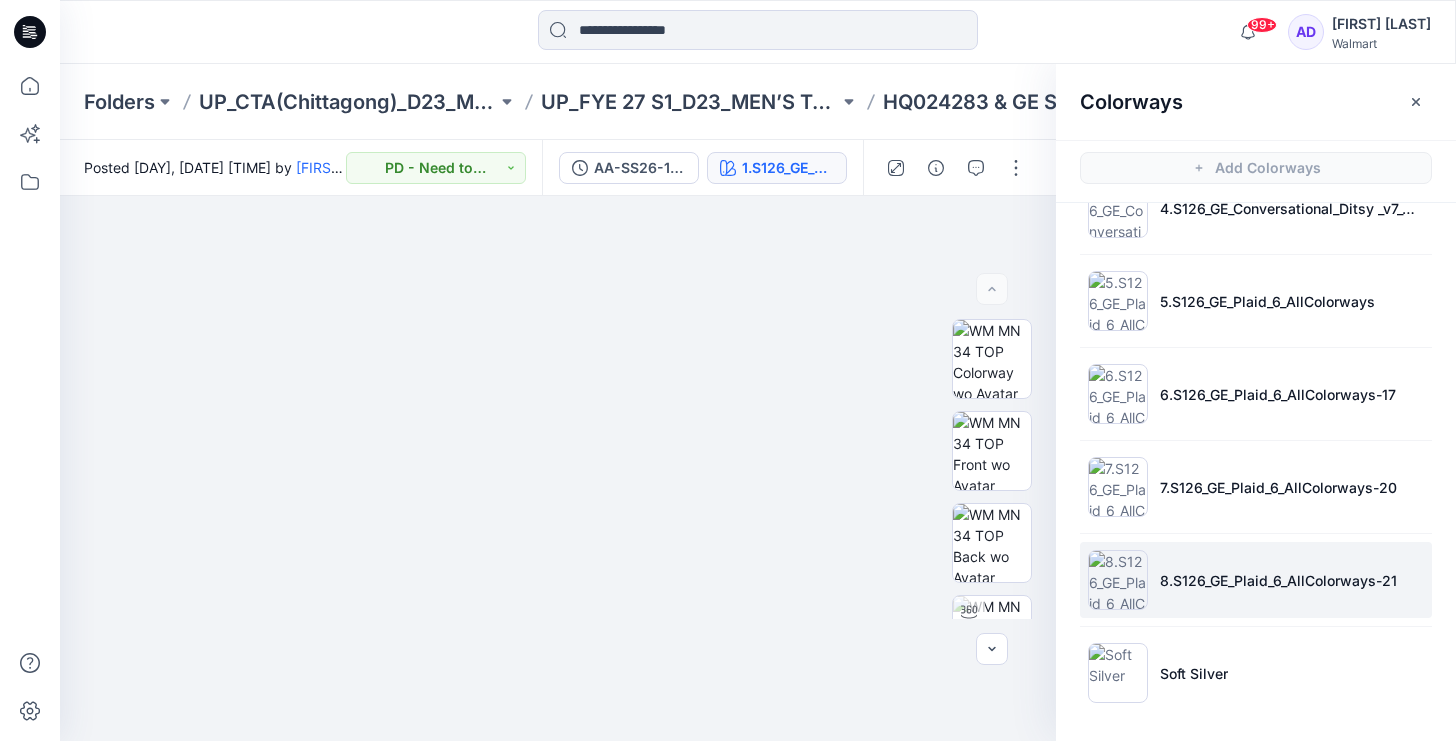 click on "8.S126_GE_Plaid_6_AllColorways-21" at bounding box center (1256, 580) 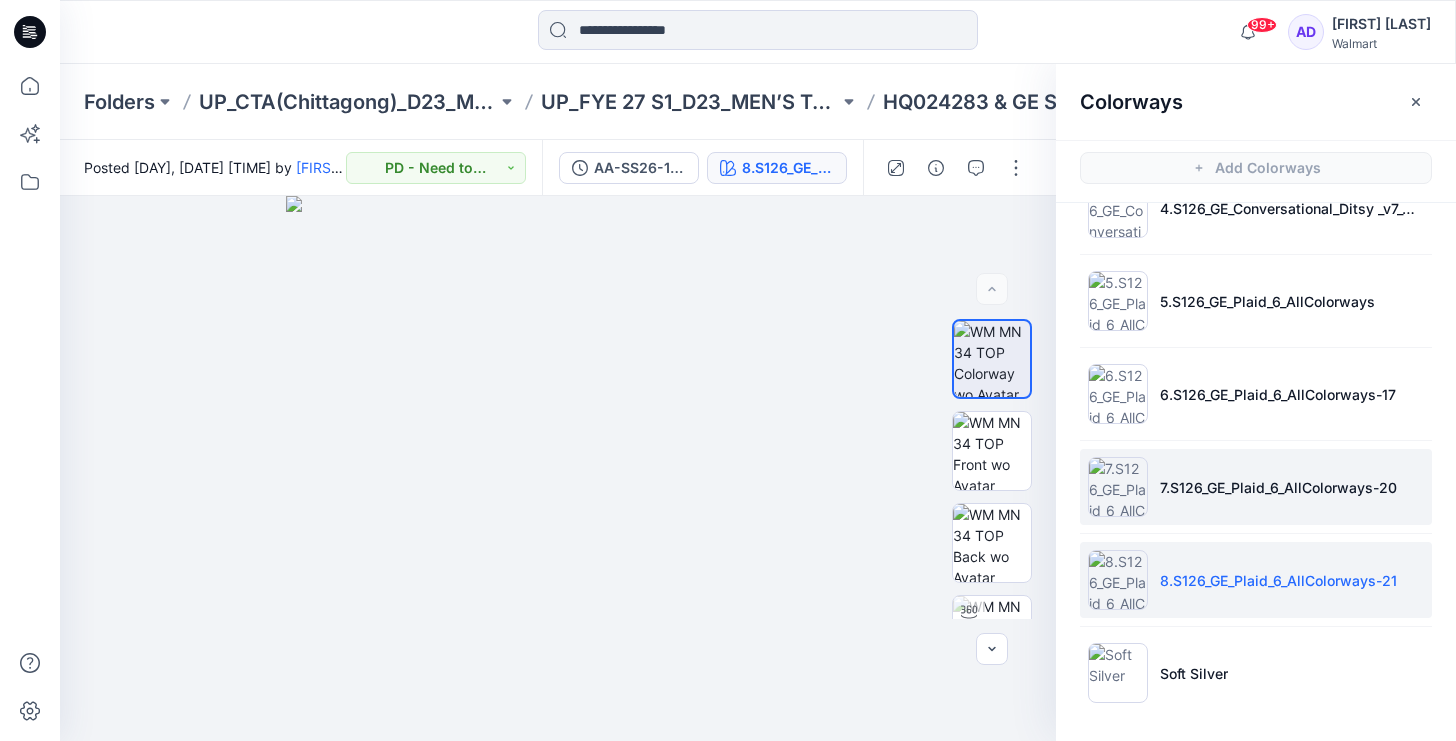 click on "7.S126_GE_Plaid_6_AllColorways-20" at bounding box center (1256, 487) 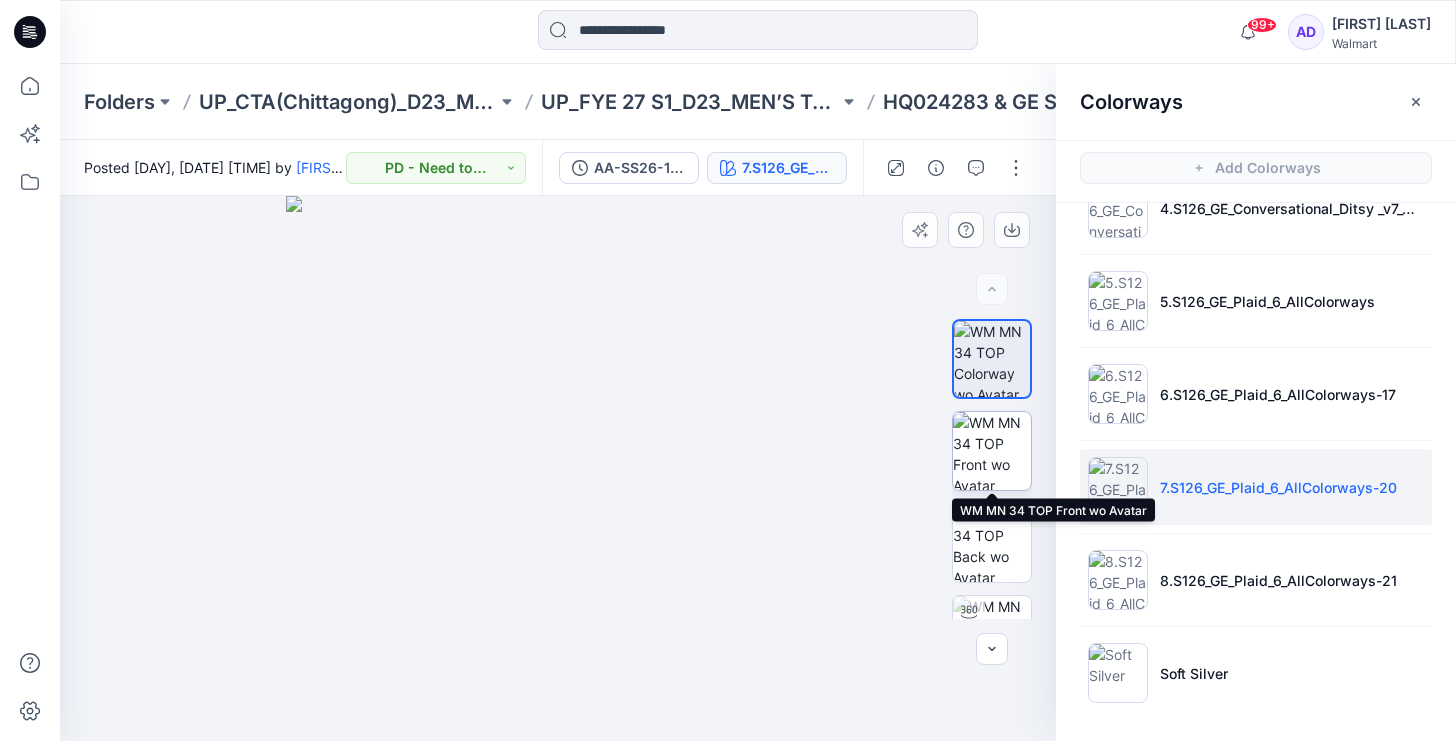 click at bounding box center (992, 451) 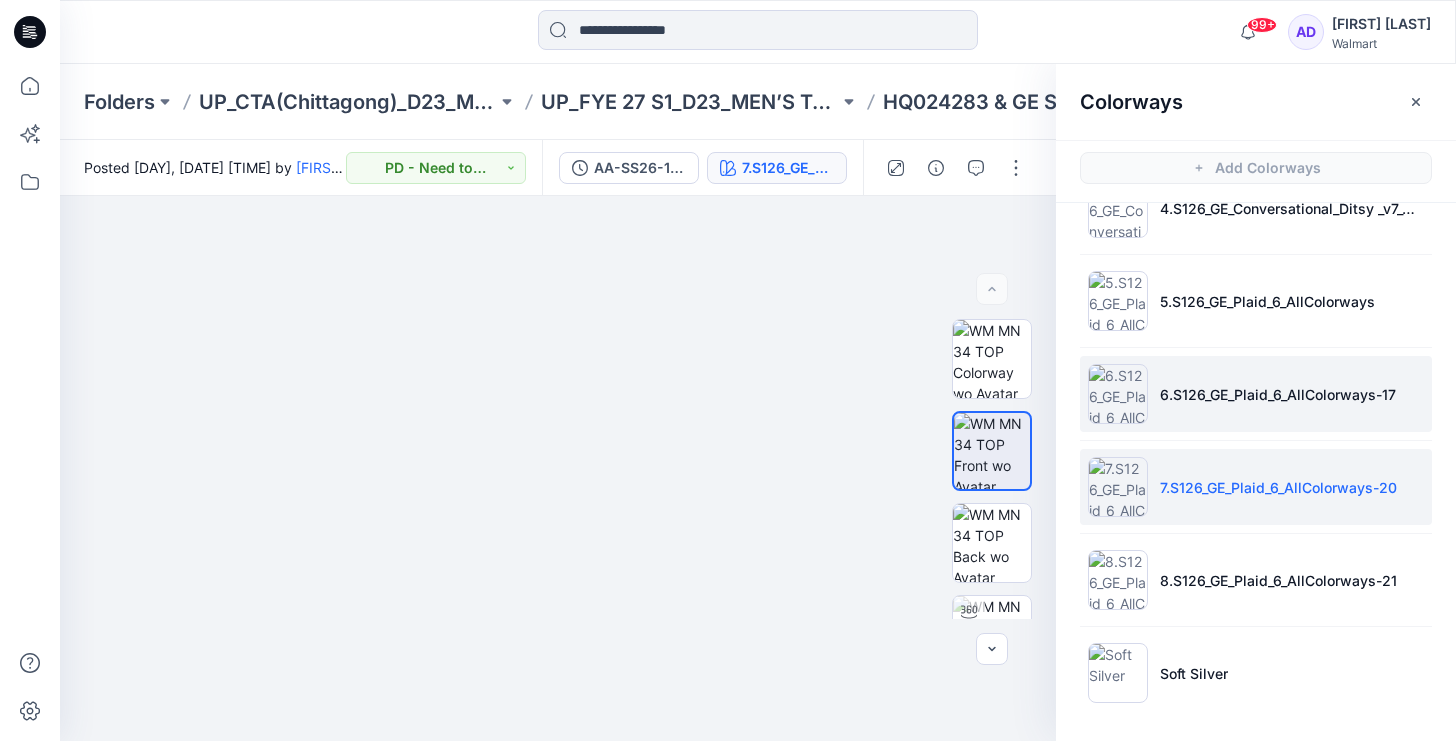click on "6.S126_GE_Plaid_6_AllColorways-17" at bounding box center (1256, 394) 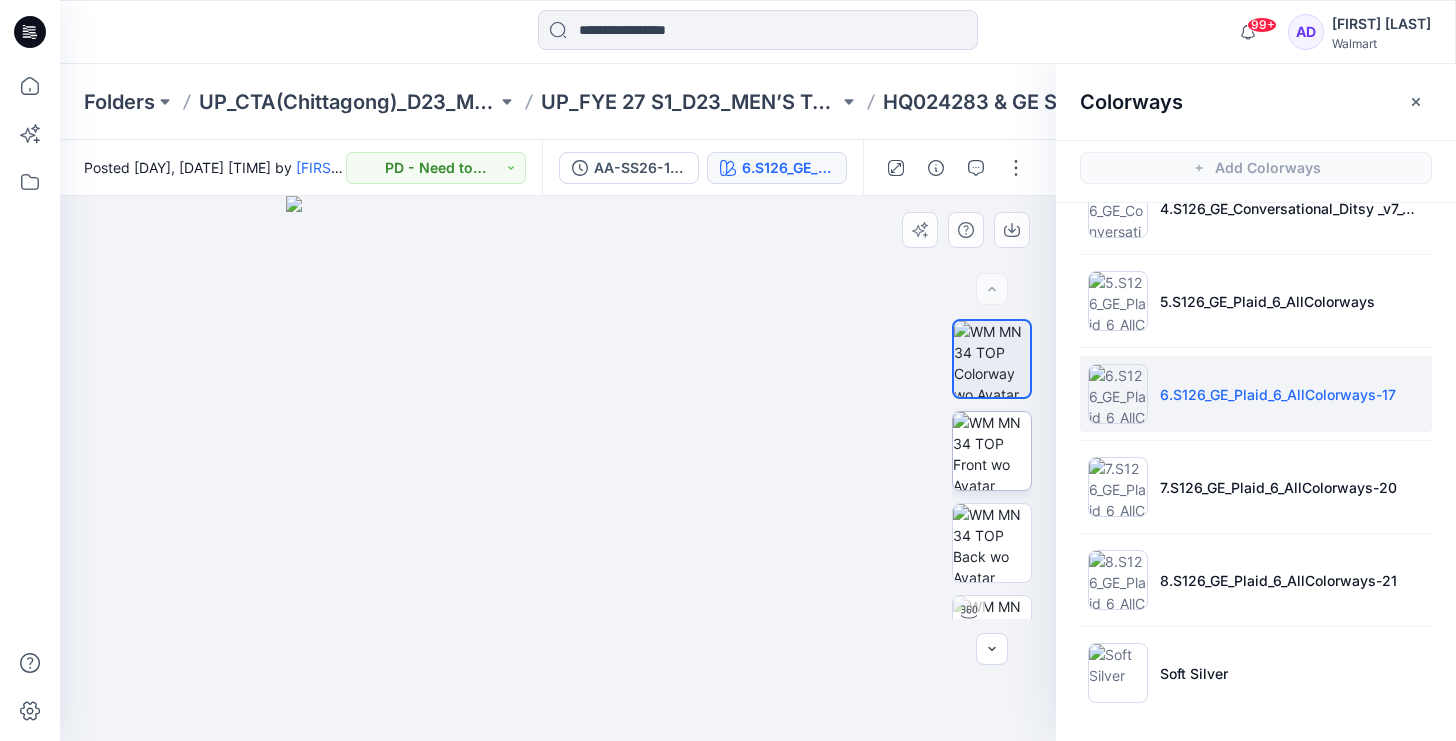 click at bounding box center [992, 451] 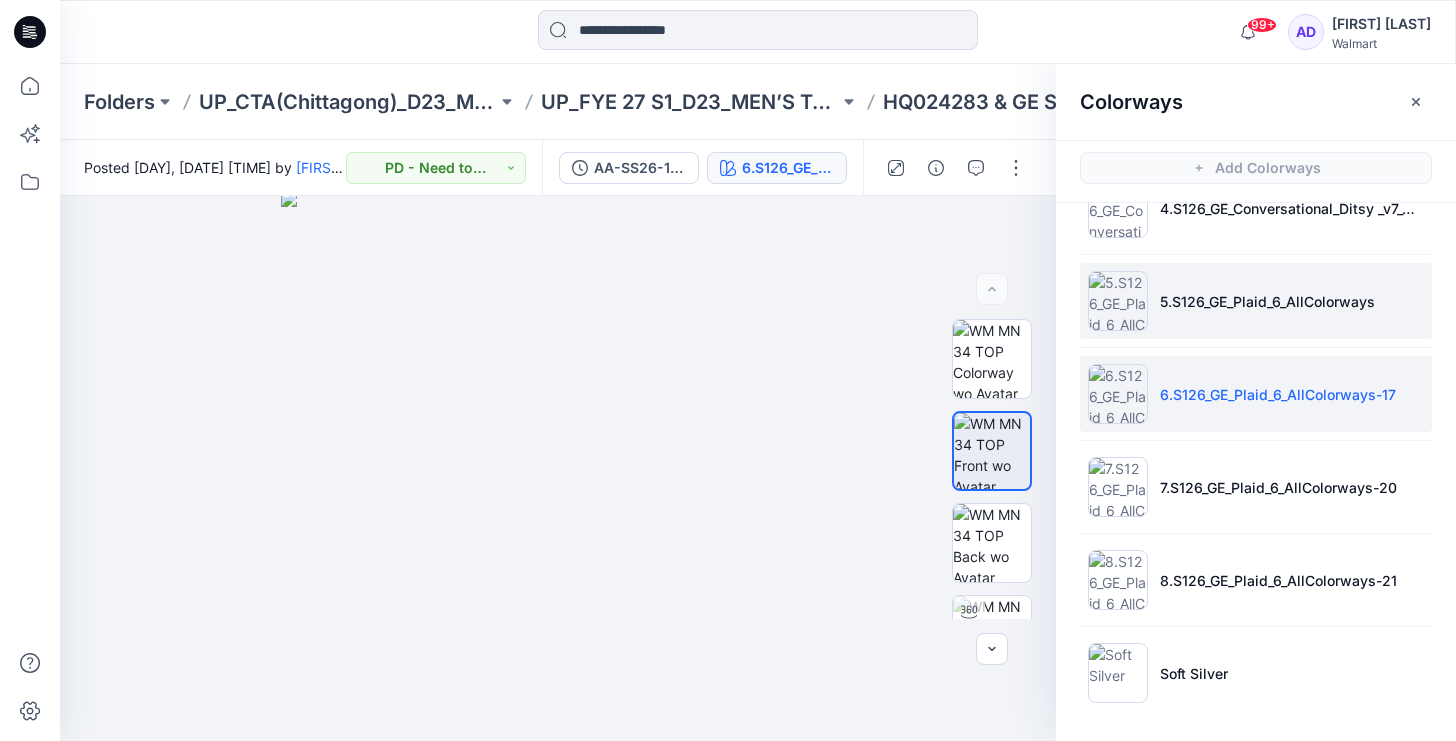 click on "5.S126_GE_Plaid_6_AllColorways" at bounding box center [1256, 301] 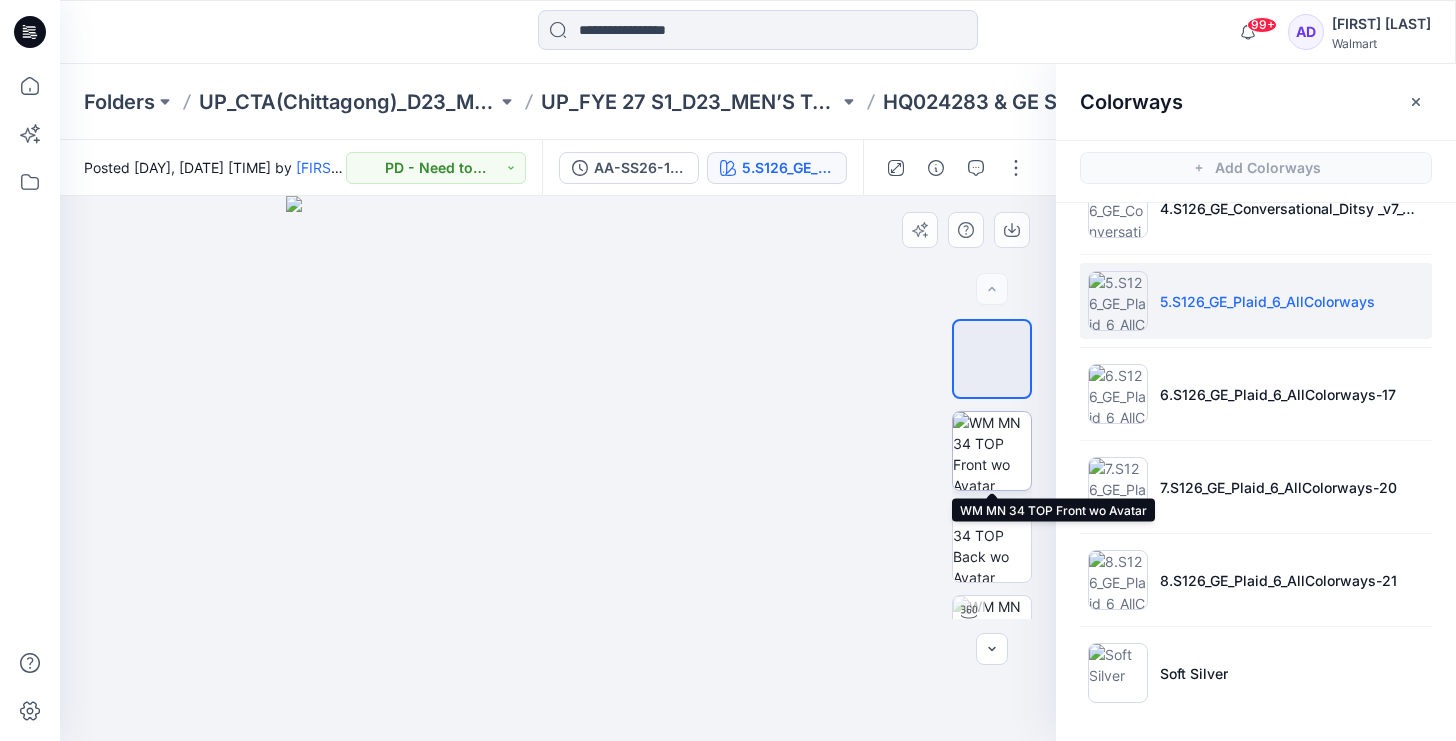 click at bounding box center [992, 451] 